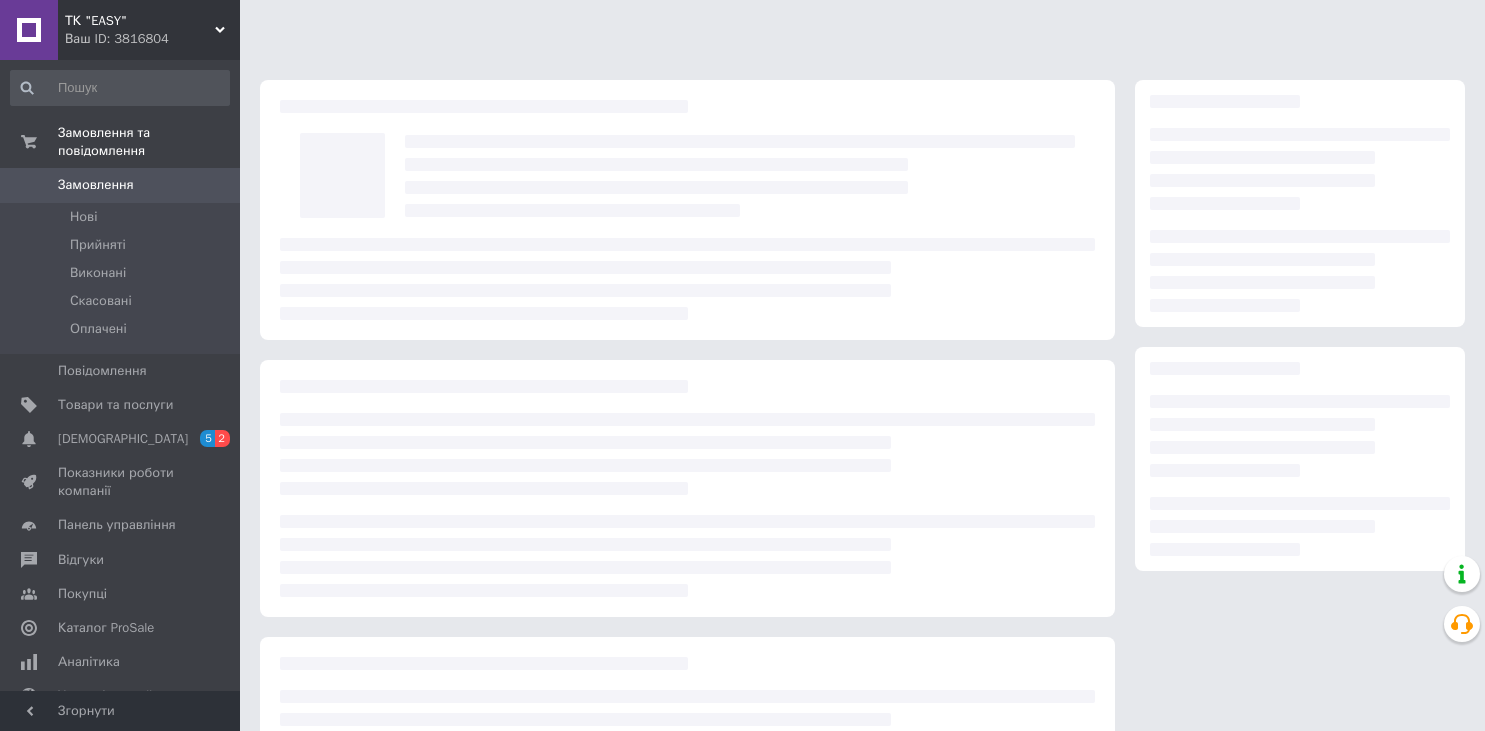 scroll, scrollTop: 0, scrollLeft: 0, axis: both 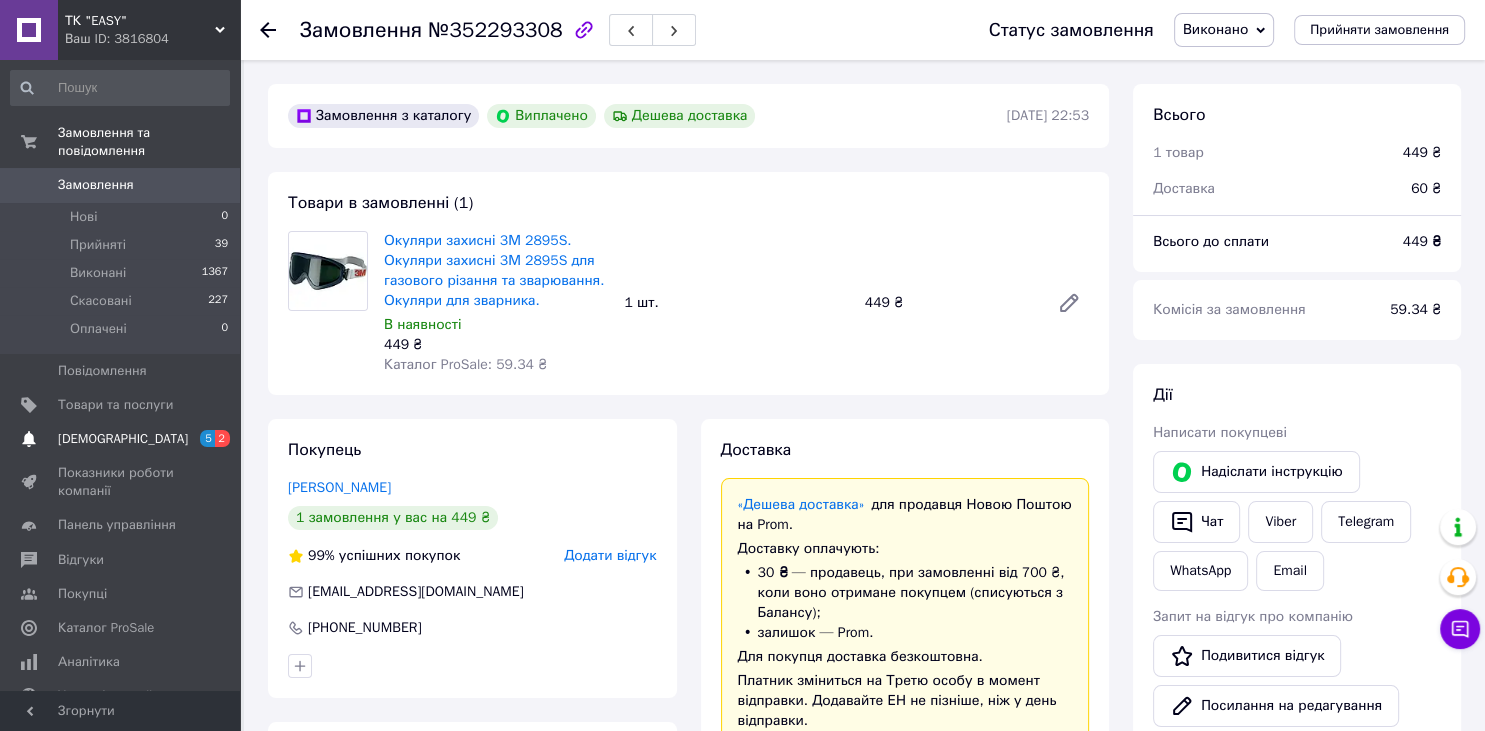 click on "[DEMOGRAPHIC_DATA]" at bounding box center (121, 439) 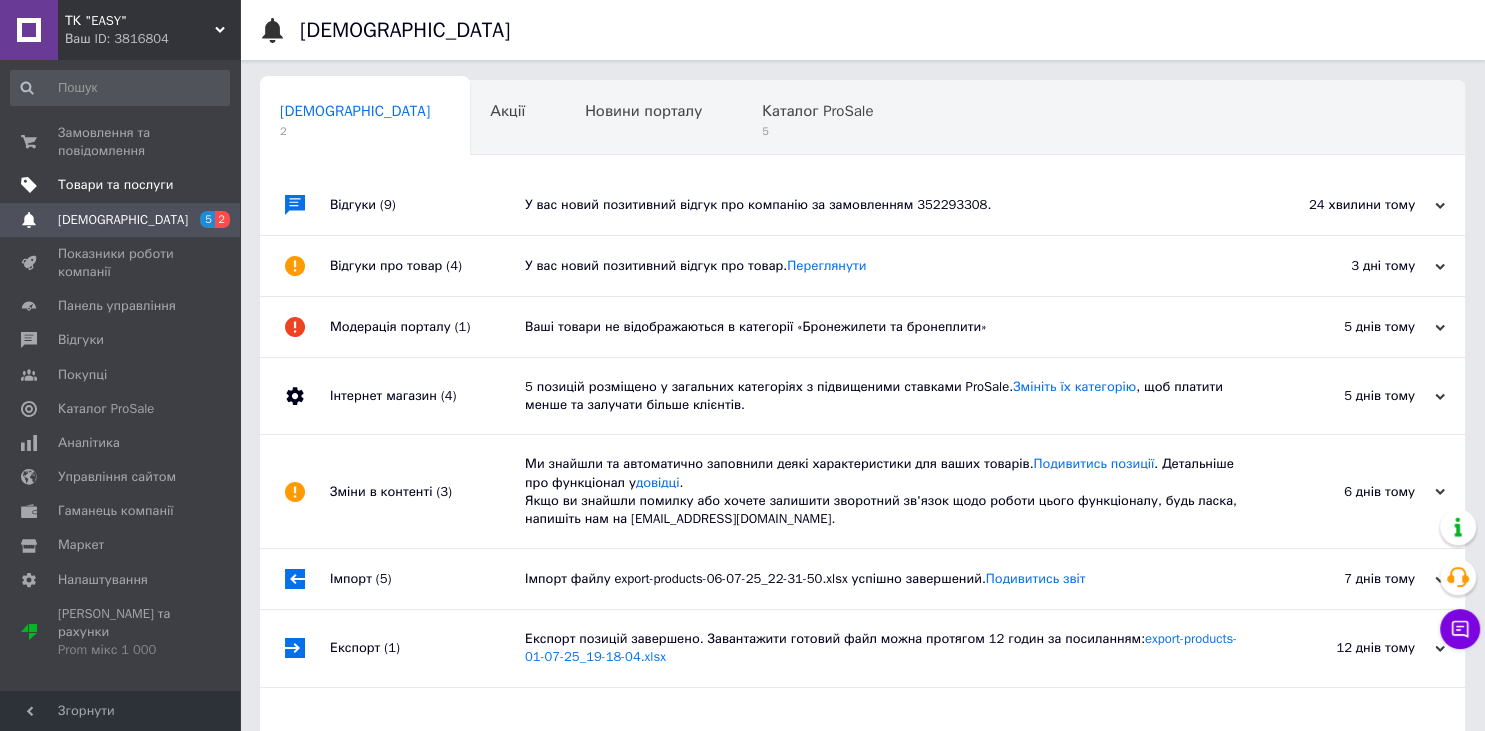 click on "Товари та послуги" at bounding box center [115, 185] 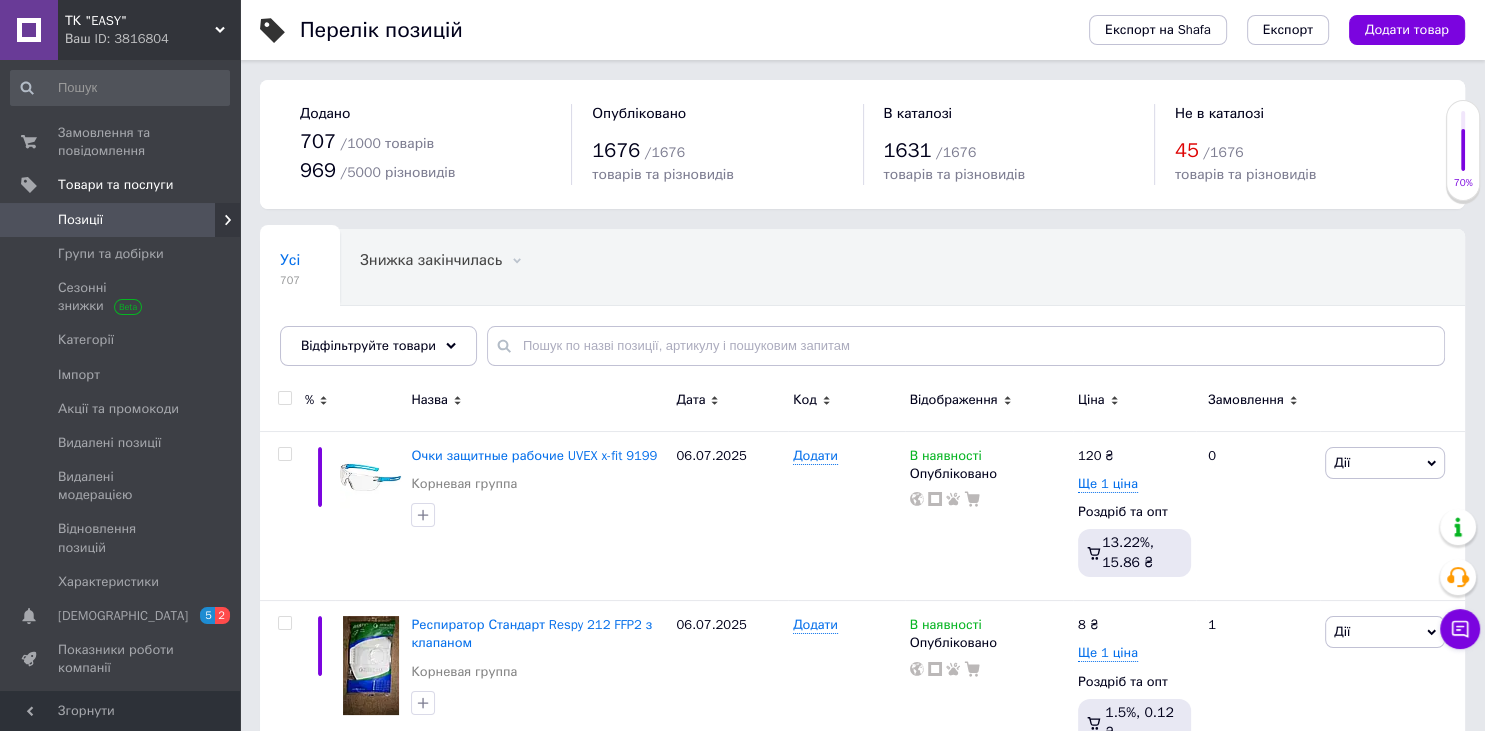 scroll, scrollTop: 318, scrollLeft: 0, axis: vertical 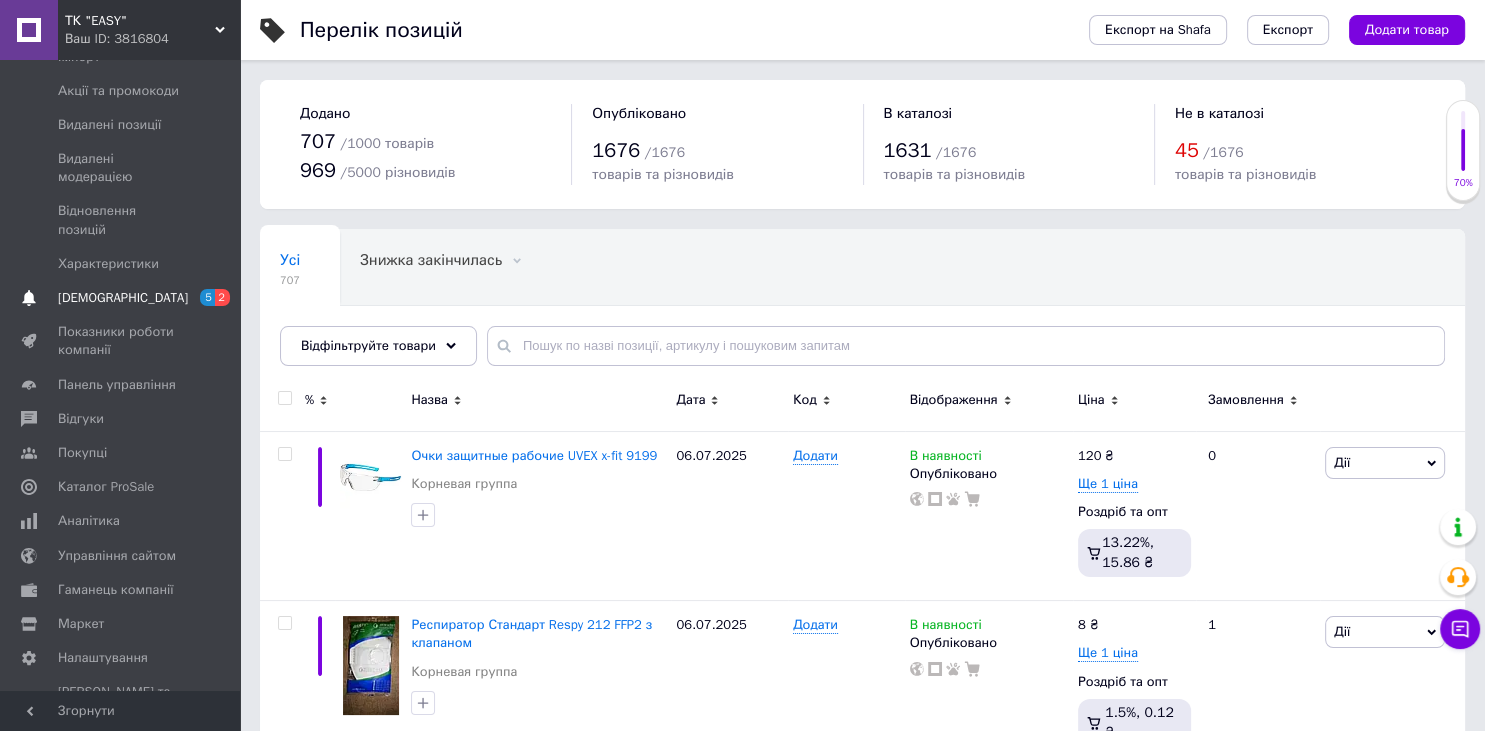 click on "[DEMOGRAPHIC_DATA] 5 2" at bounding box center (120, 298) 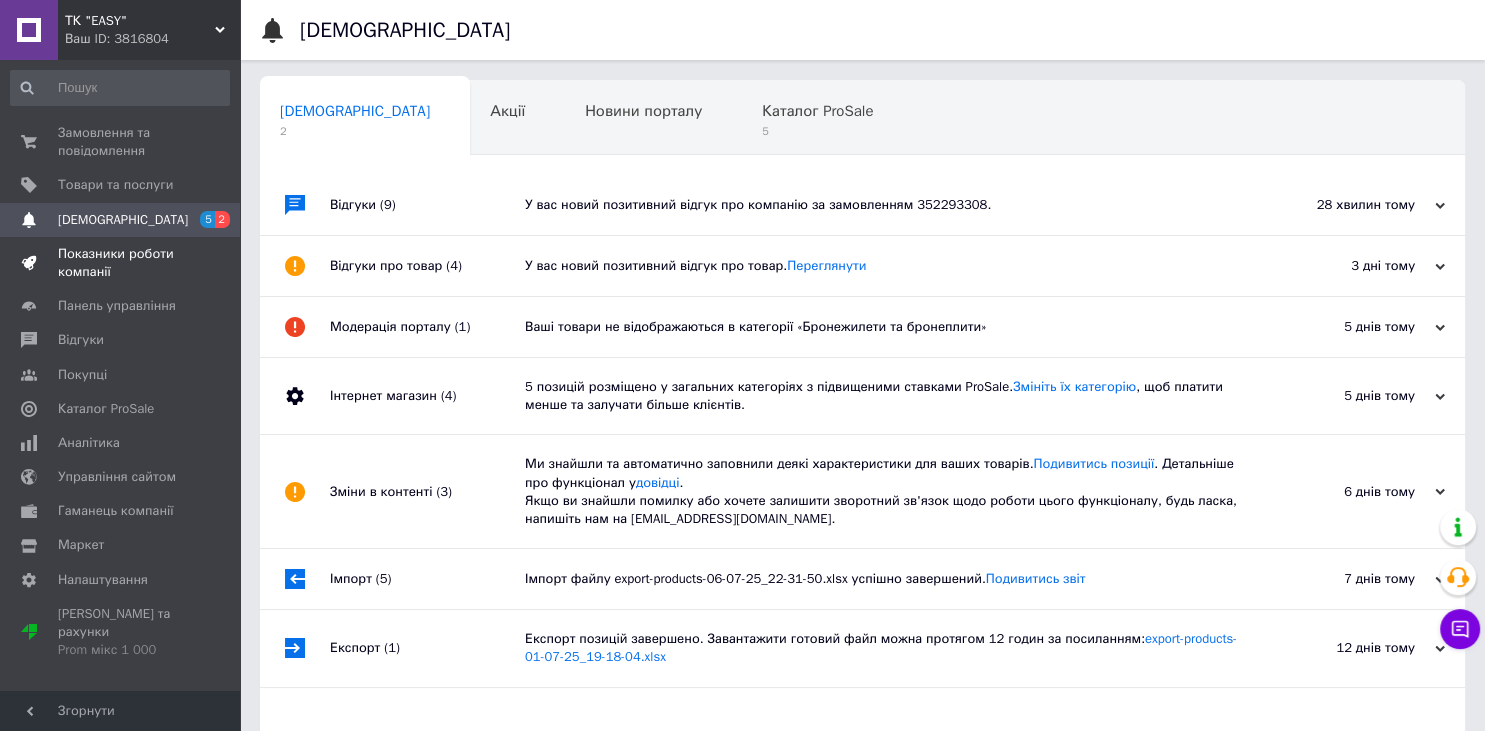 scroll, scrollTop: 0, scrollLeft: 0, axis: both 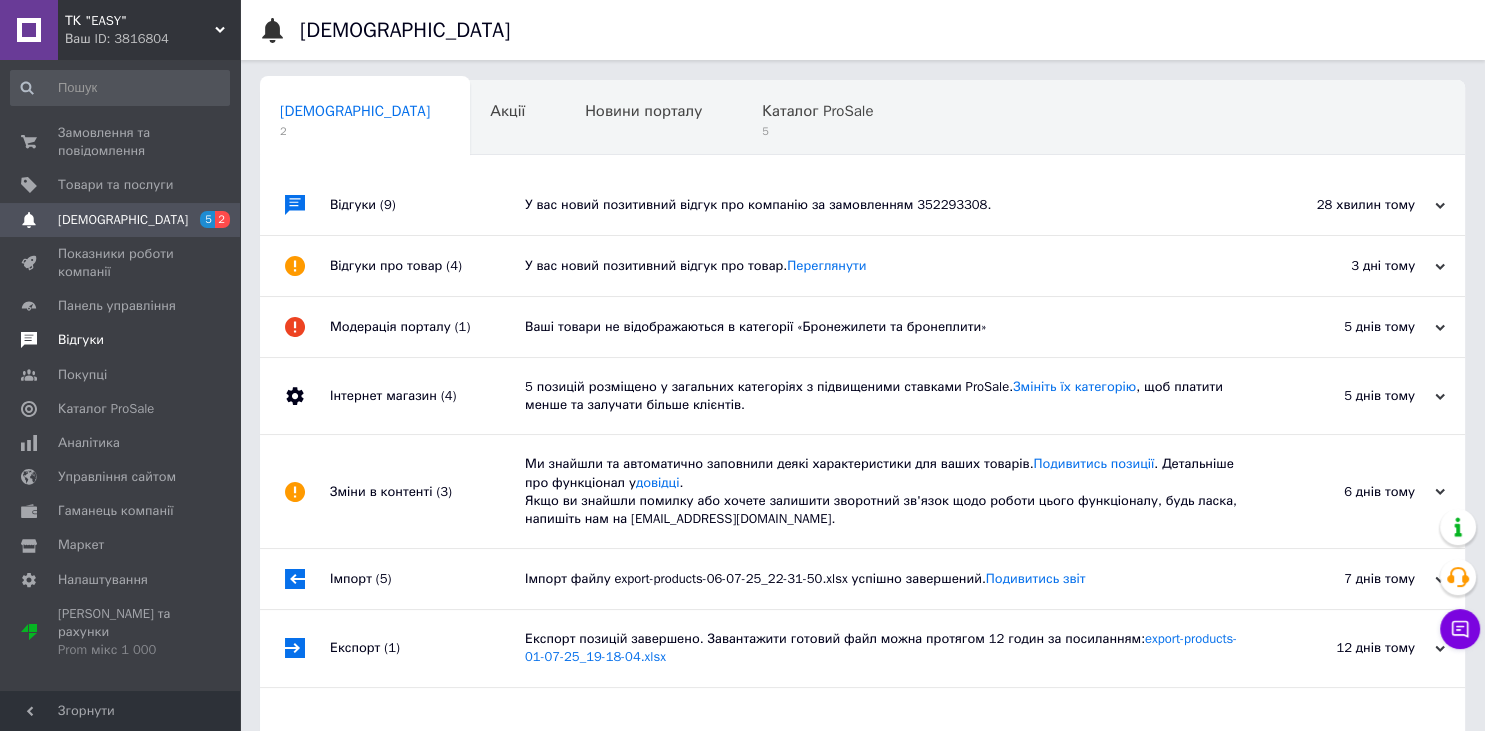 click on "Відгуки" at bounding box center [121, 340] 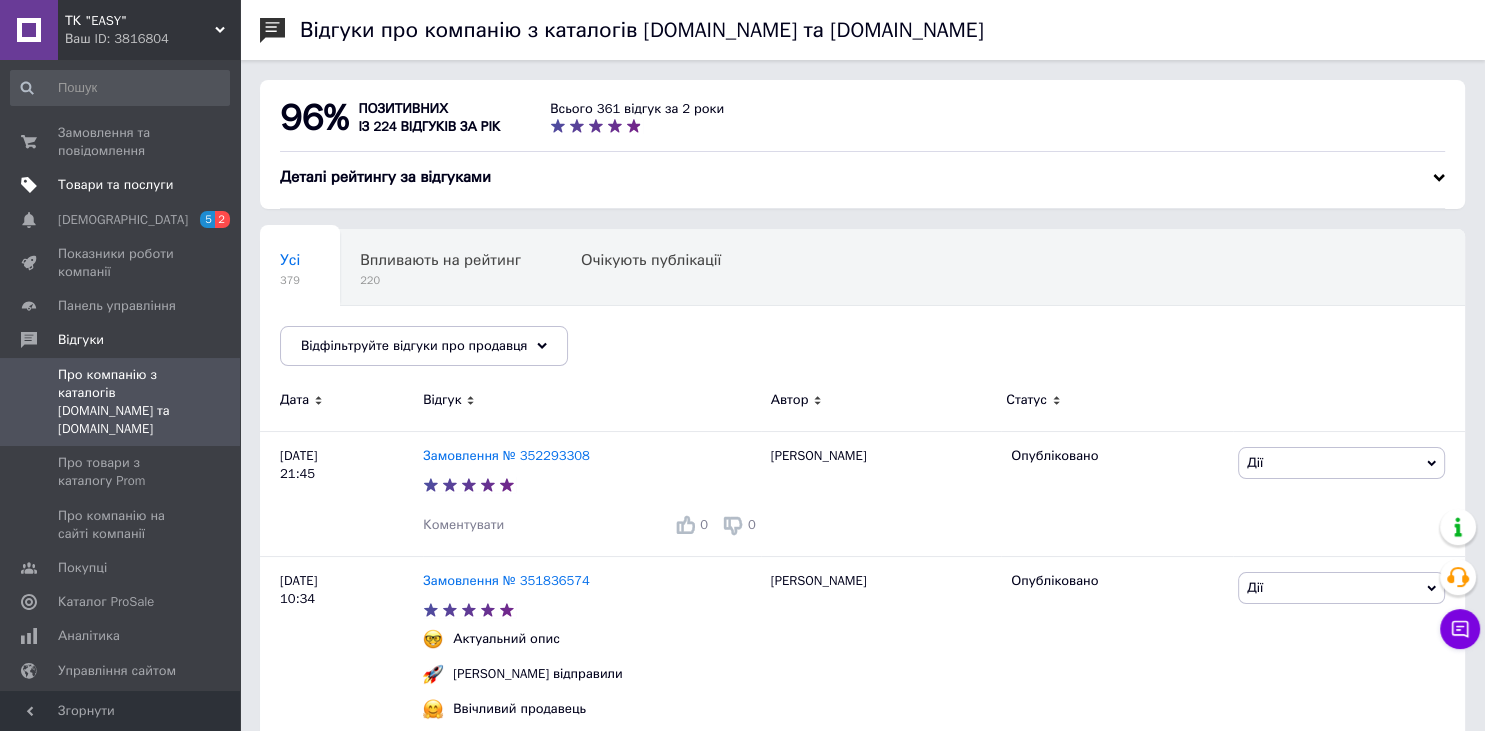 click on "Товари та послуги" at bounding box center [115, 185] 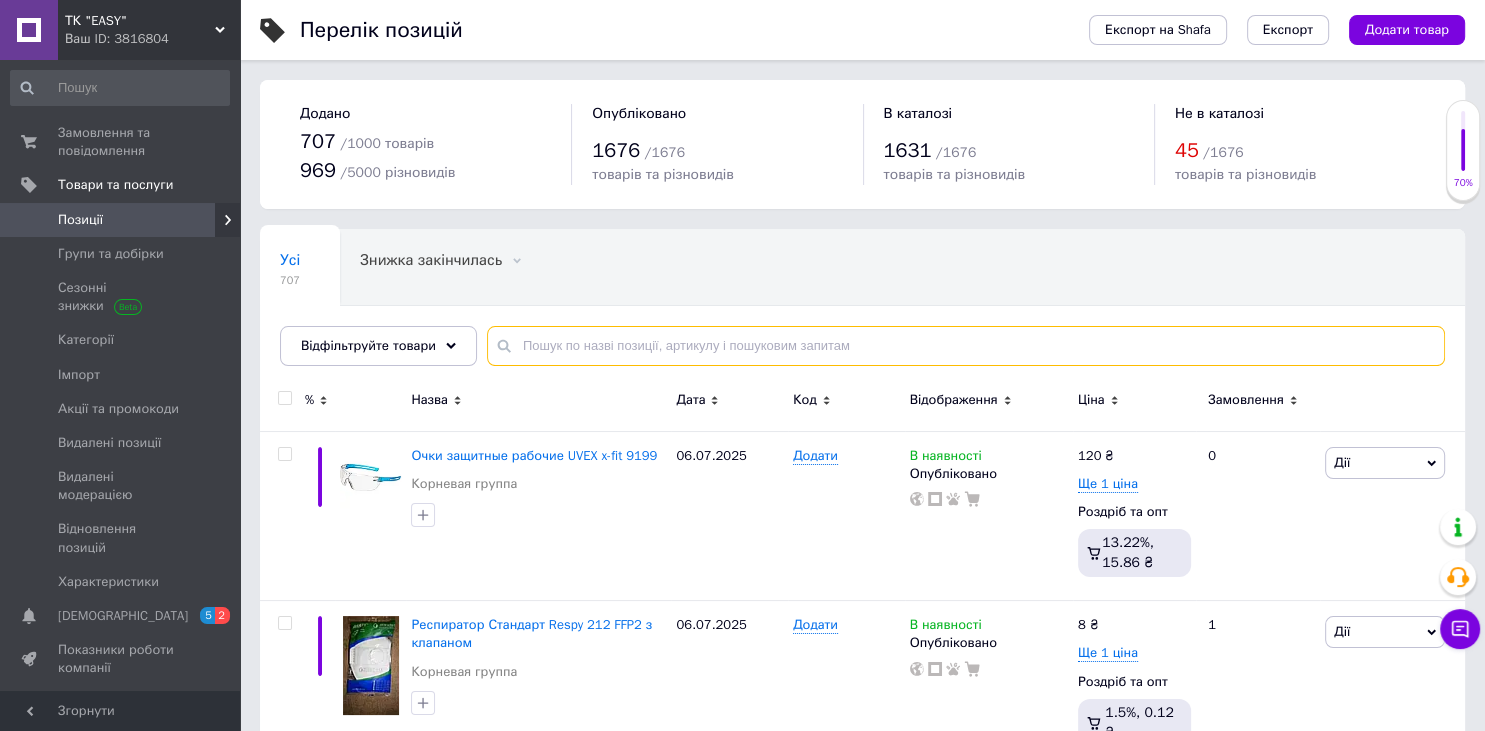 click at bounding box center [966, 346] 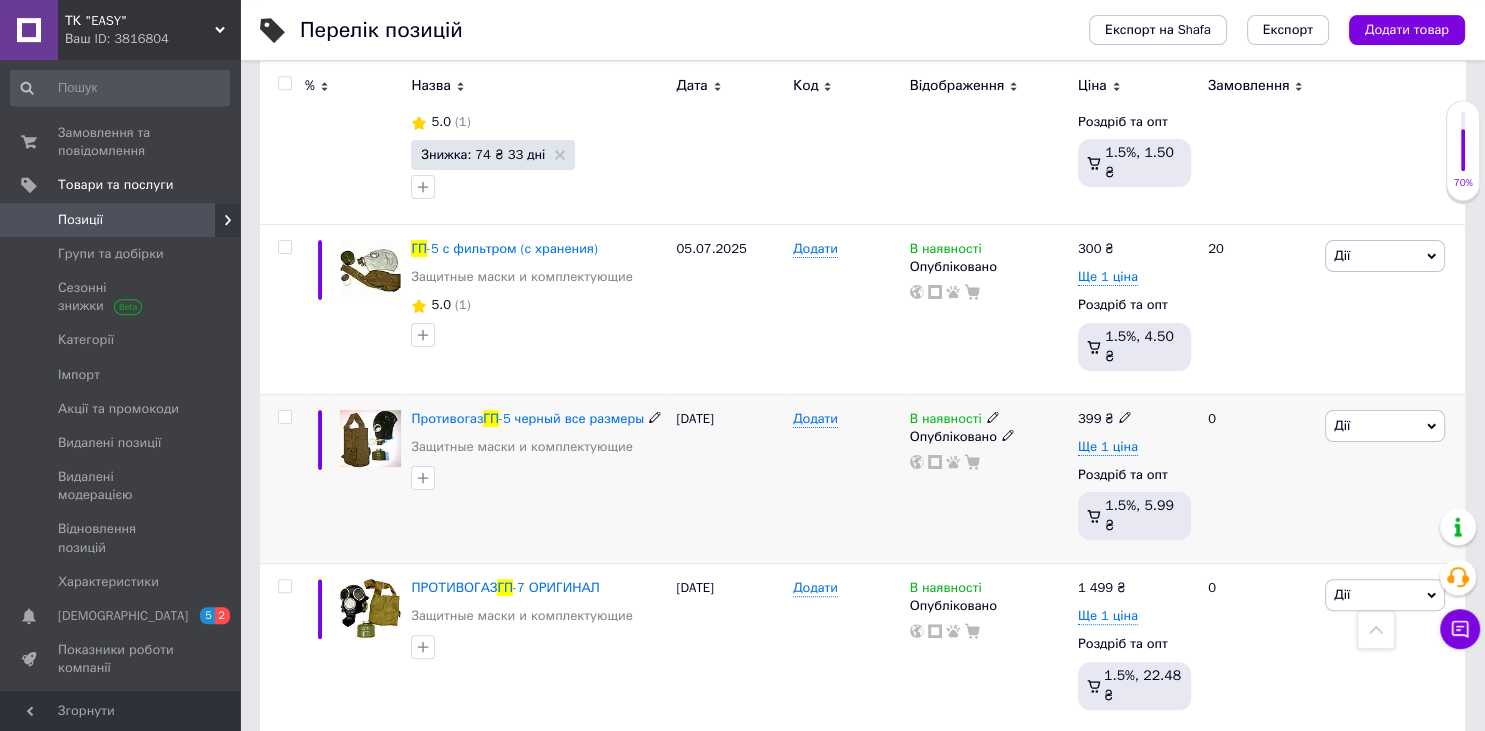 scroll, scrollTop: 422, scrollLeft: 0, axis: vertical 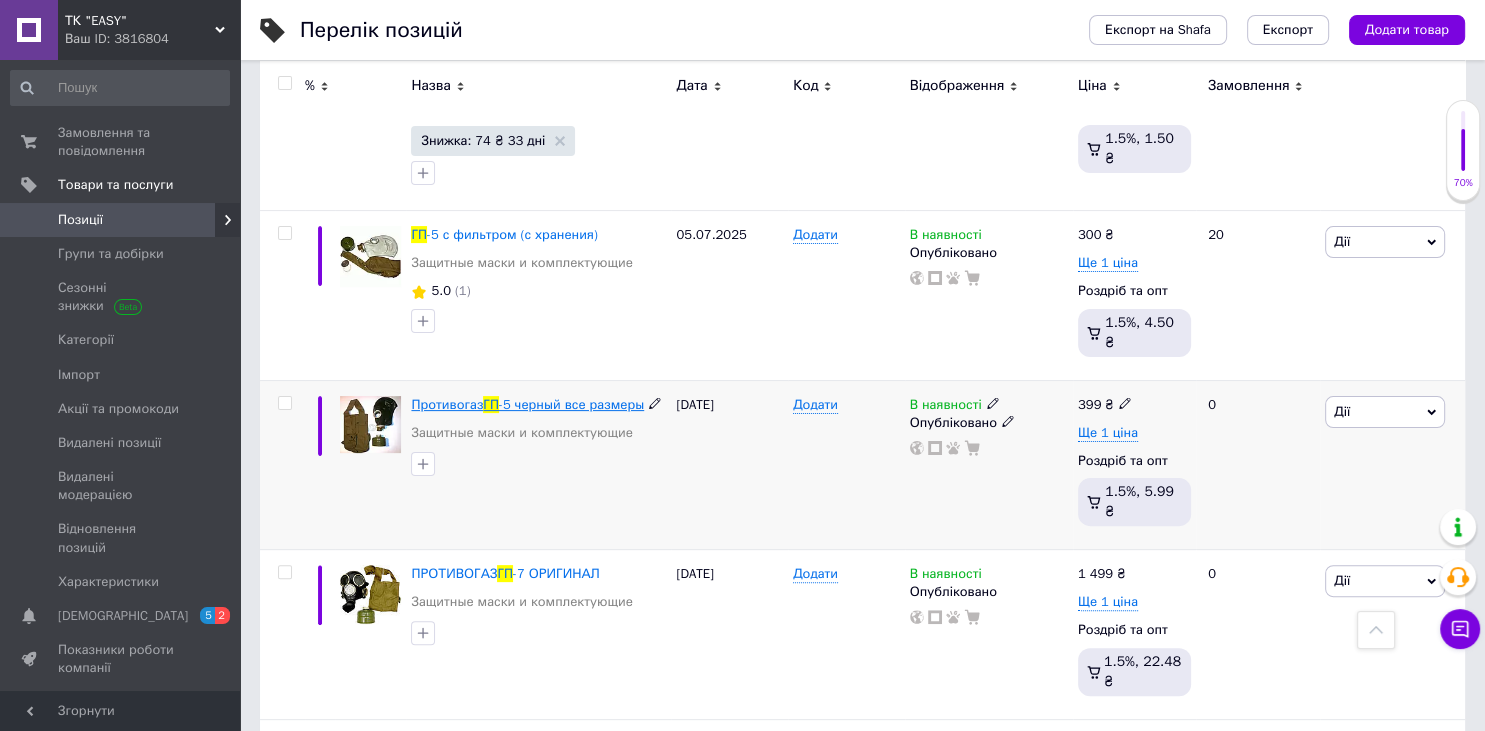 type on "гп" 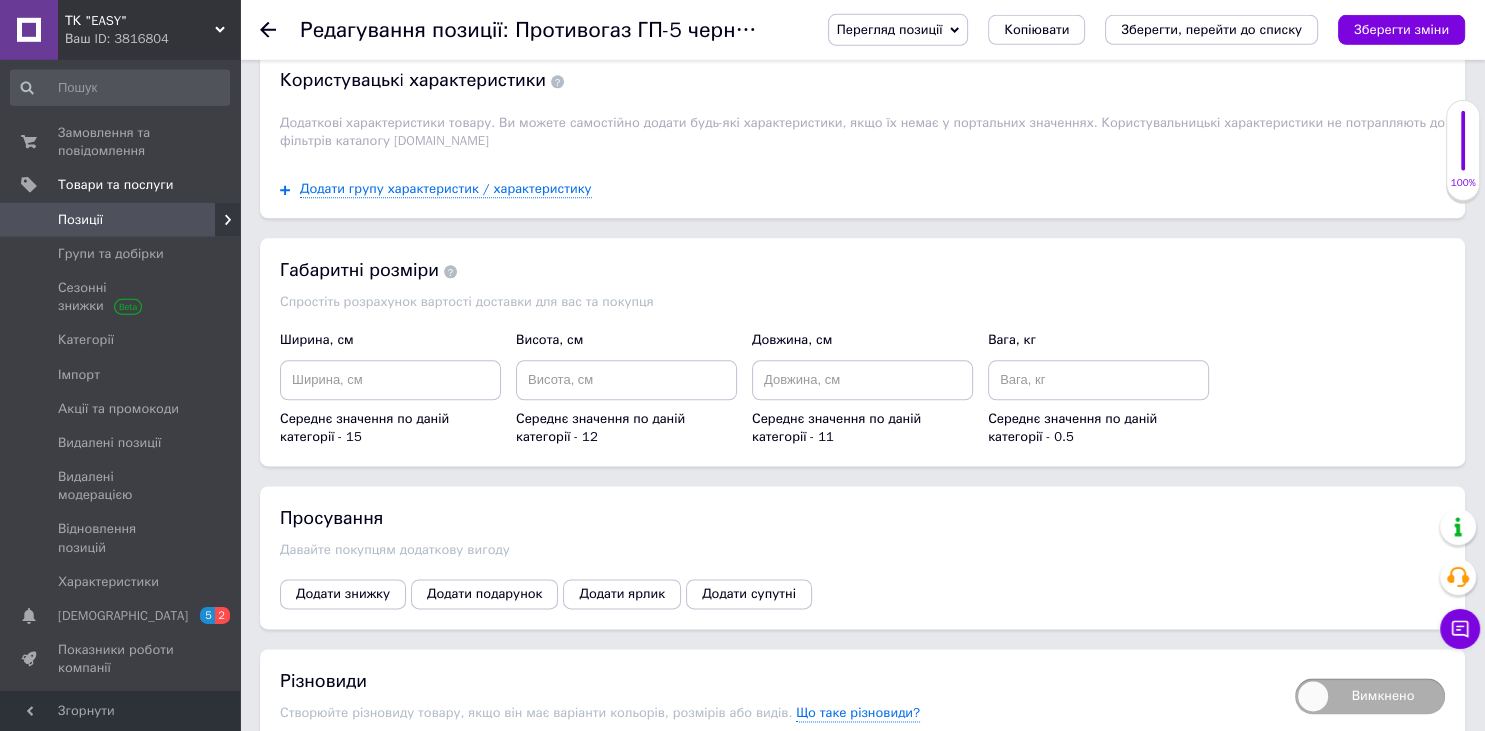 scroll, scrollTop: 2534, scrollLeft: 0, axis: vertical 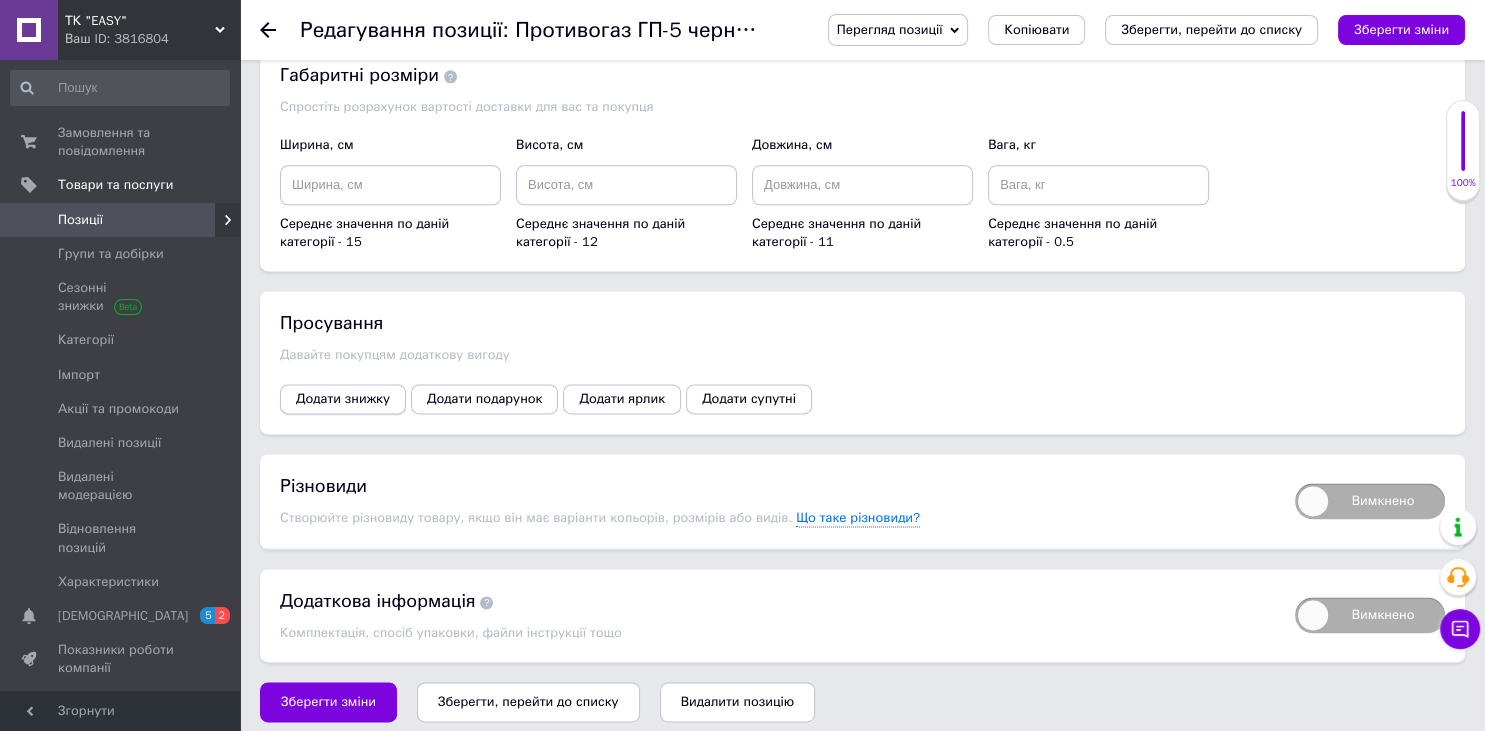 click on "Додати знижку" at bounding box center (343, 399) 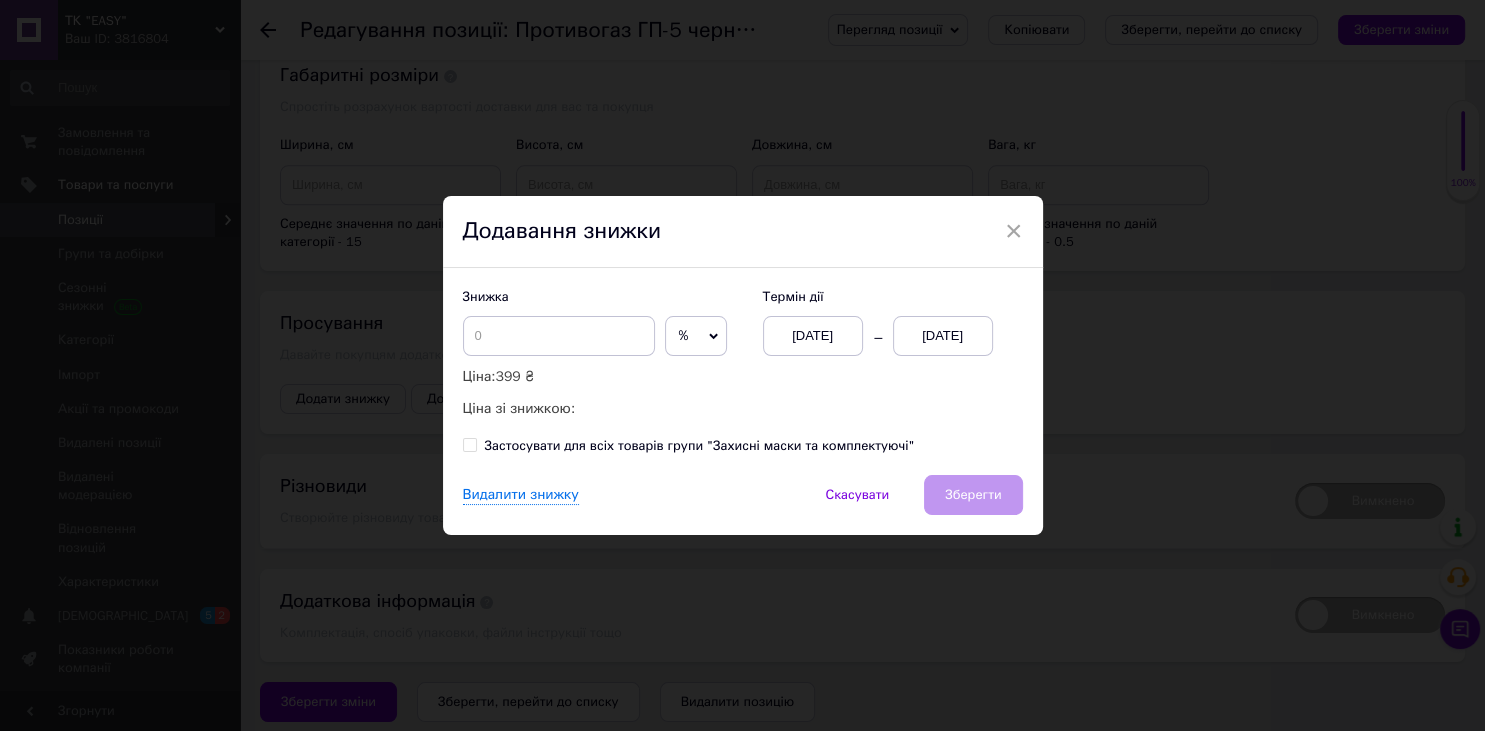 click on "%" at bounding box center (696, 336) 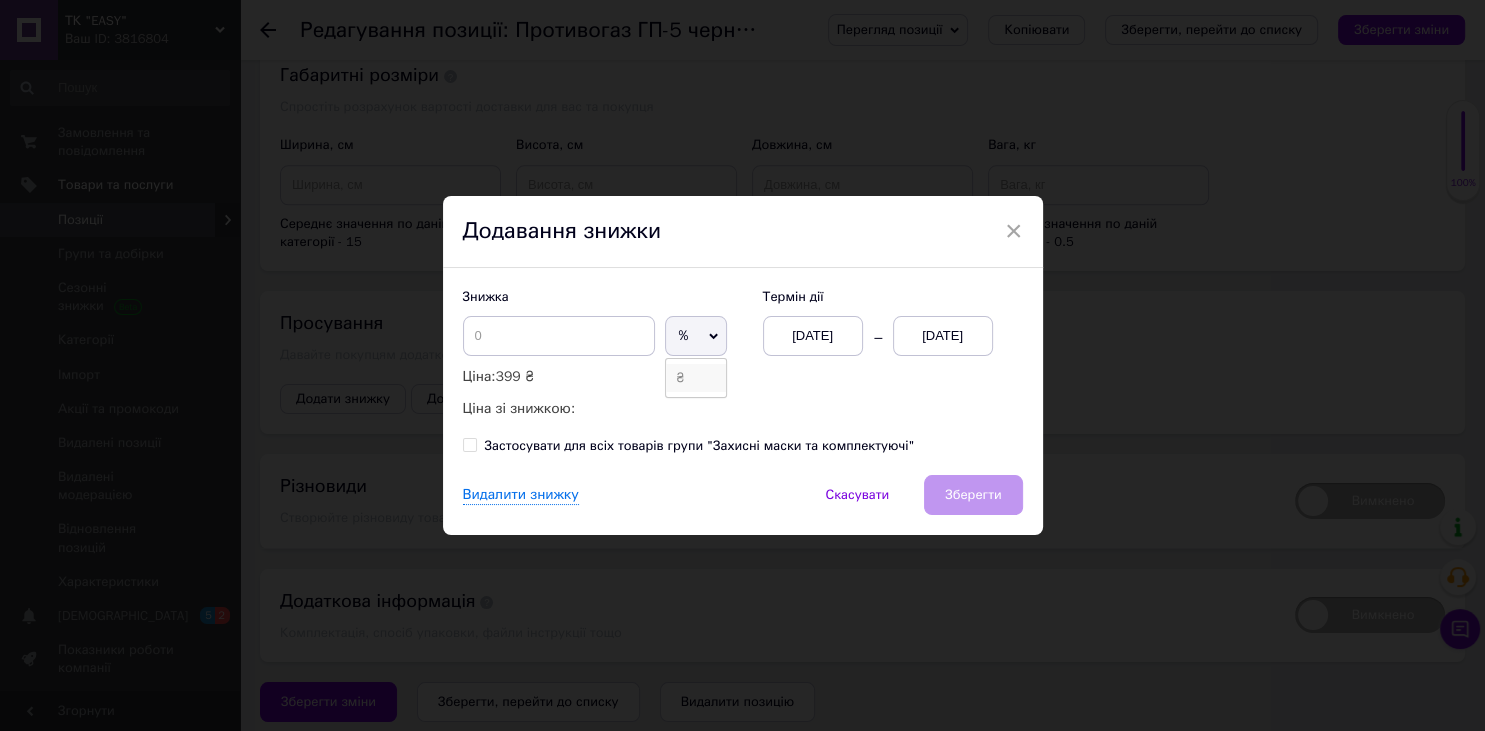 click on "₴" at bounding box center [696, 378] 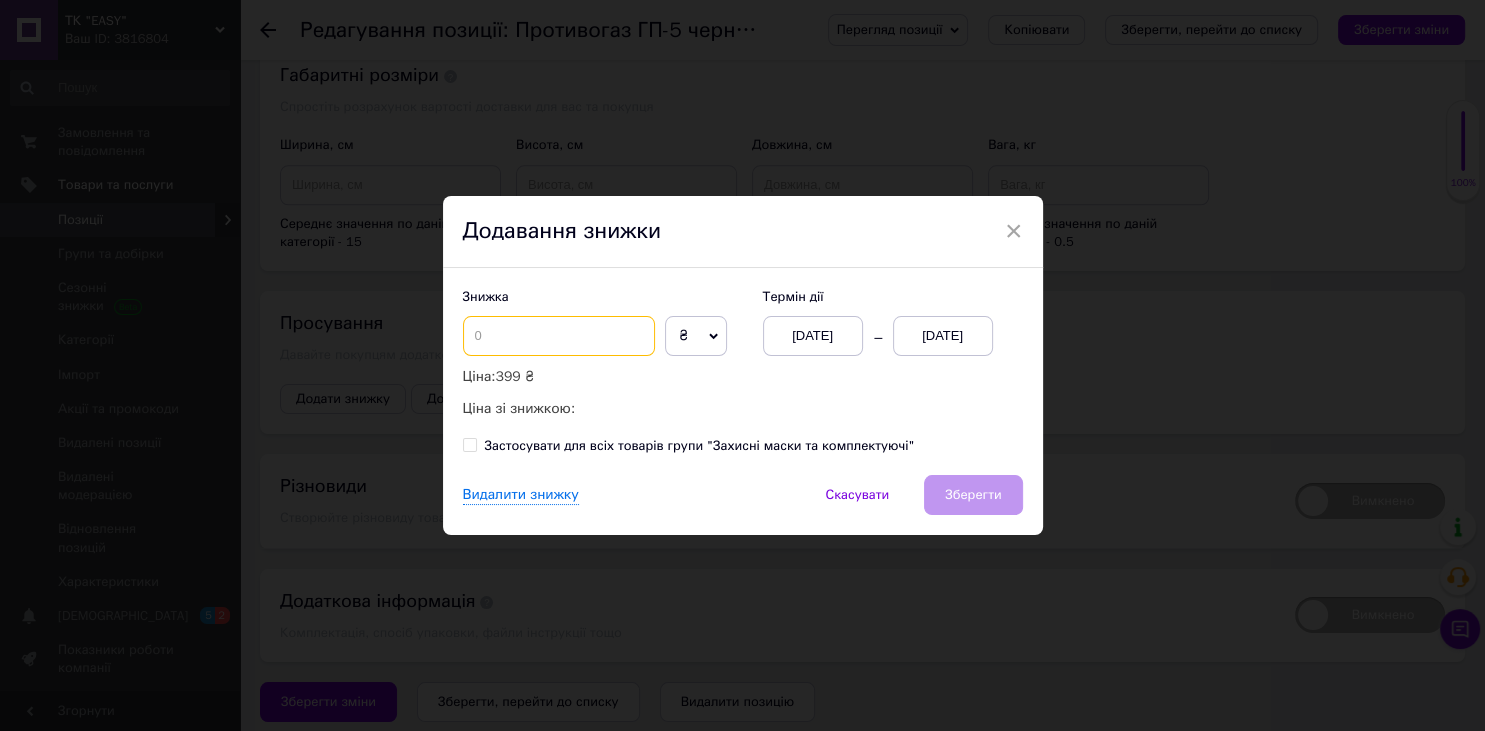 click at bounding box center (559, 336) 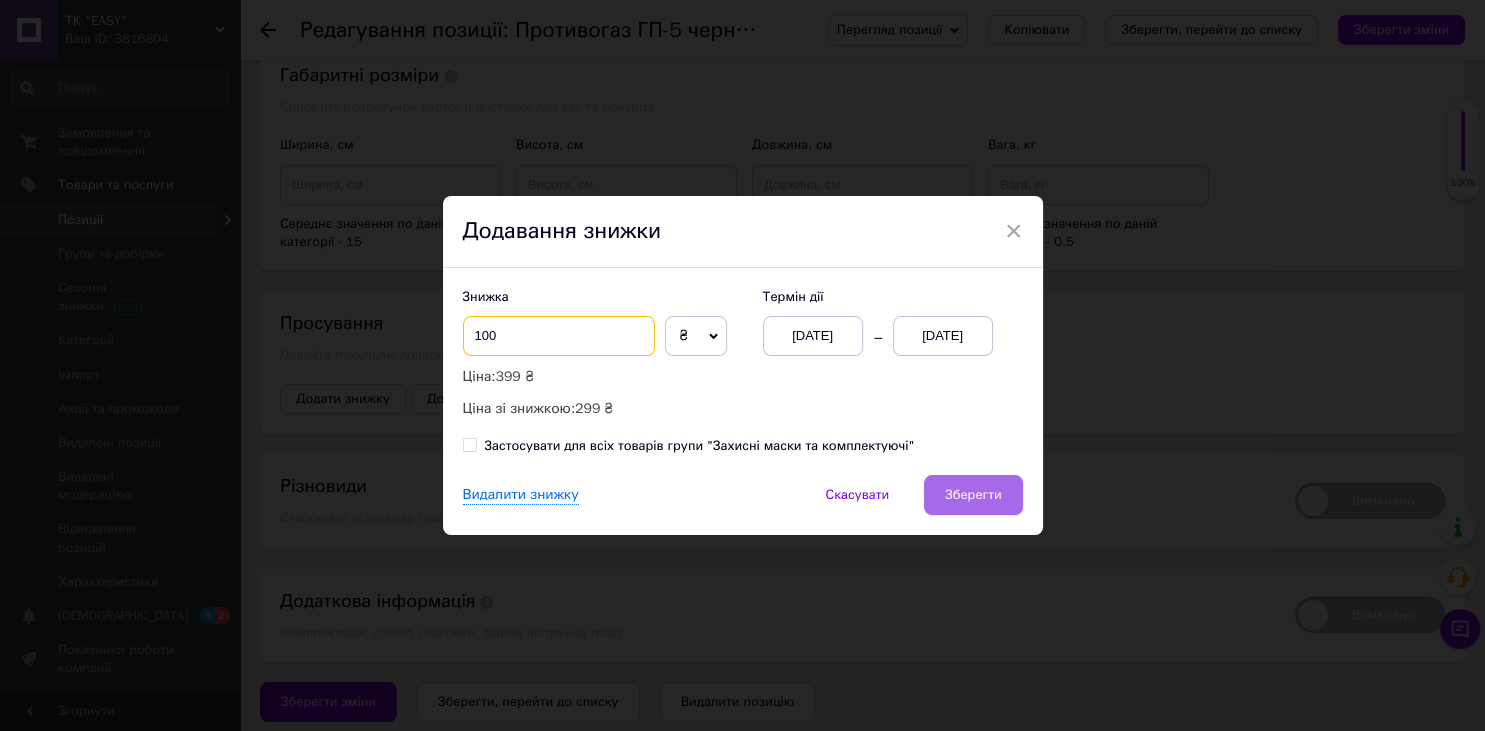 type on "100" 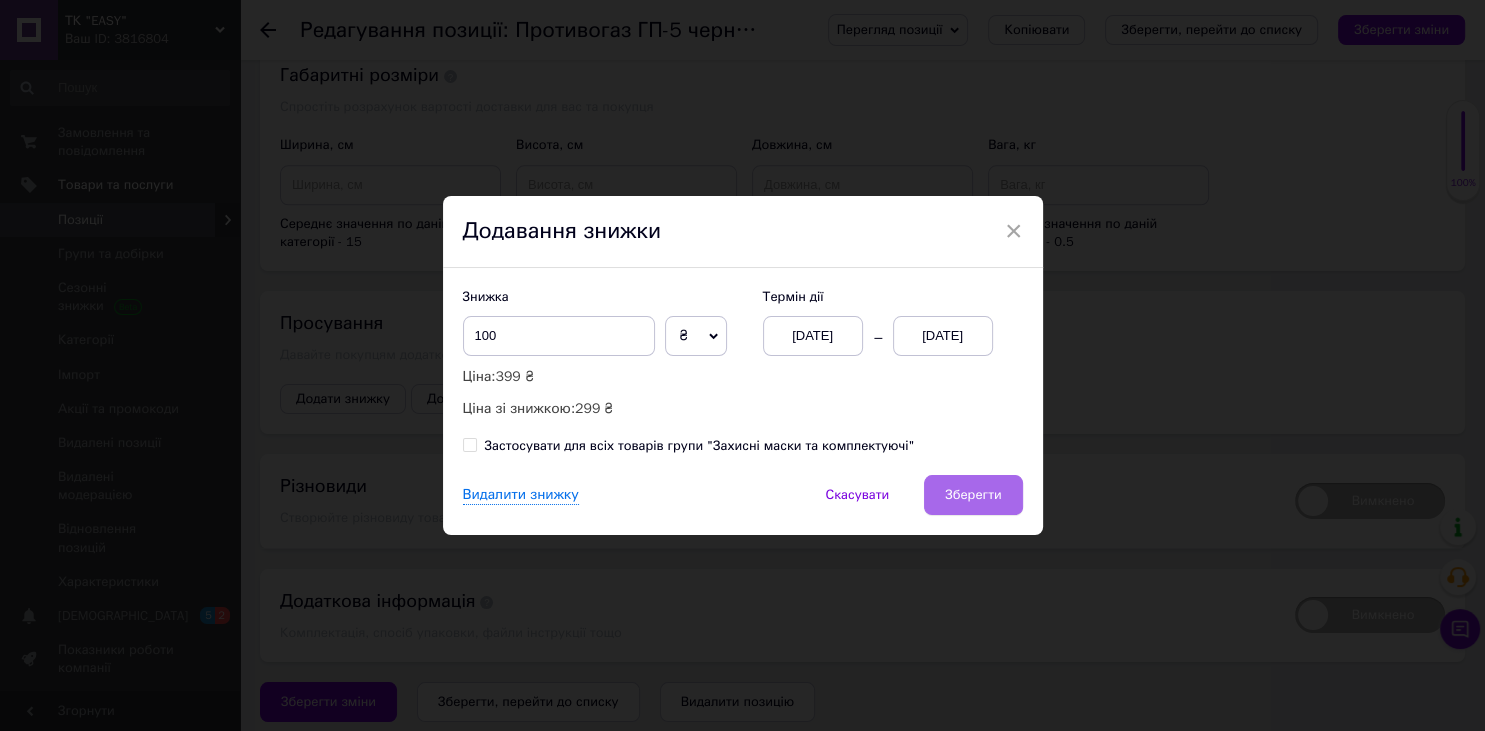 click on "Зберегти" at bounding box center (973, 495) 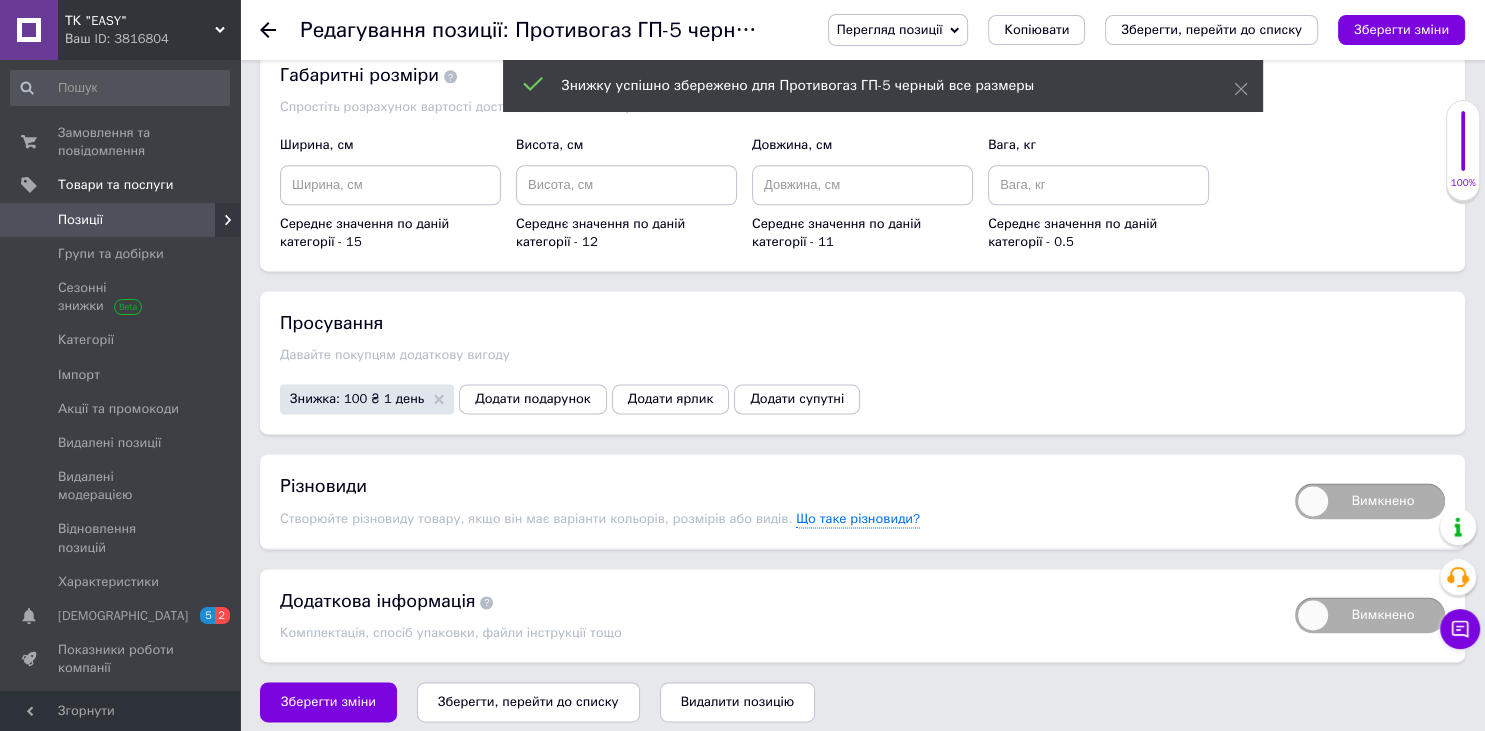 click on "Вимкнено" at bounding box center [1370, 501] 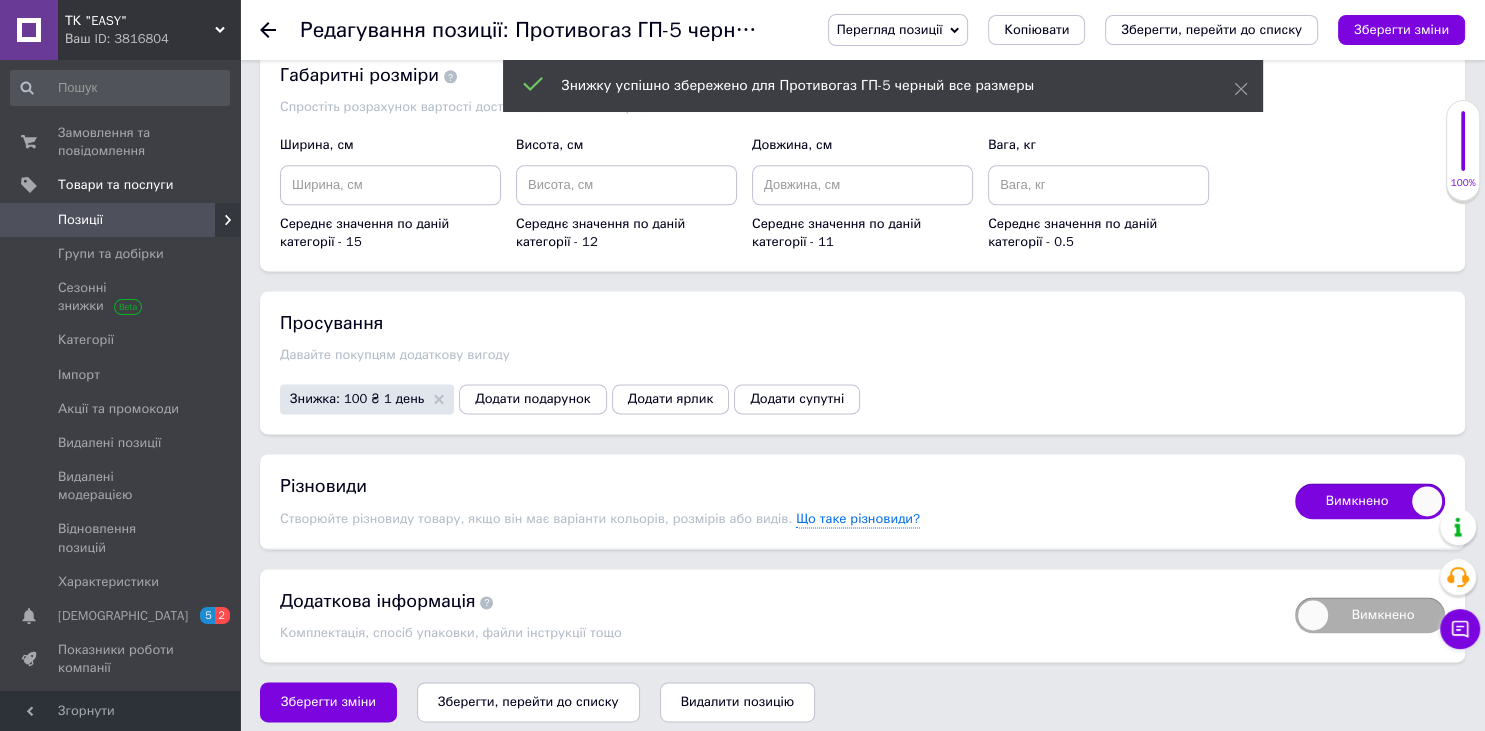 checkbox on "true" 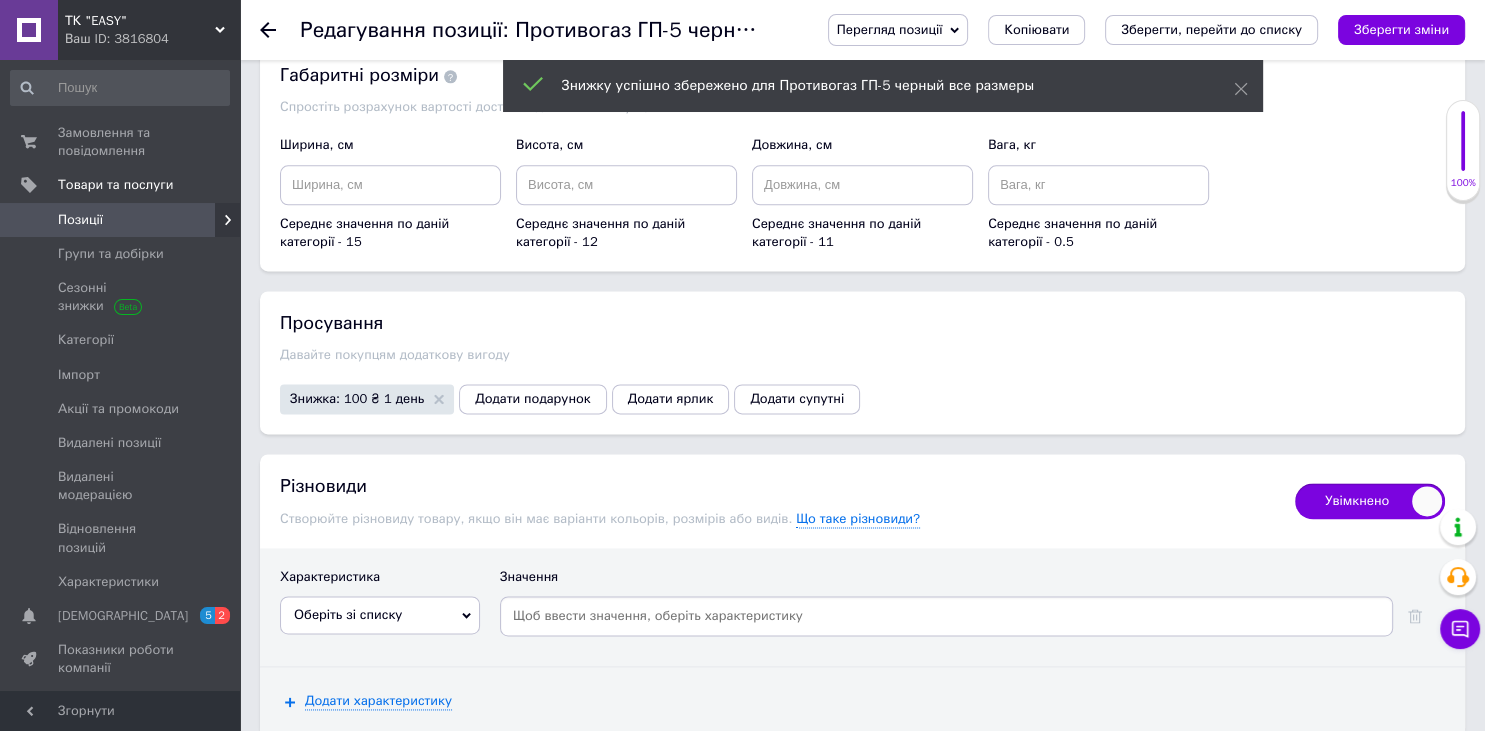 click on "Оберіть зі списку" at bounding box center [348, 614] 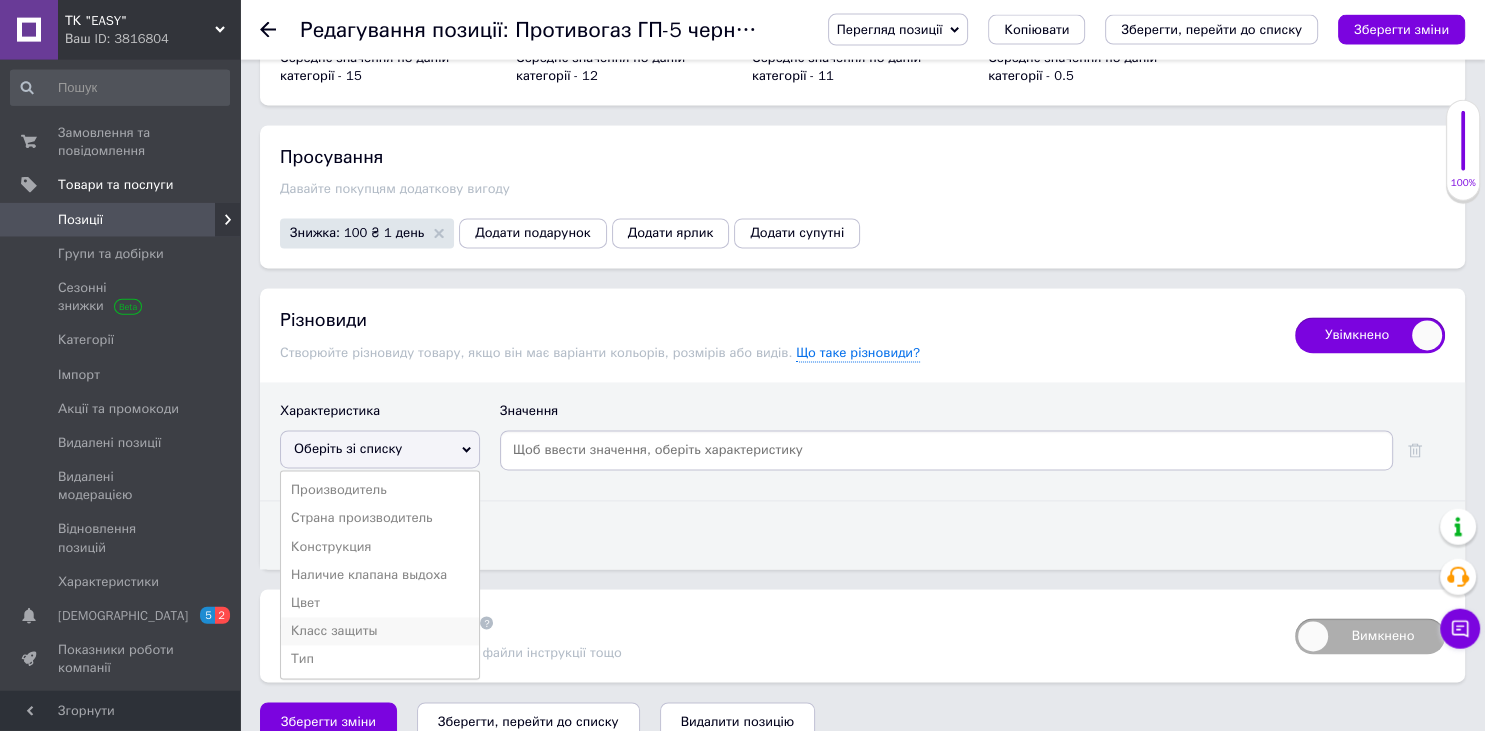 scroll, scrollTop: 2724, scrollLeft: 0, axis: vertical 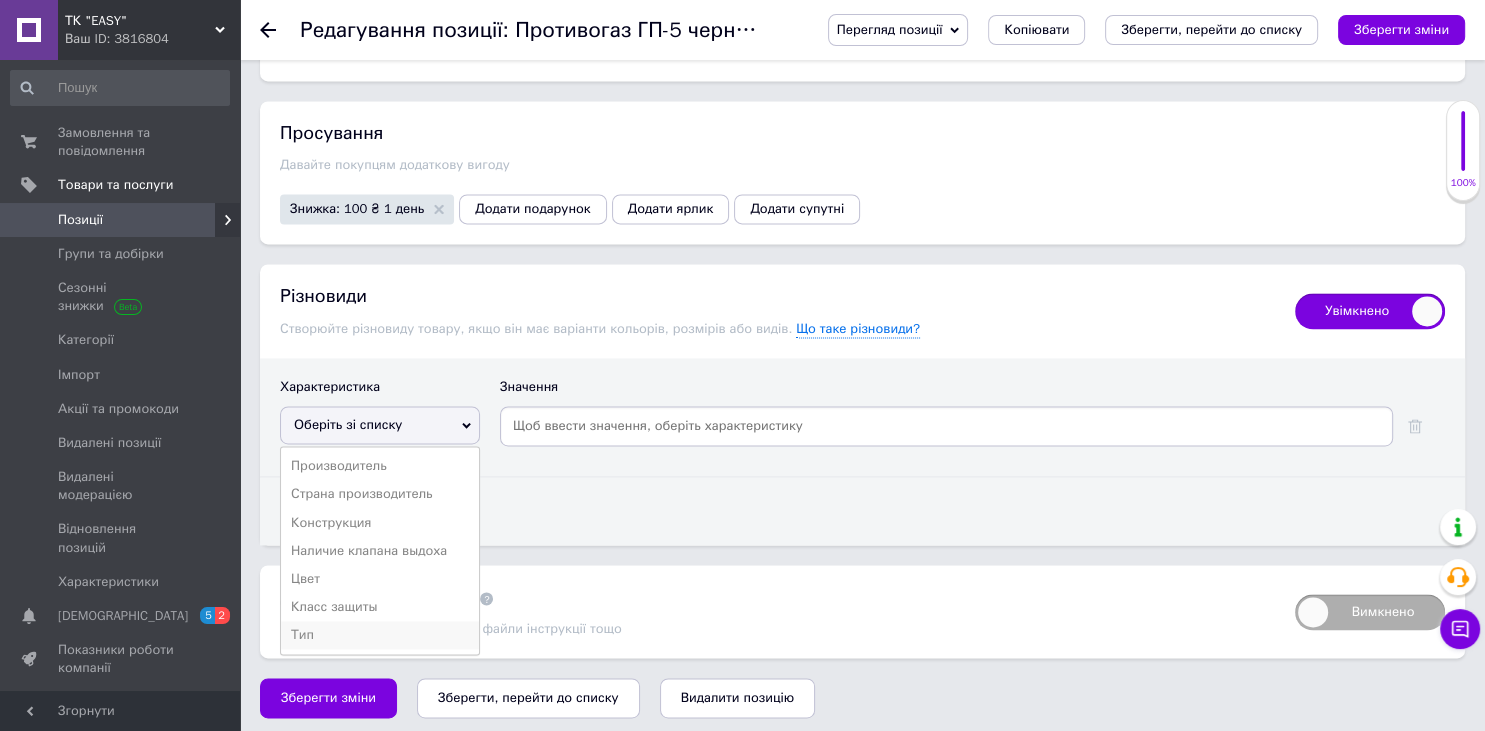 click on "Тип" at bounding box center (380, 635) 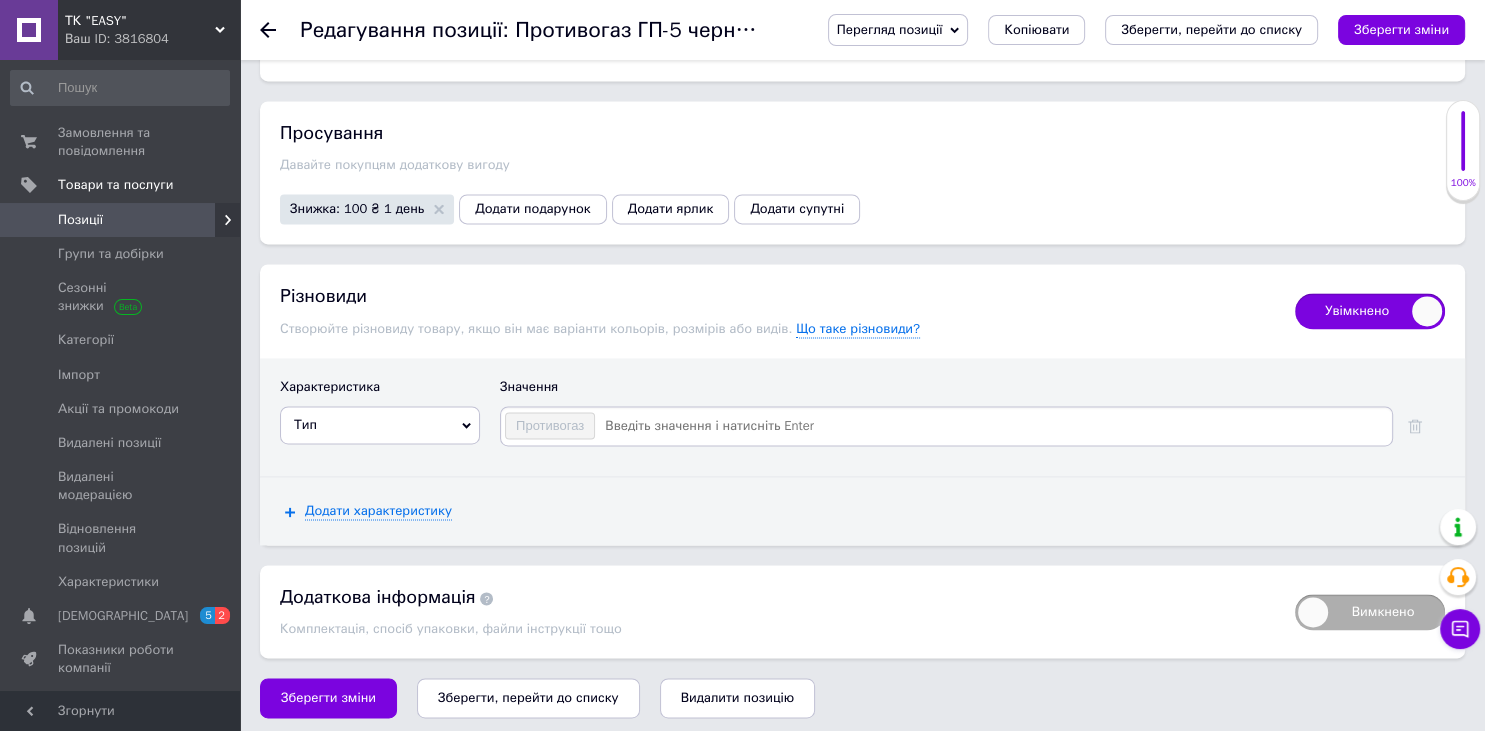click at bounding box center (992, 426) 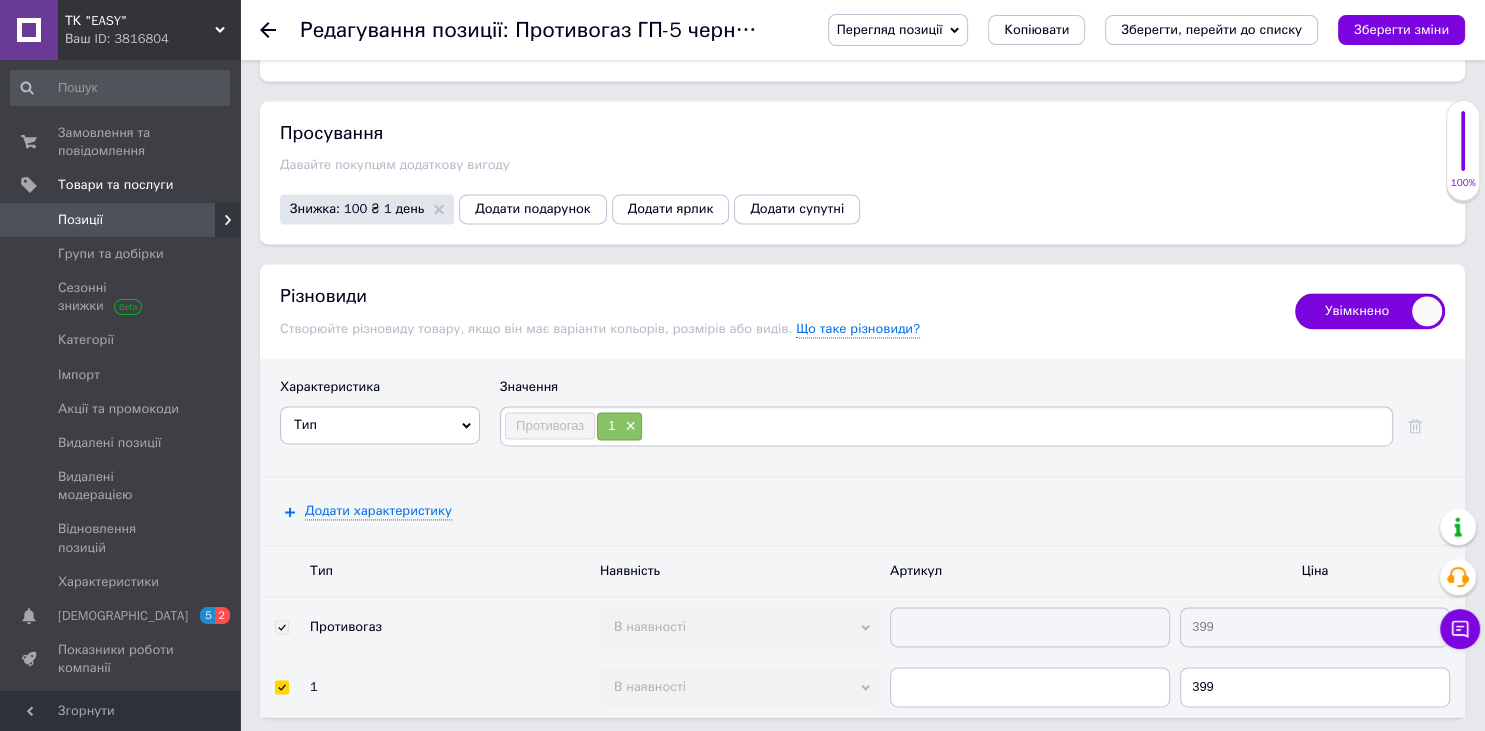 type on "2" 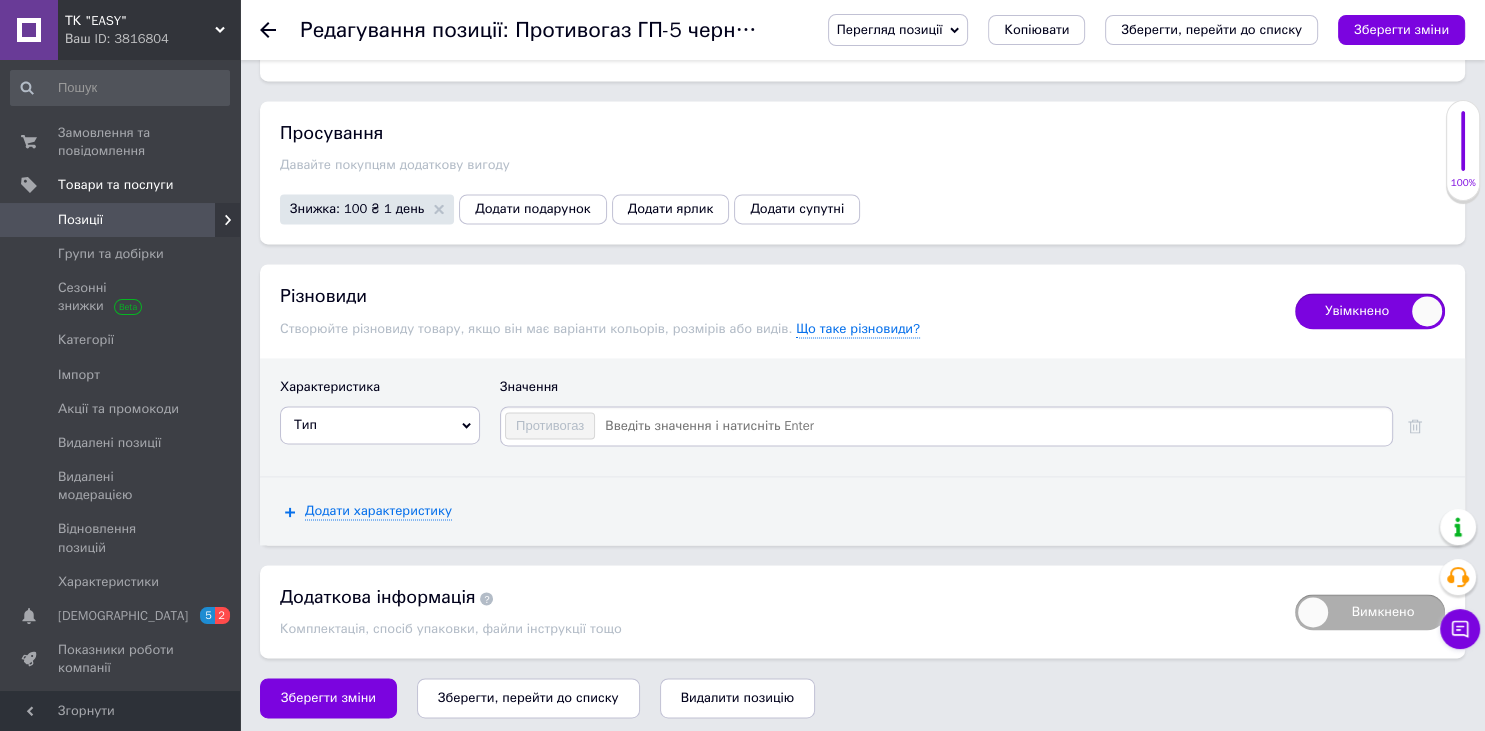 type on "1" 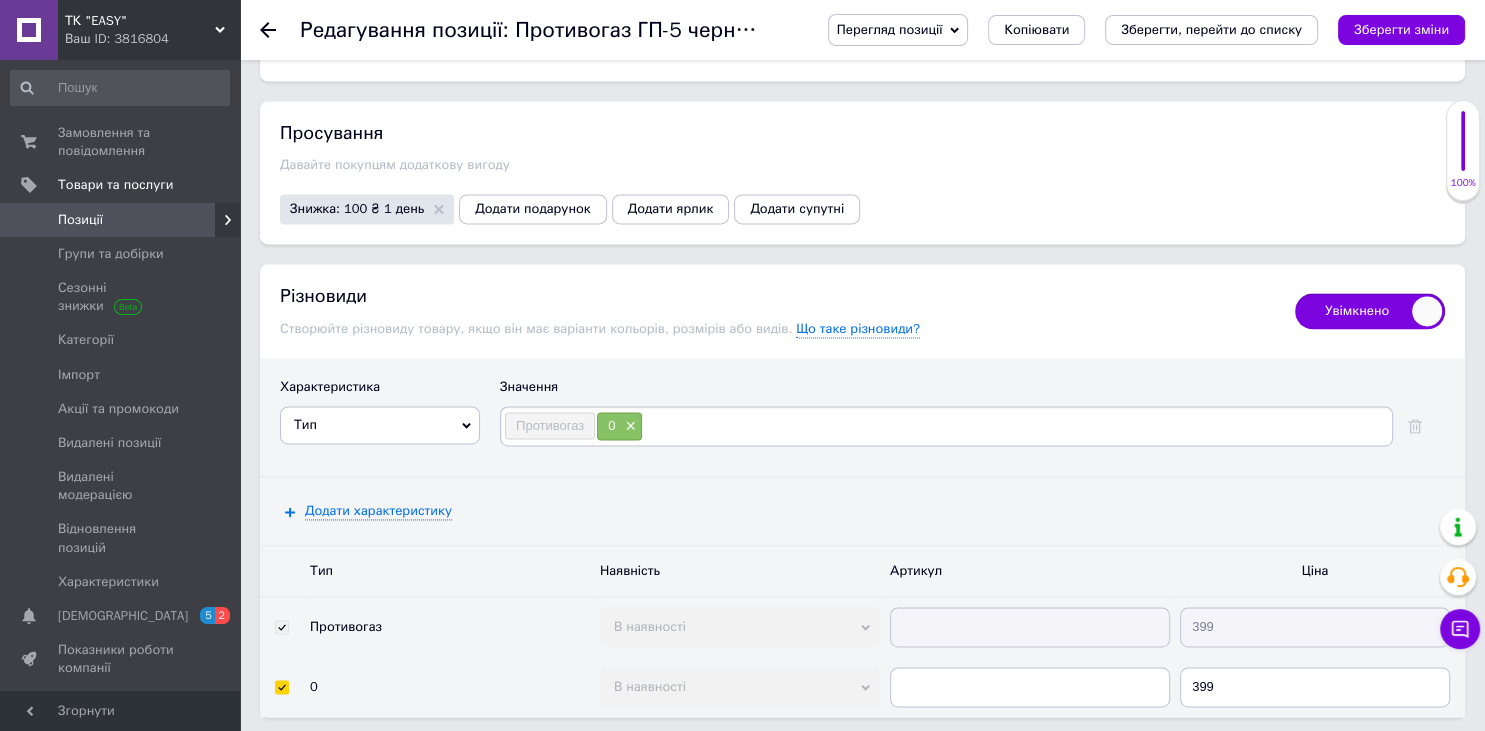 type on "1" 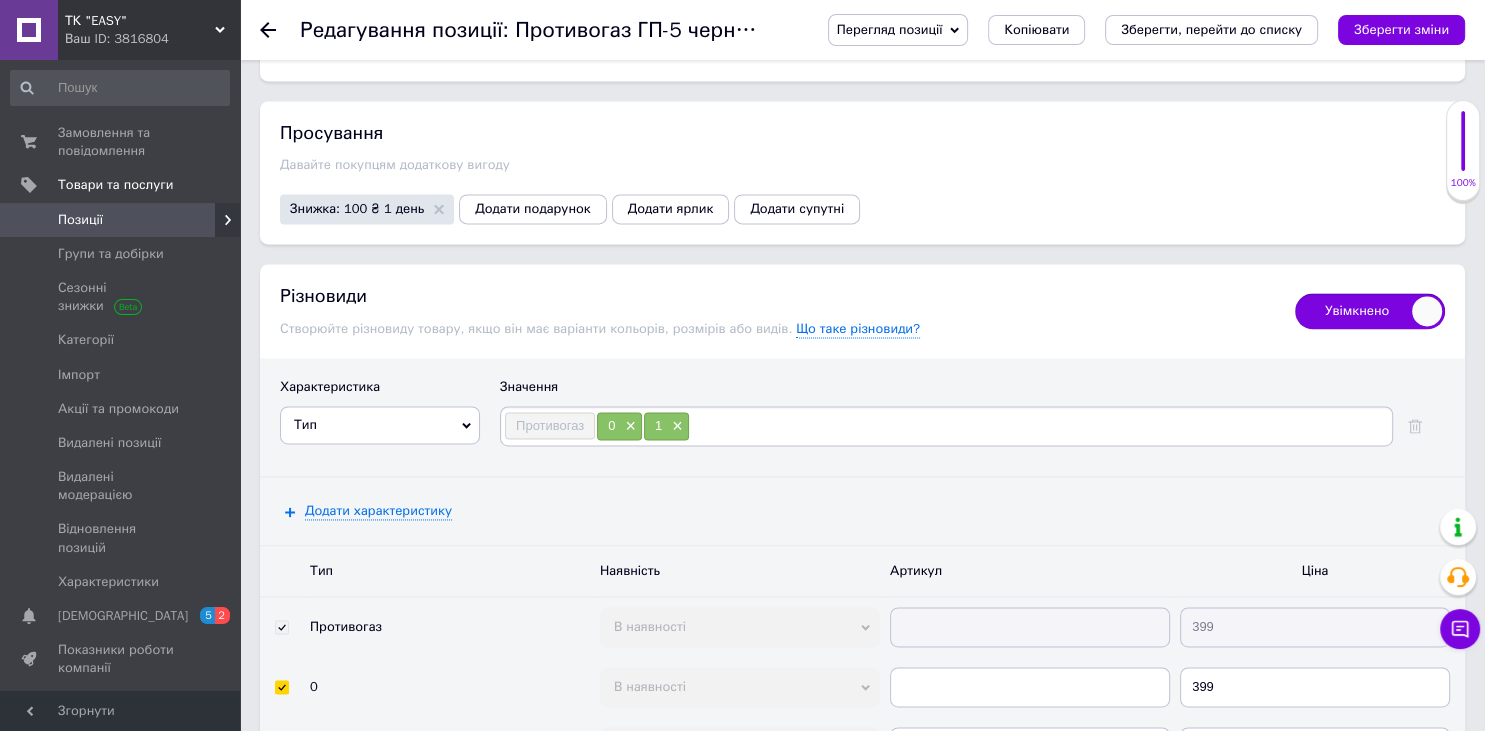 type on "2" 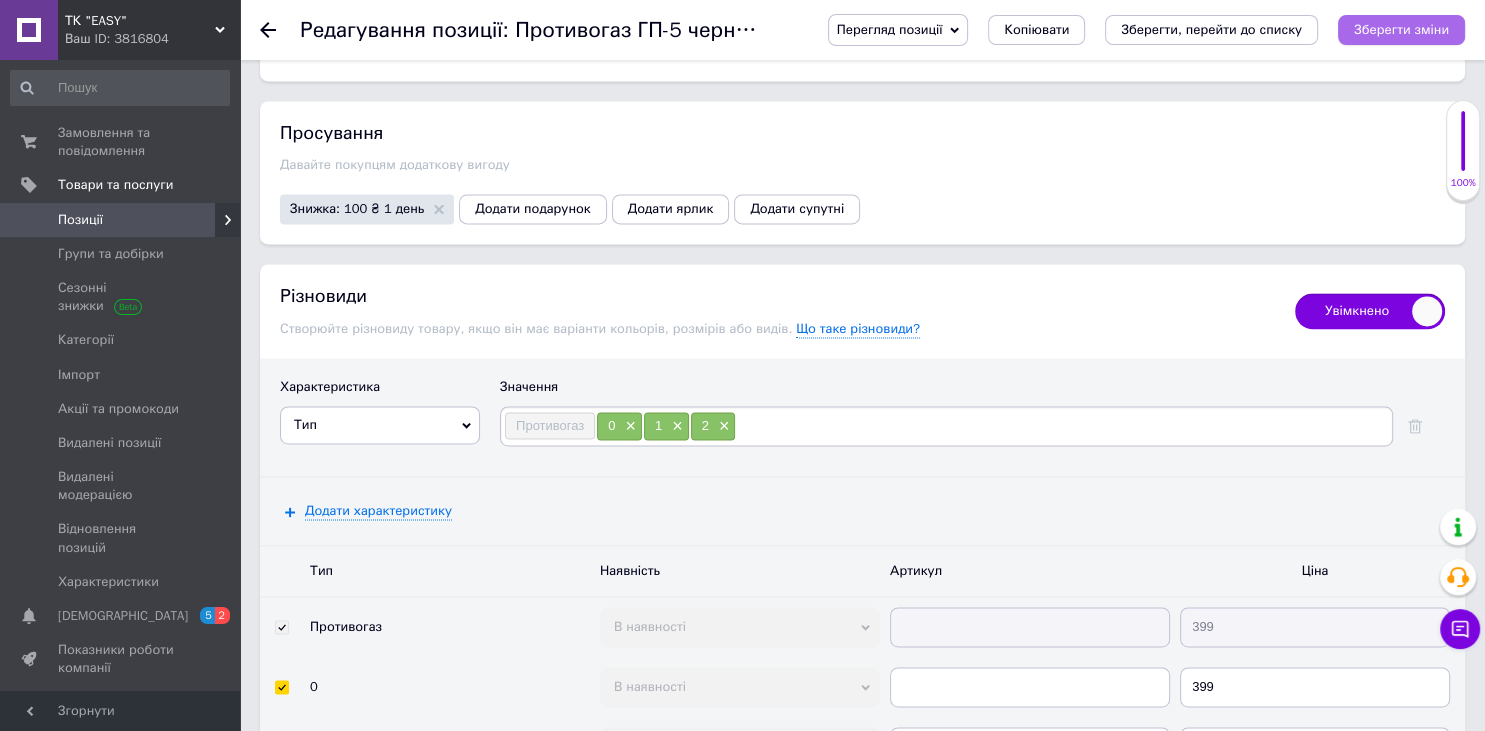 type on "3" 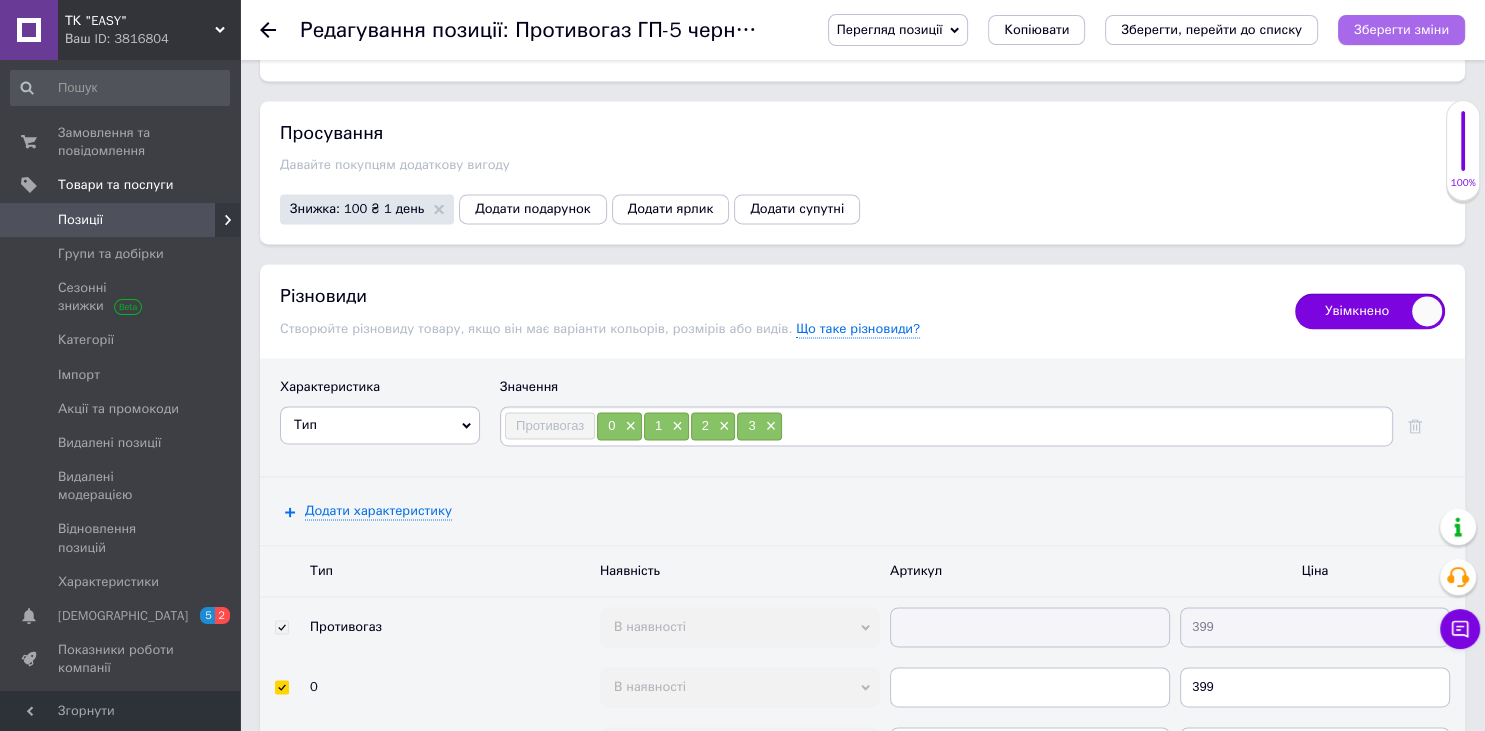 type on "4" 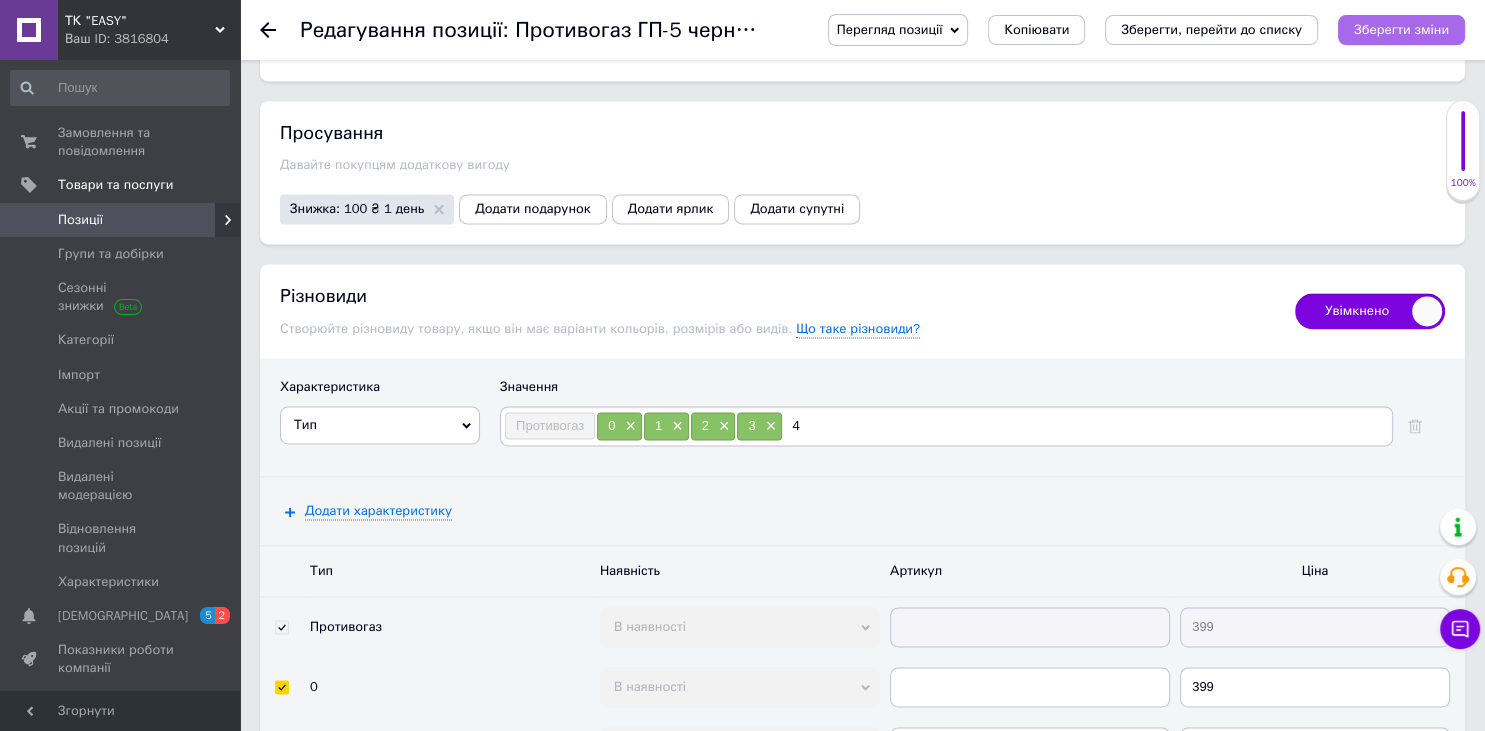 type 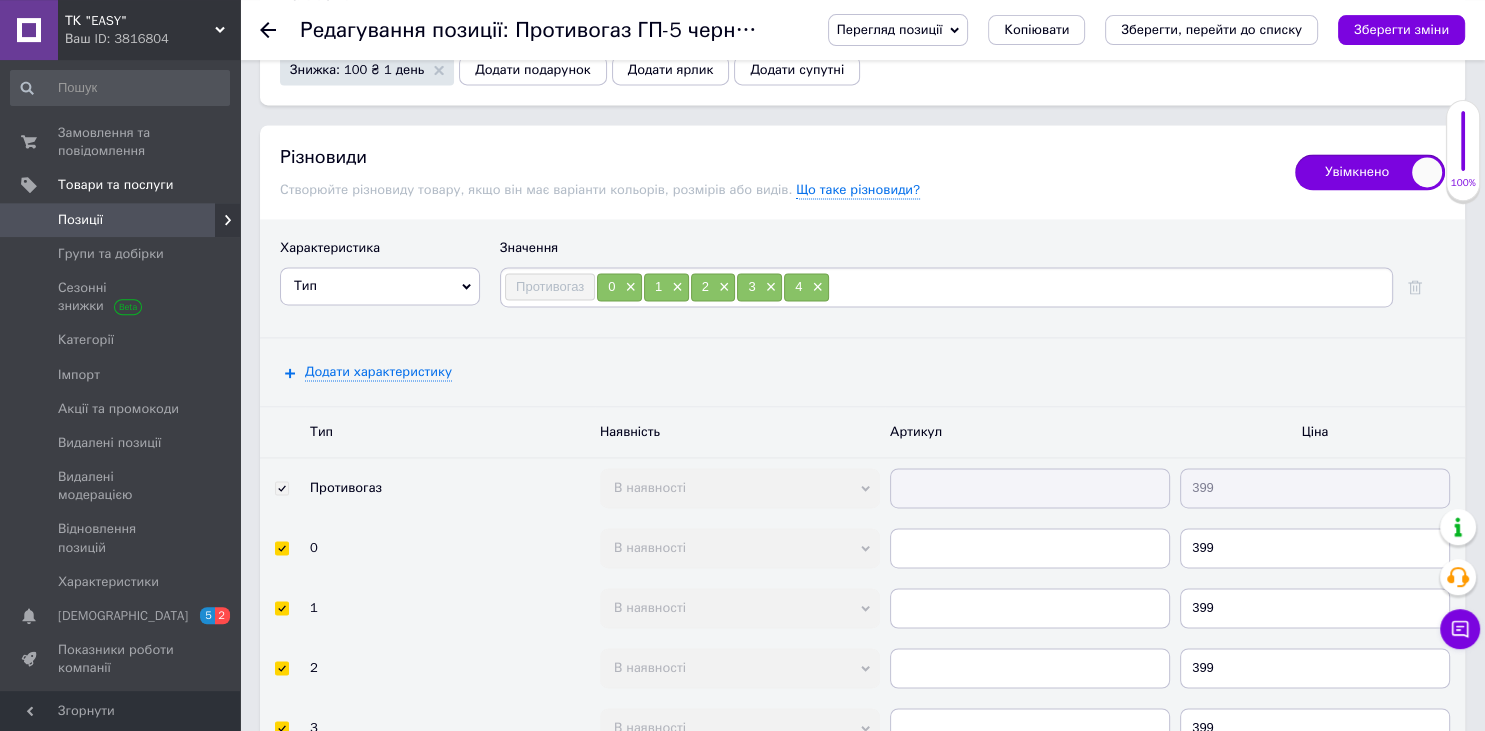 scroll, scrollTop: 3133, scrollLeft: 0, axis: vertical 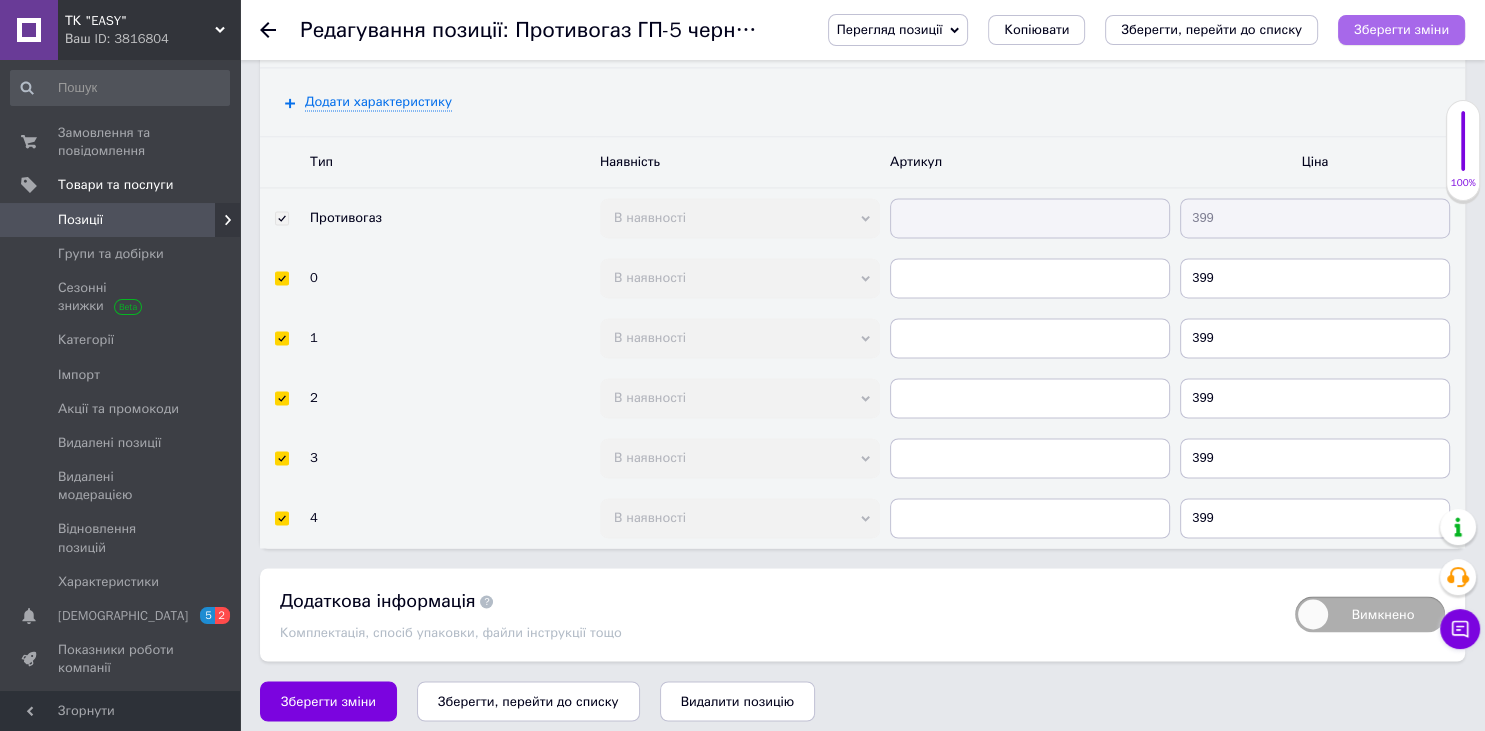 click on "Зберегти зміни" at bounding box center (1401, 30) 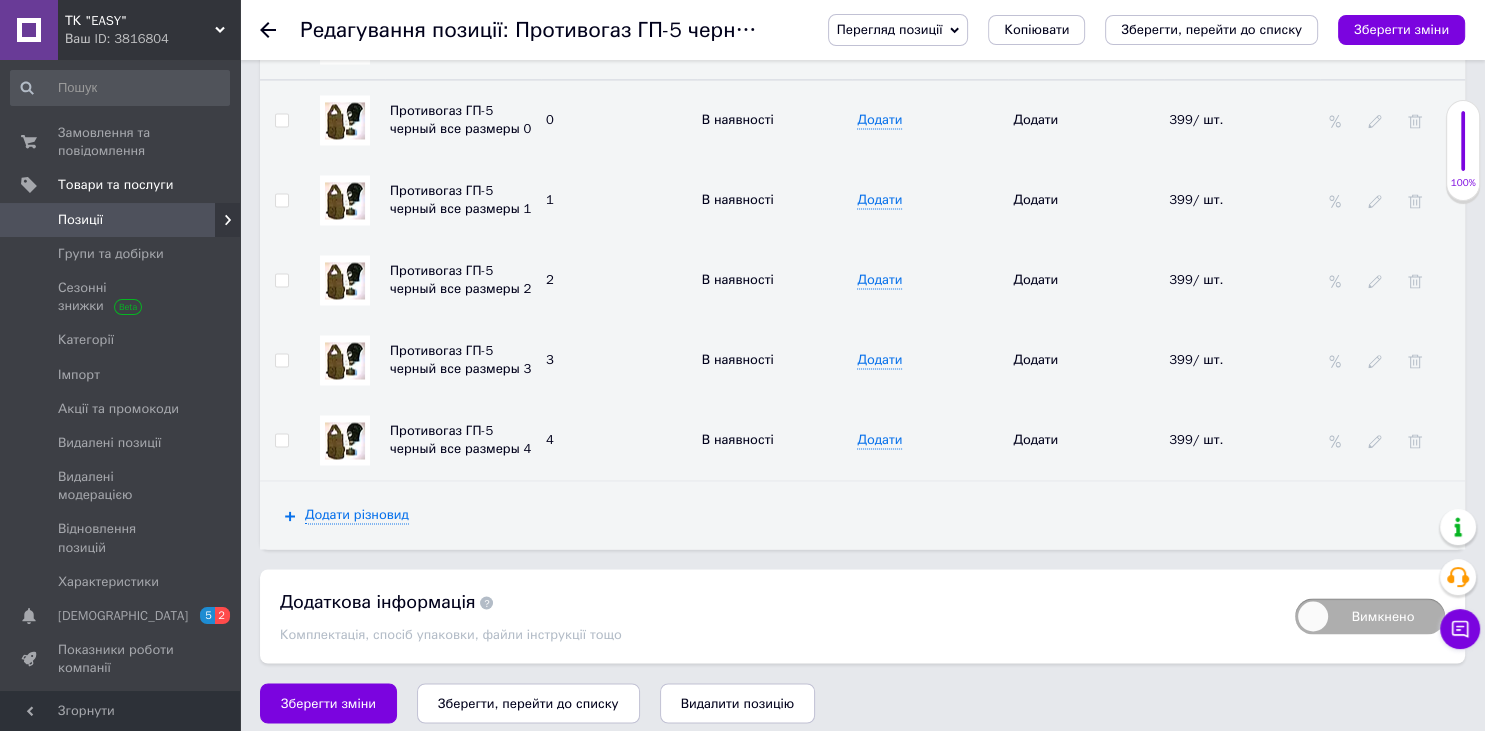 click on "В наявності" at bounding box center [775, 440] 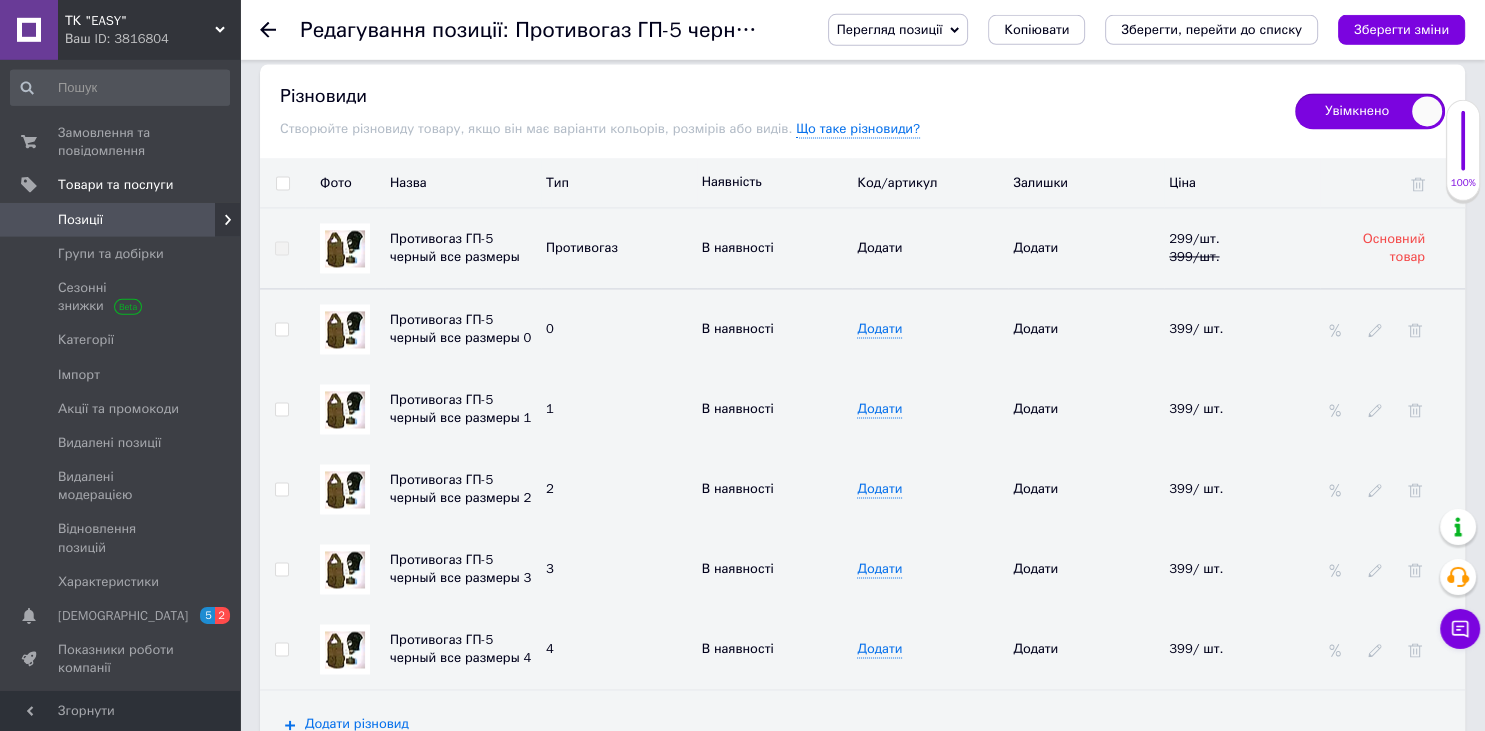 scroll, scrollTop: 2922, scrollLeft: 0, axis: vertical 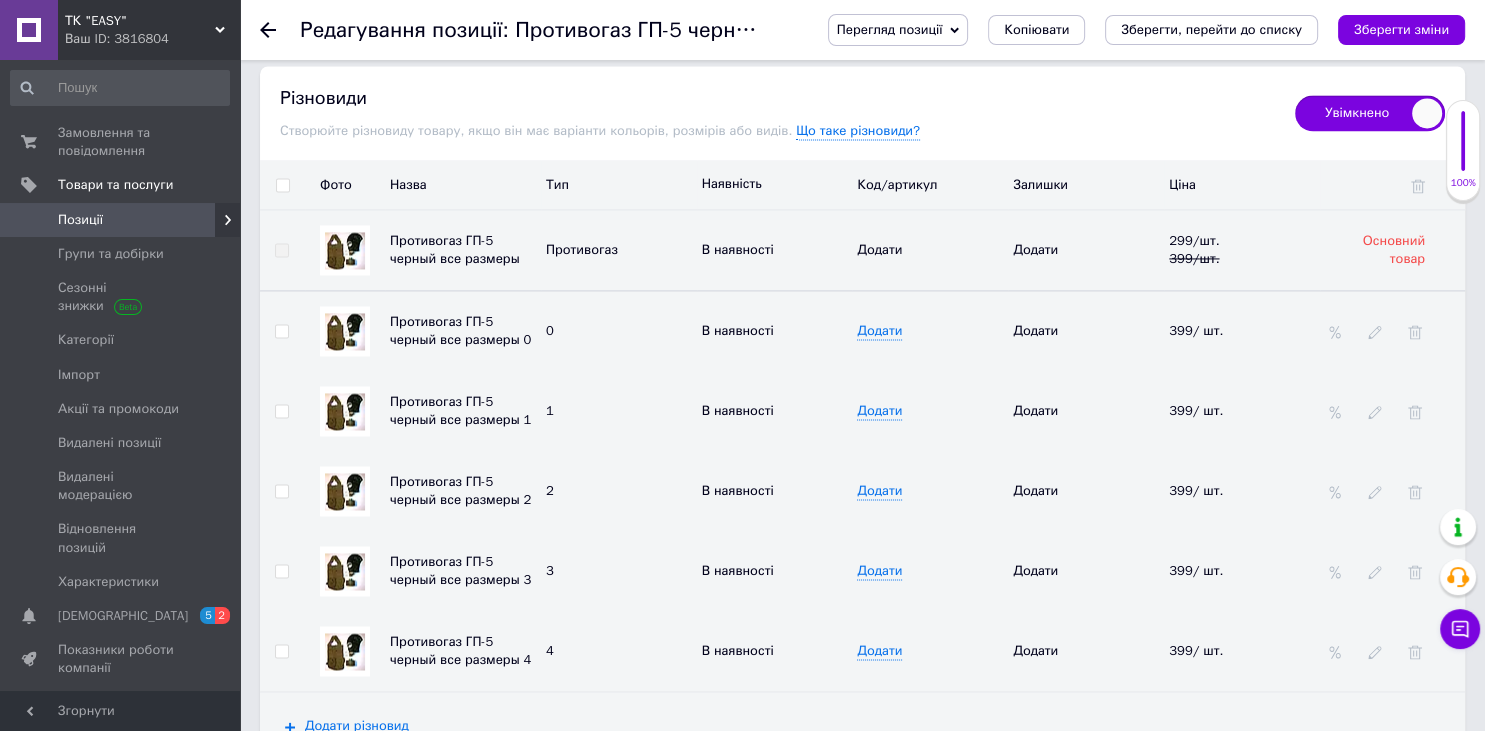 click on "В наявності" at bounding box center [775, 250] 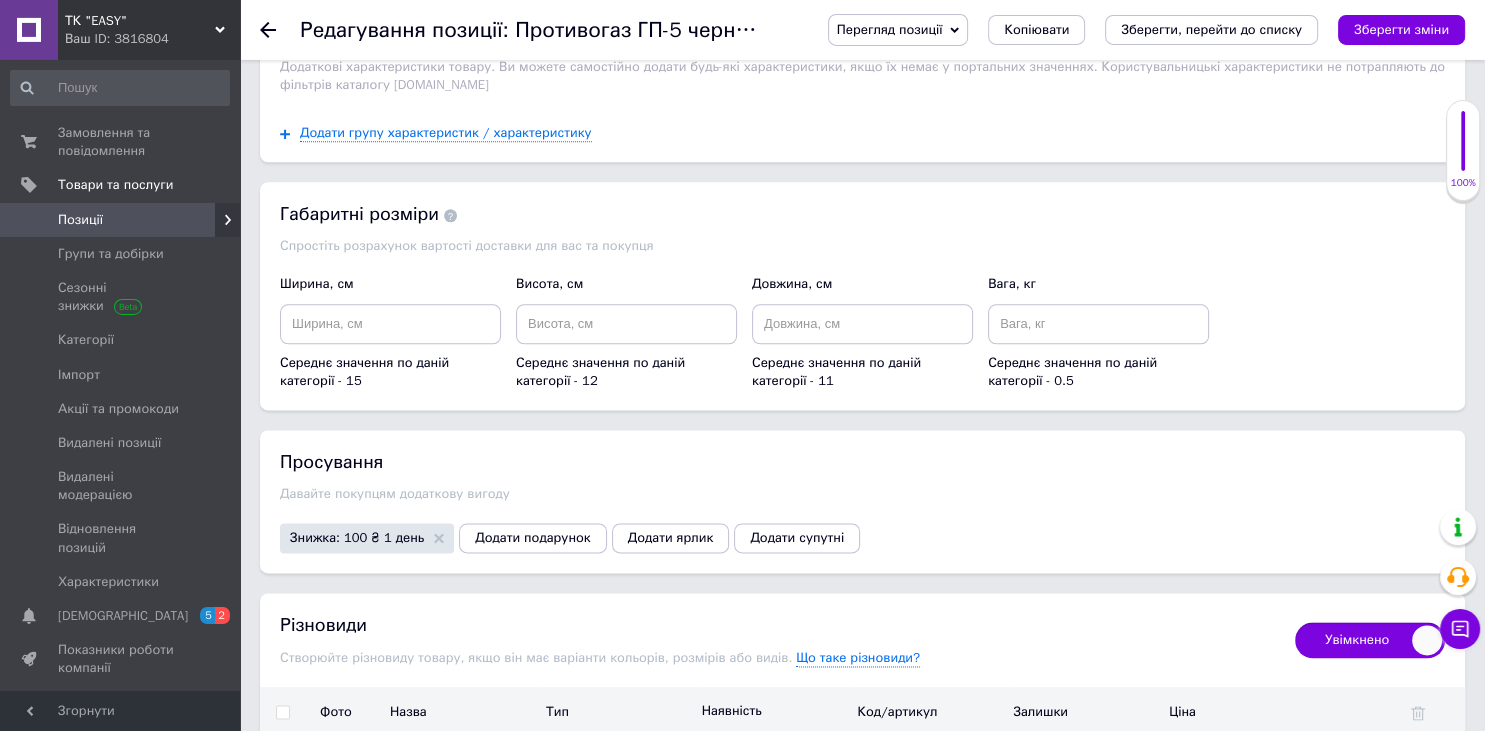 scroll, scrollTop: 2394, scrollLeft: 0, axis: vertical 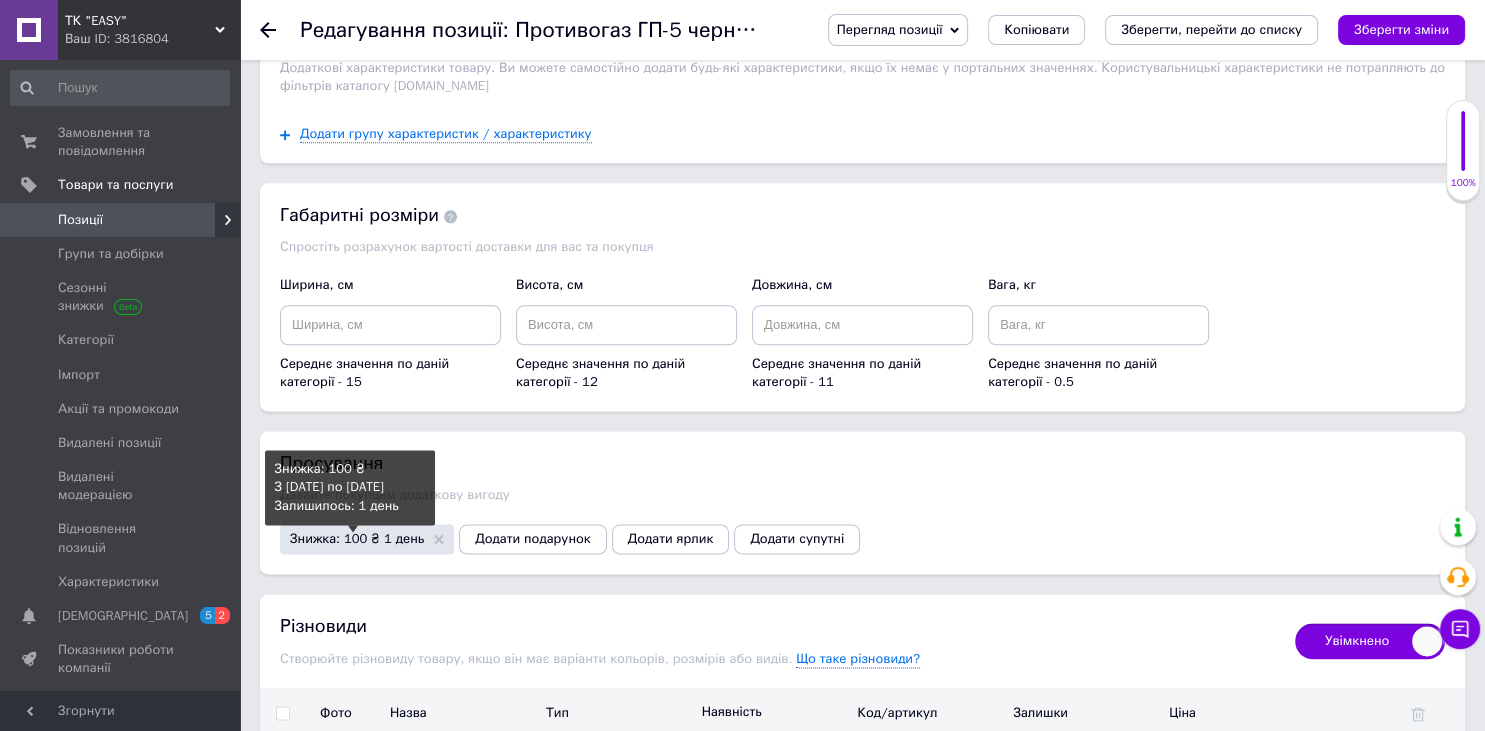 click on "Знижка: 100 ₴ 1 день" at bounding box center (357, 538) 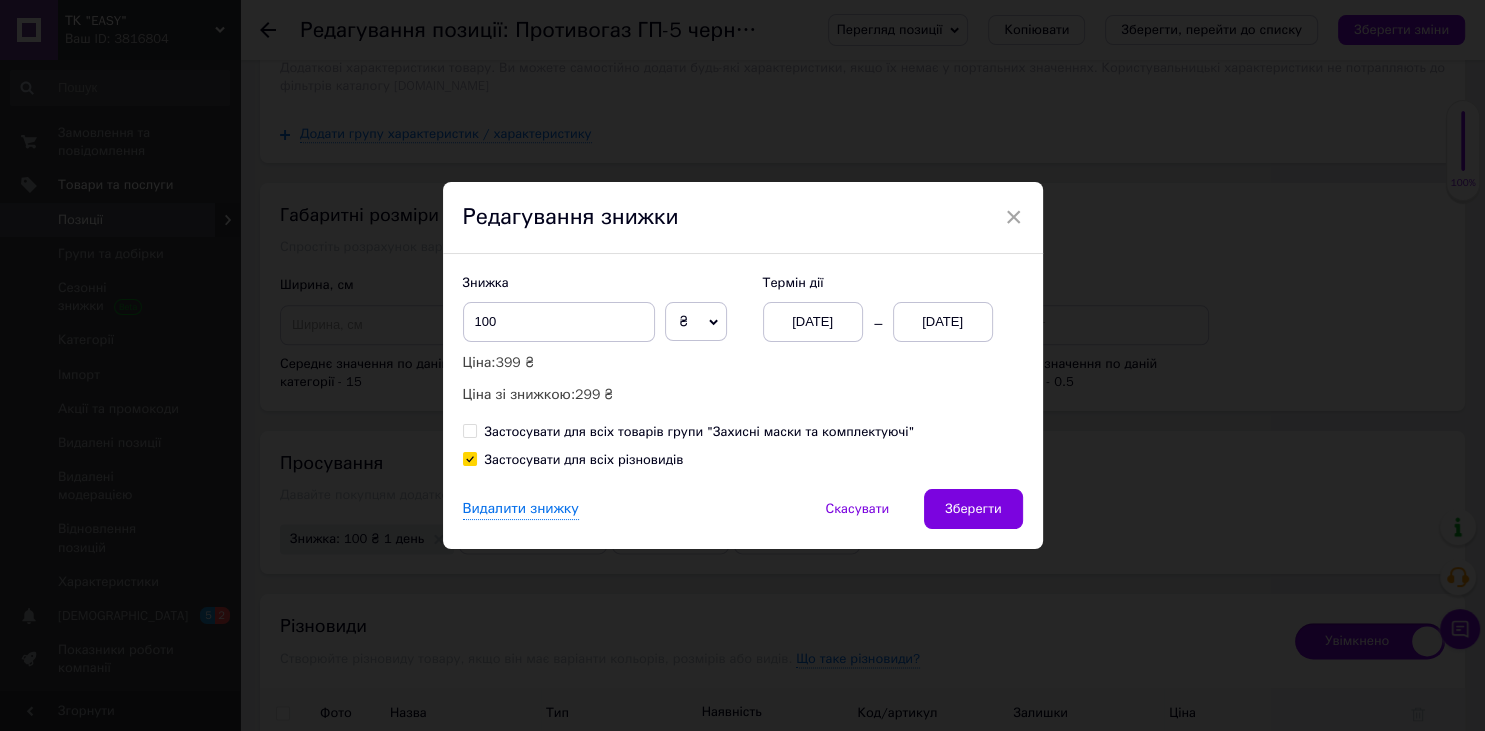 click on "[DATE]" at bounding box center [943, 322] 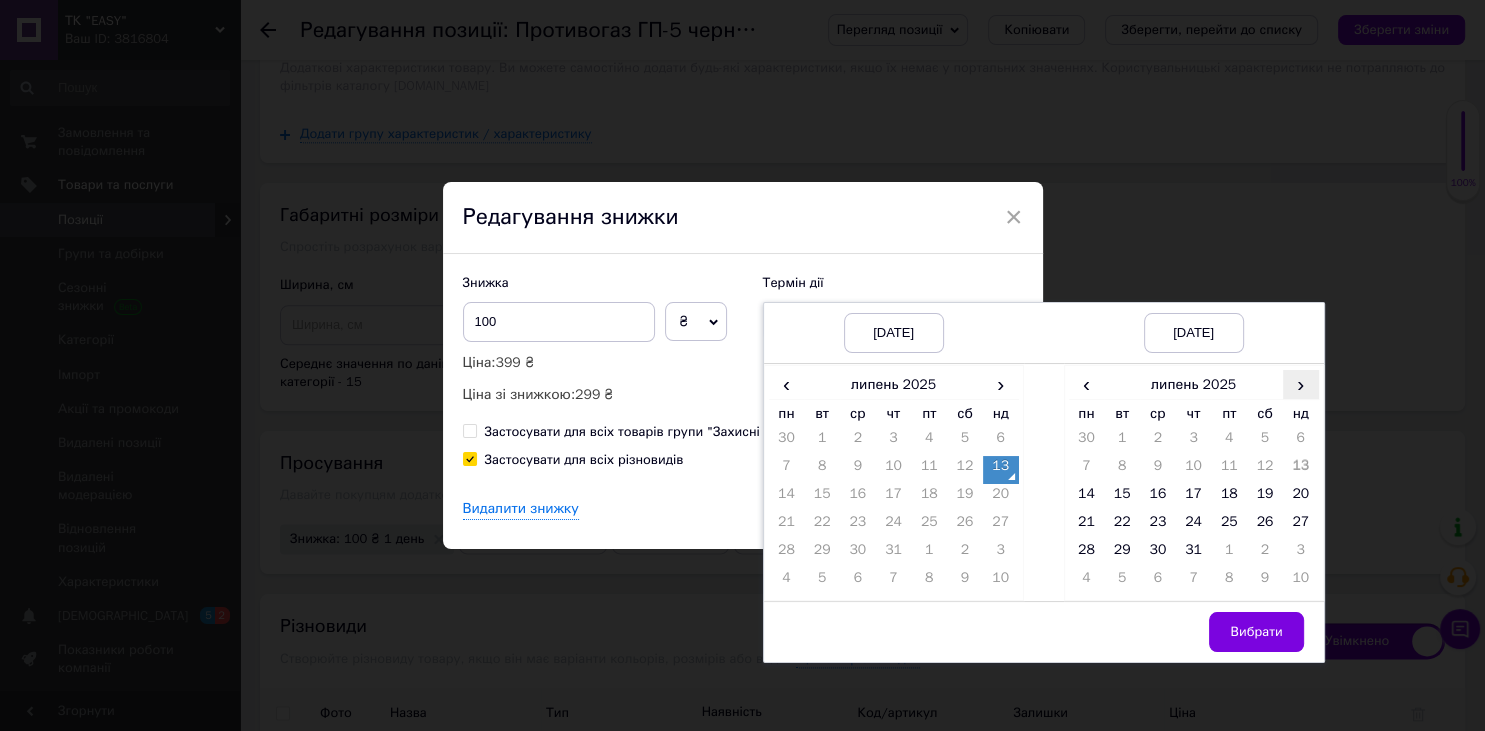 click on "›" at bounding box center [1301, 384] 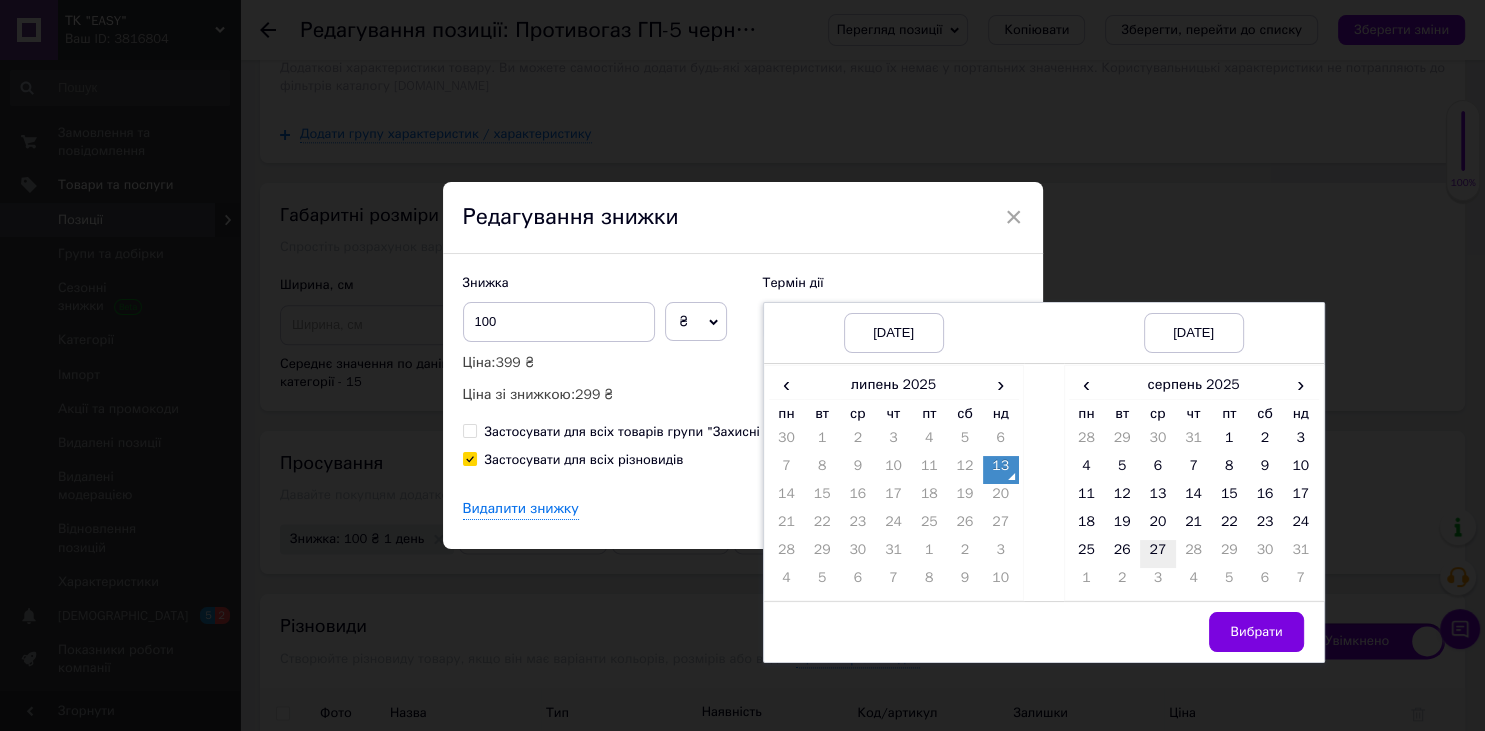click on "27" at bounding box center [1158, 554] 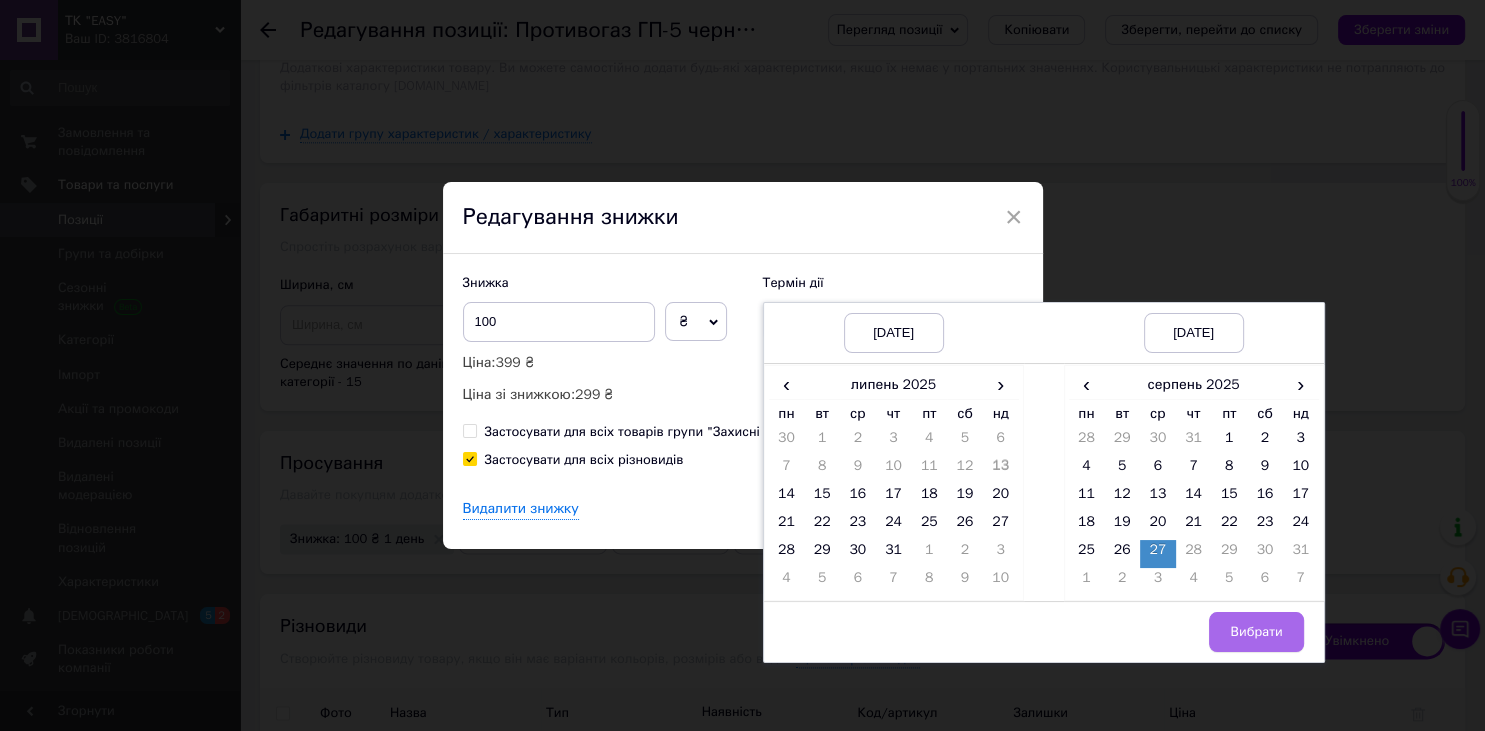 click on "Вибрати" at bounding box center [1256, 632] 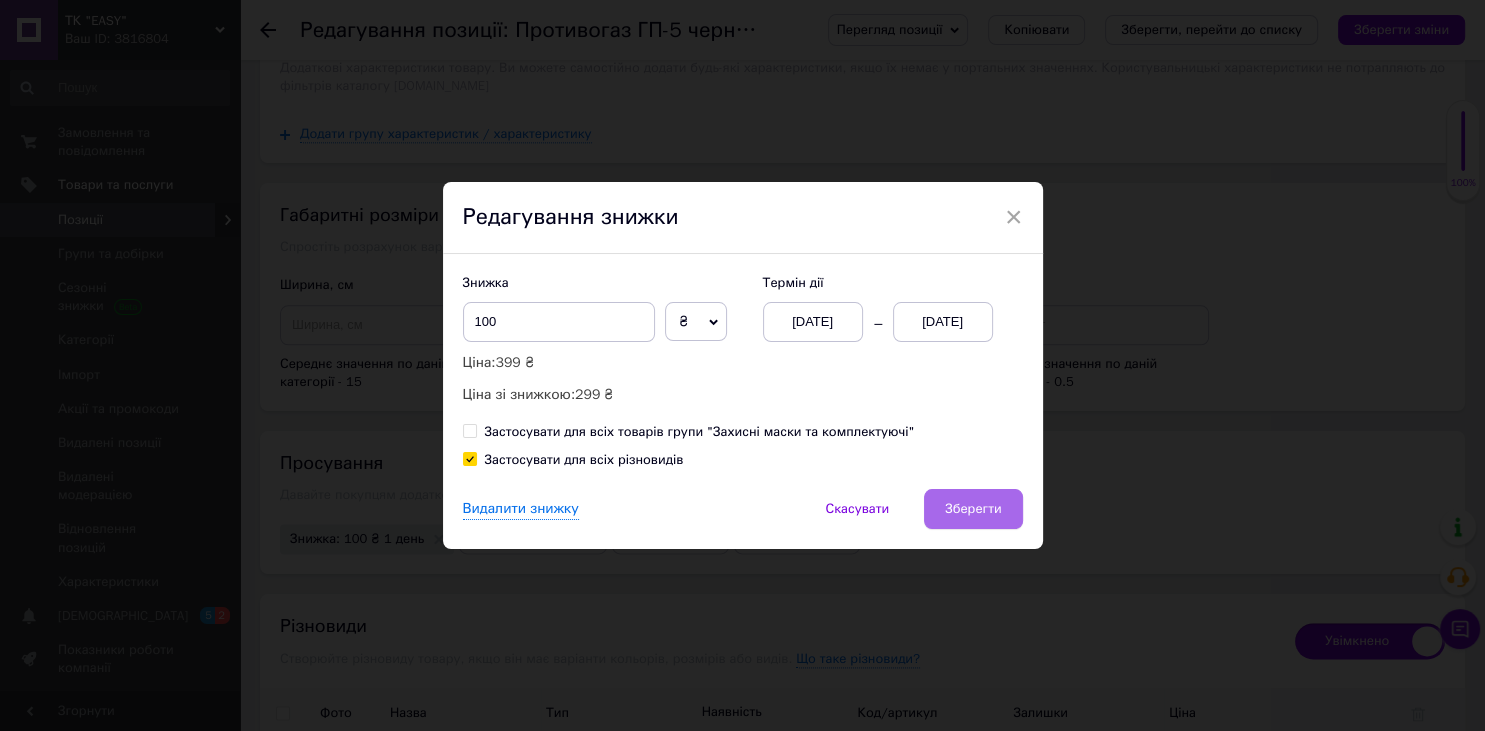 click on "Зберегти" at bounding box center (973, 509) 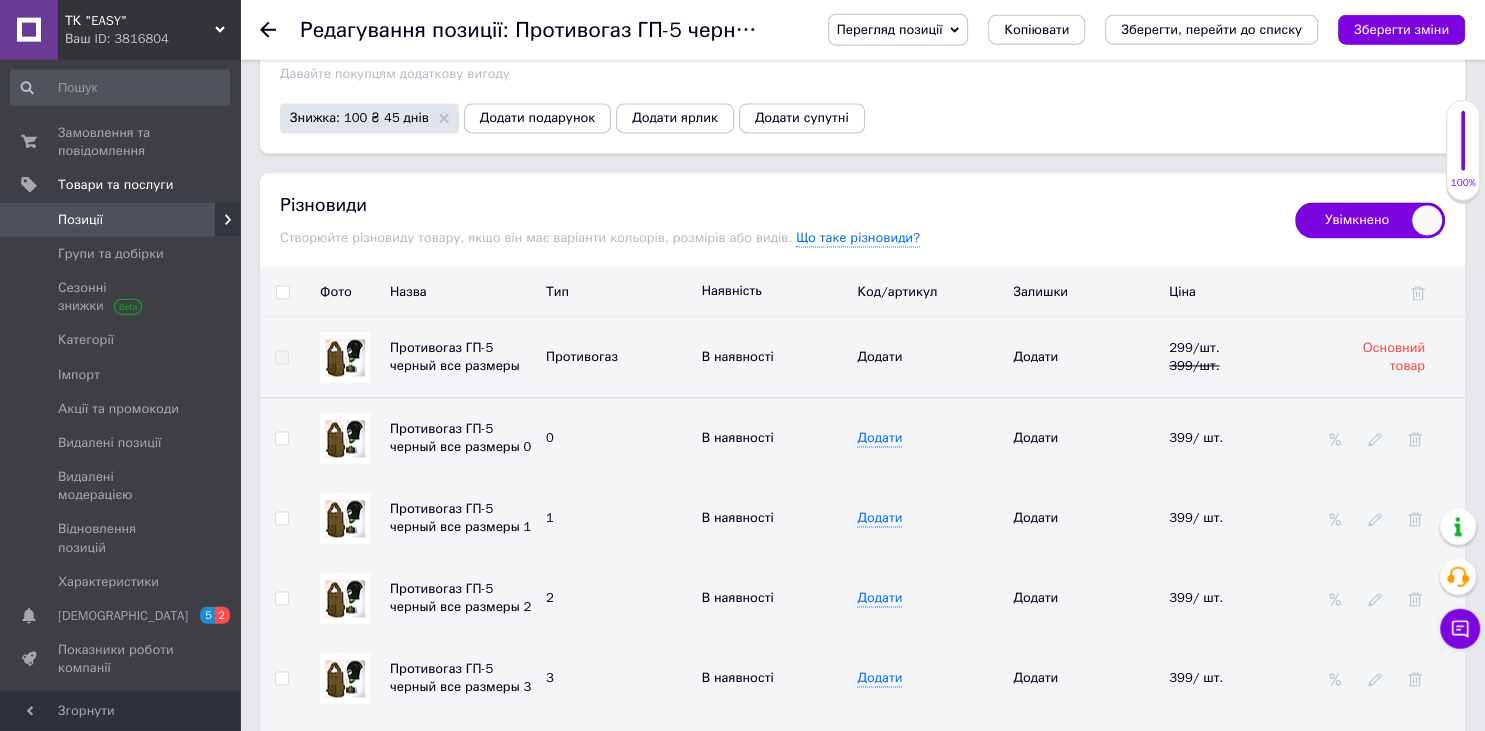 scroll, scrollTop: 2816, scrollLeft: 0, axis: vertical 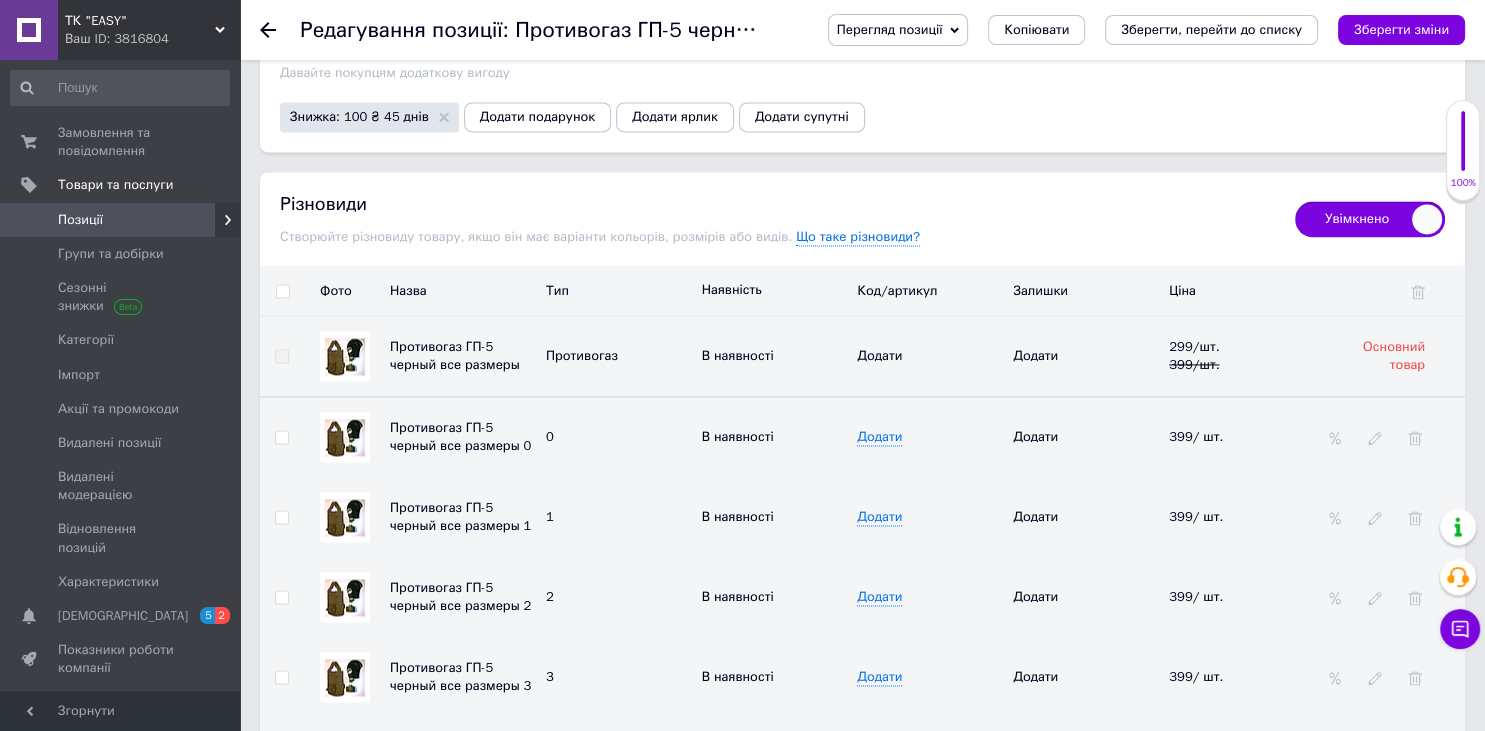 click on "В наявності" at bounding box center (775, 517) 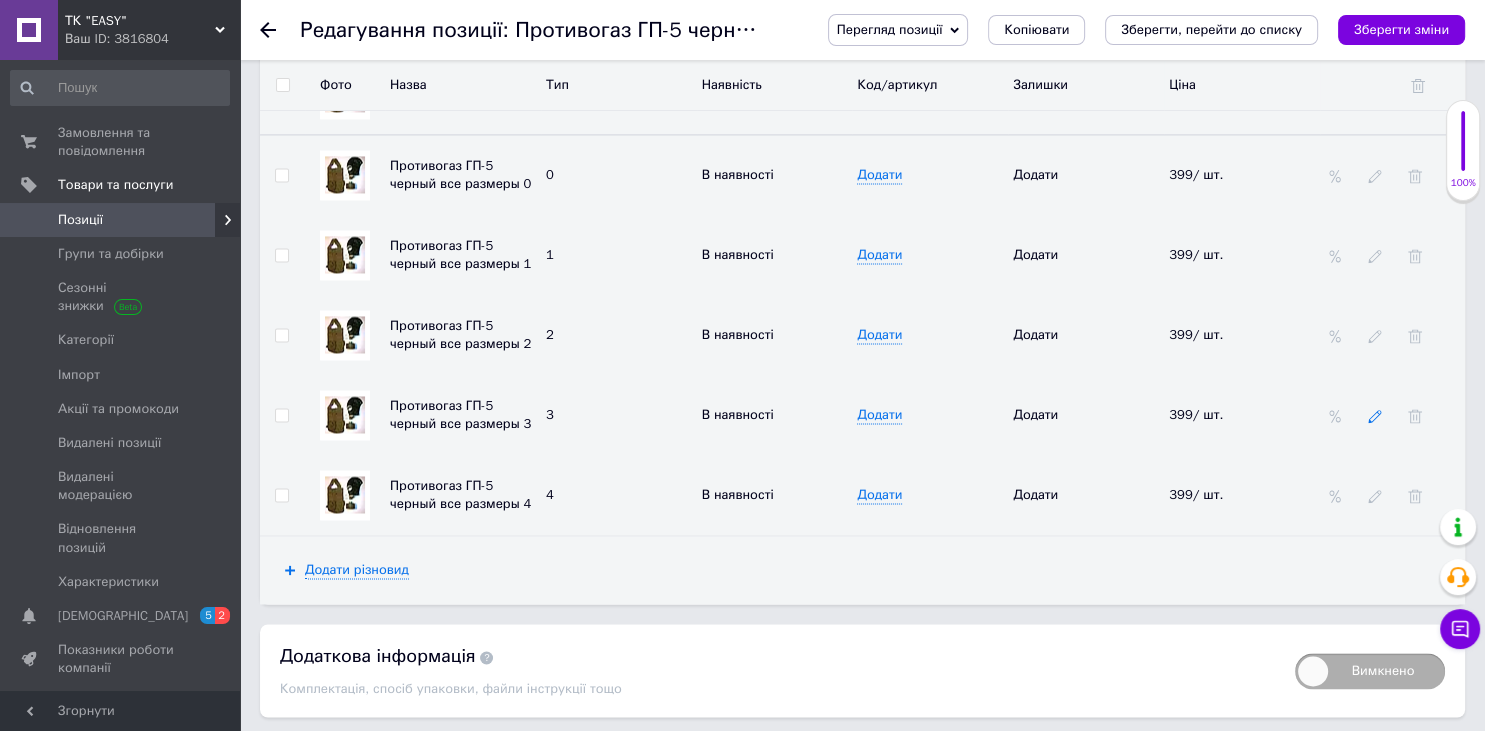 click 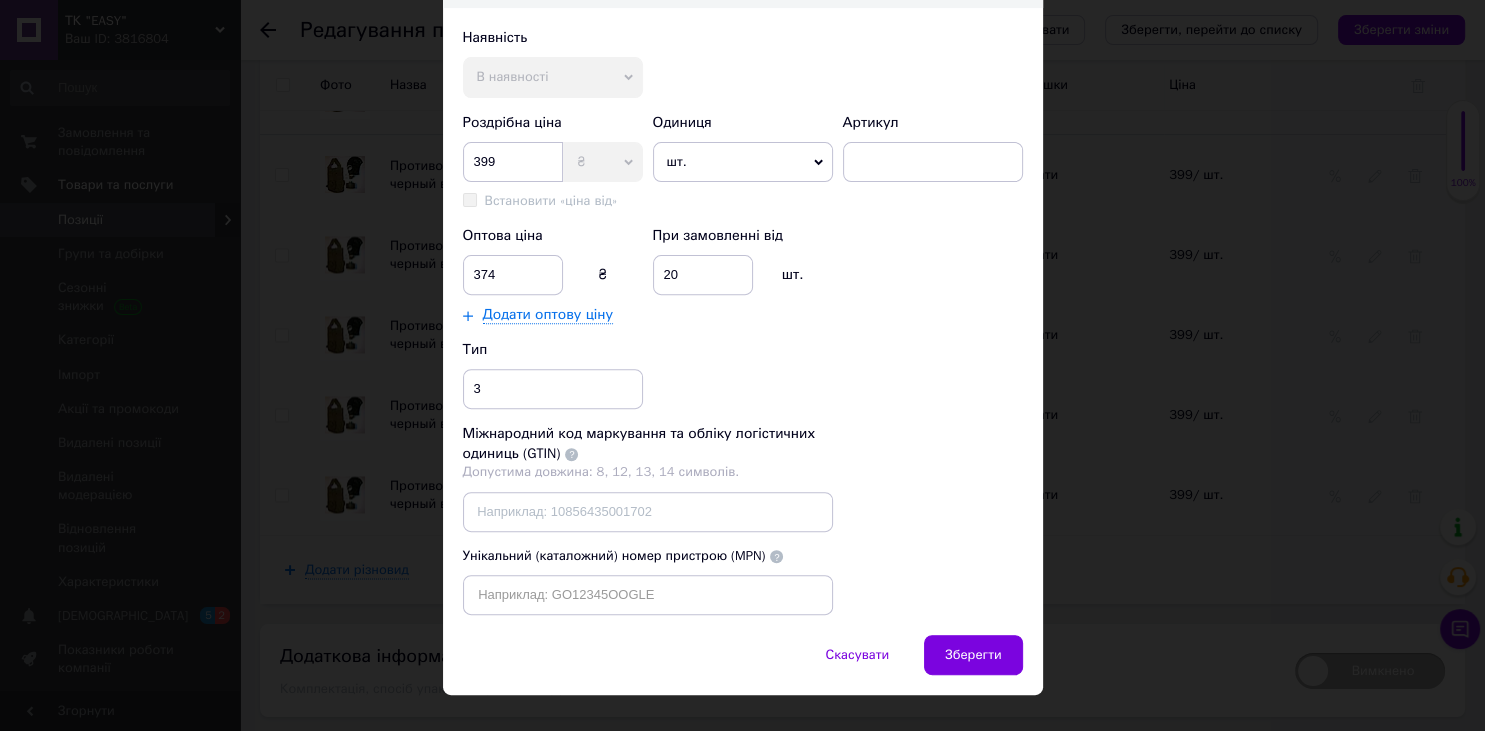 scroll, scrollTop: 552, scrollLeft: 0, axis: vertical 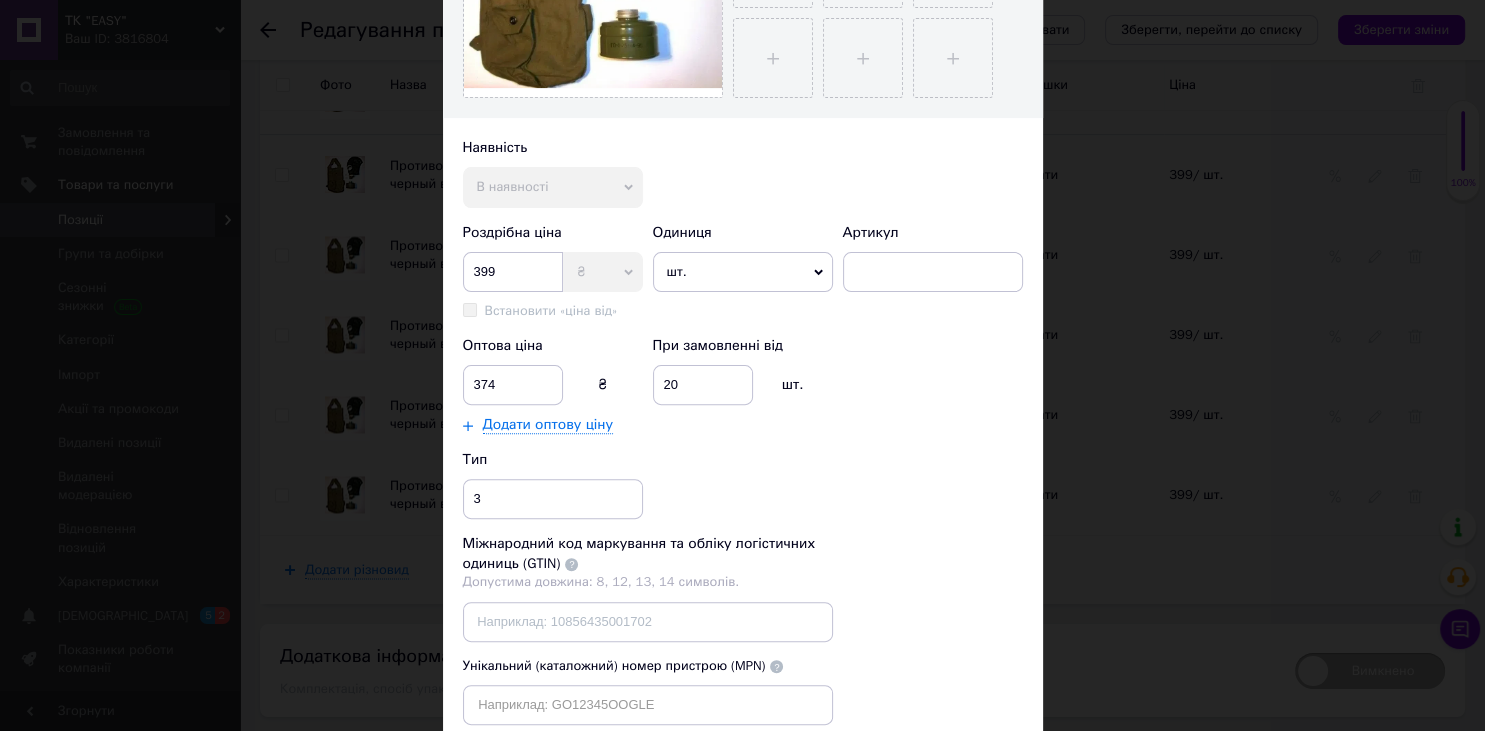click on "В наявності" at bounding box center [553, 187] 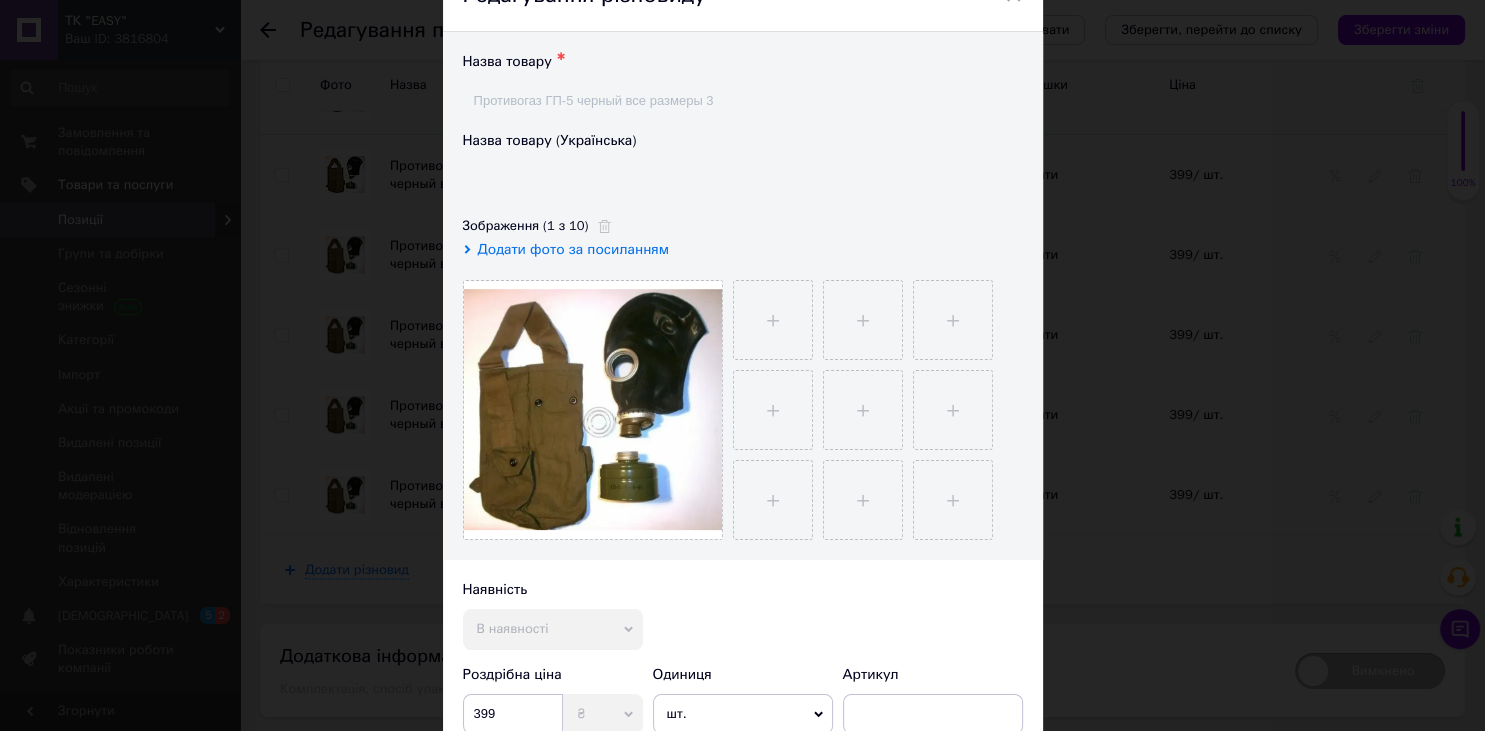 scroll, scrollTop: 0, scrollLeft: 0, axis: both 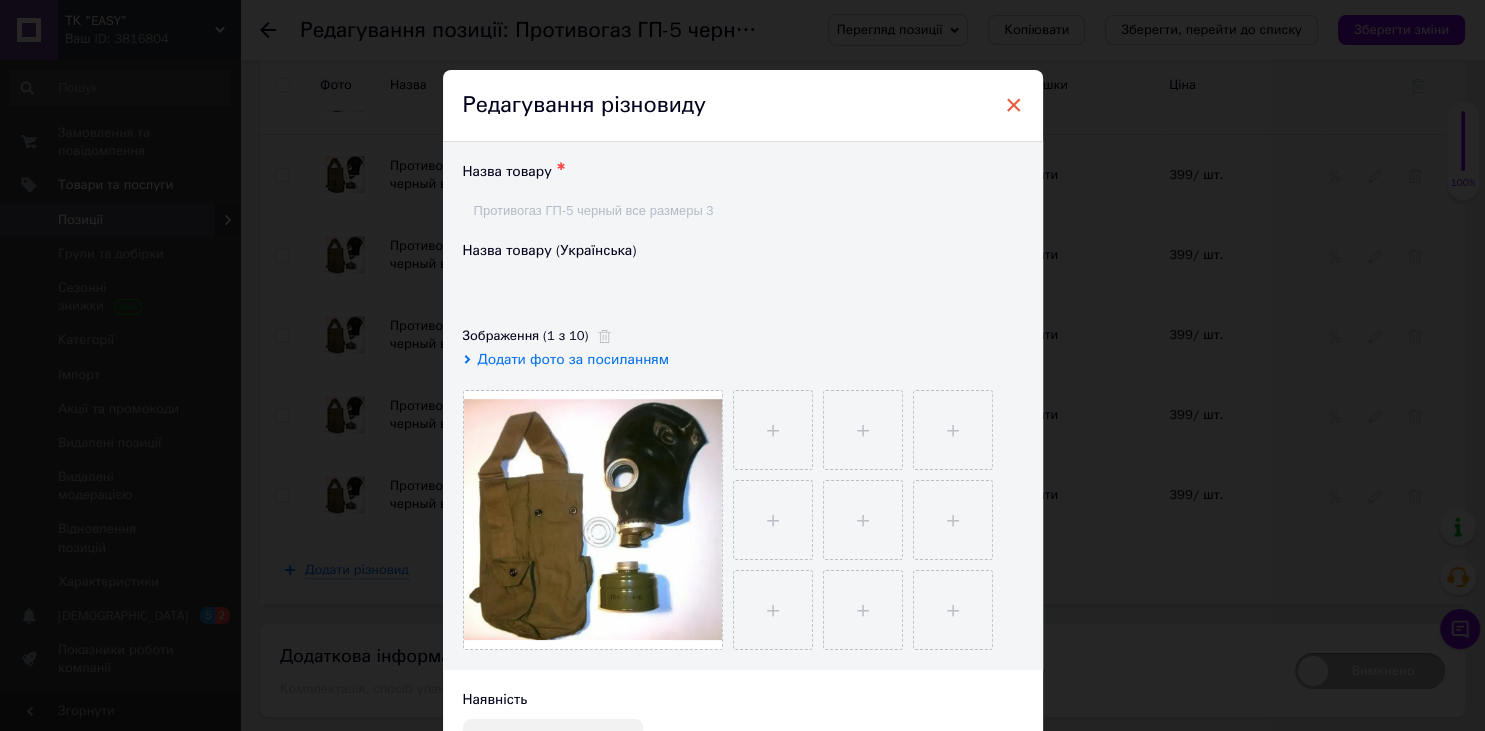 click on "Редагування різновиду" at bounding box center (743, 106) 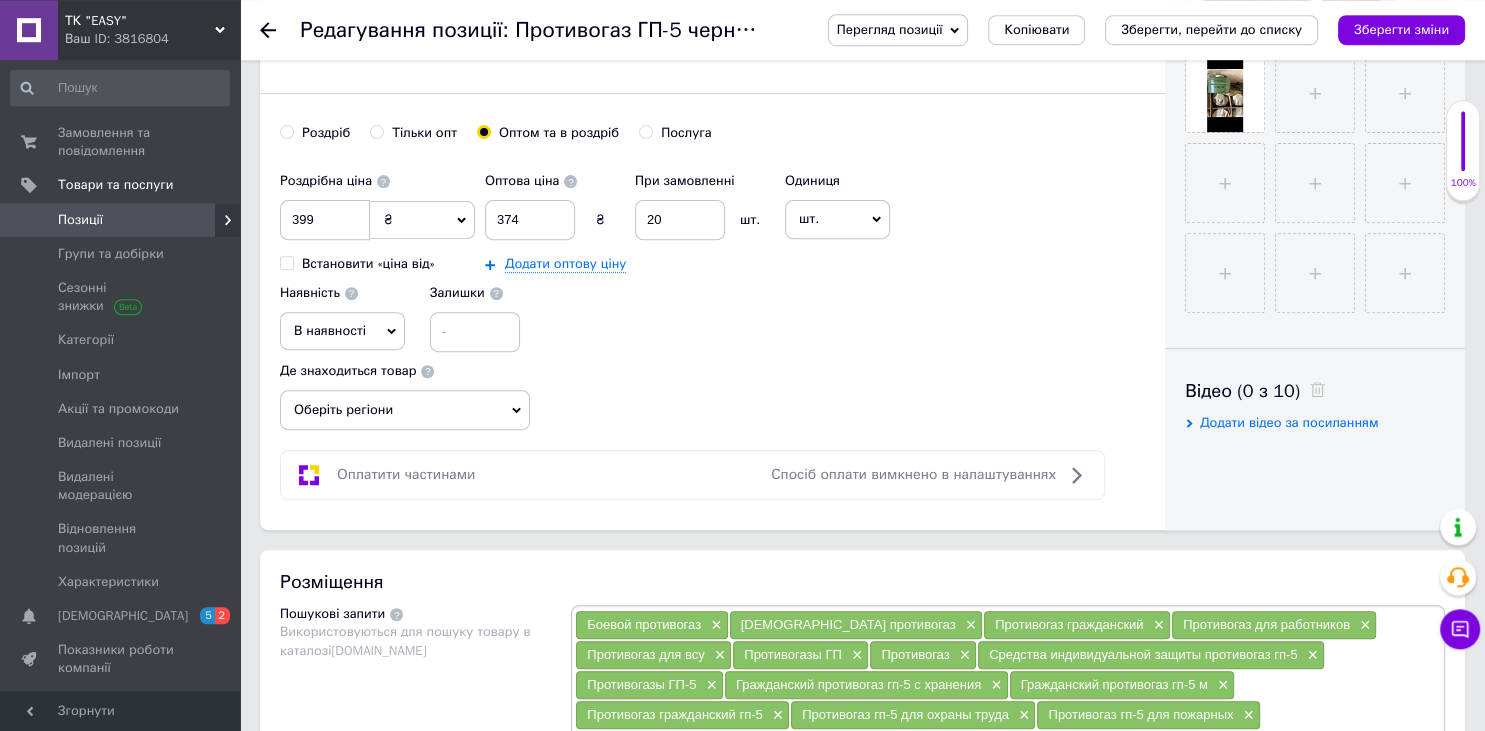 scroll, scrollTop: 599, scrollLeft: 0, axis: vertical 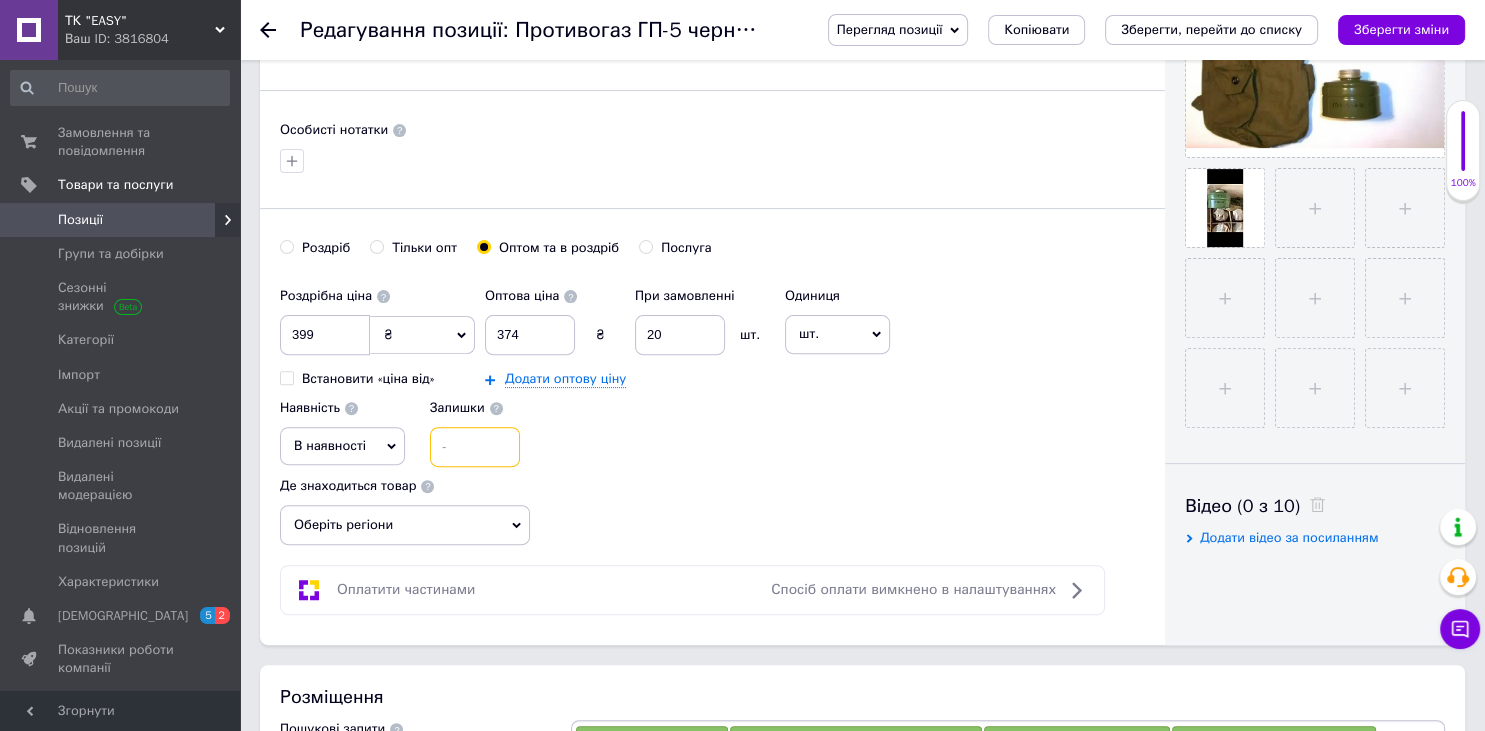 click at bounding box center [475, 447] 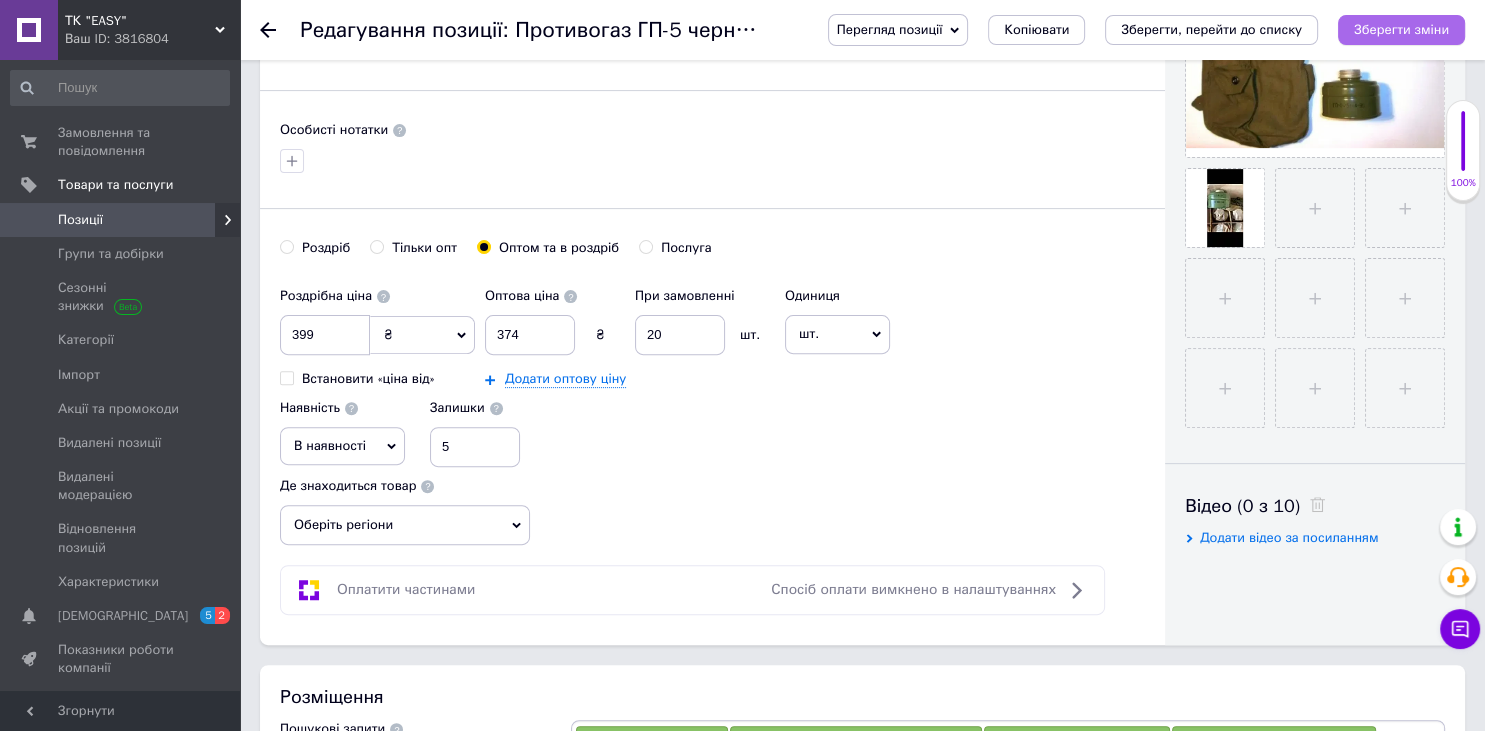 click on "Зберегти зміни" at bounding box center (1401, 29) 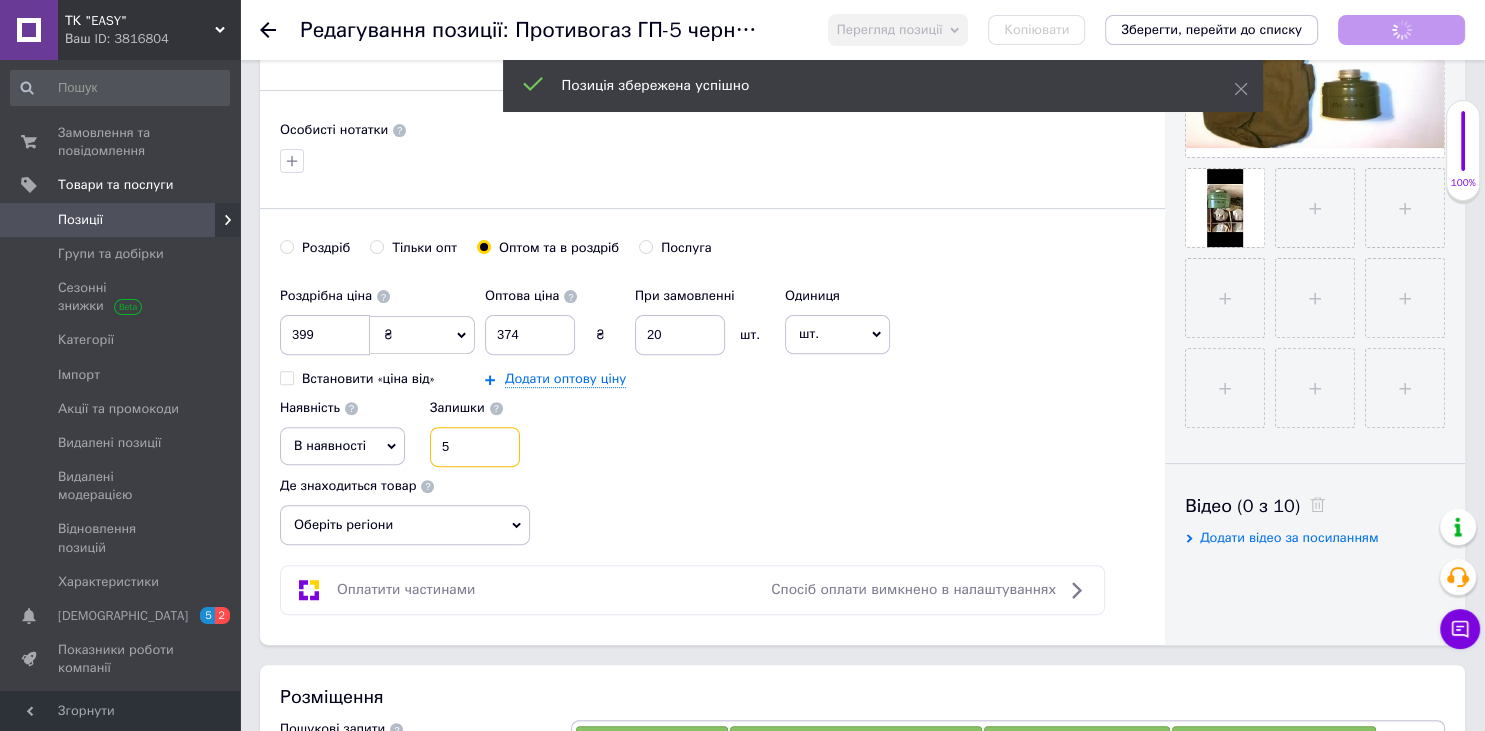 click on "5" at bounding box center [475, 447] 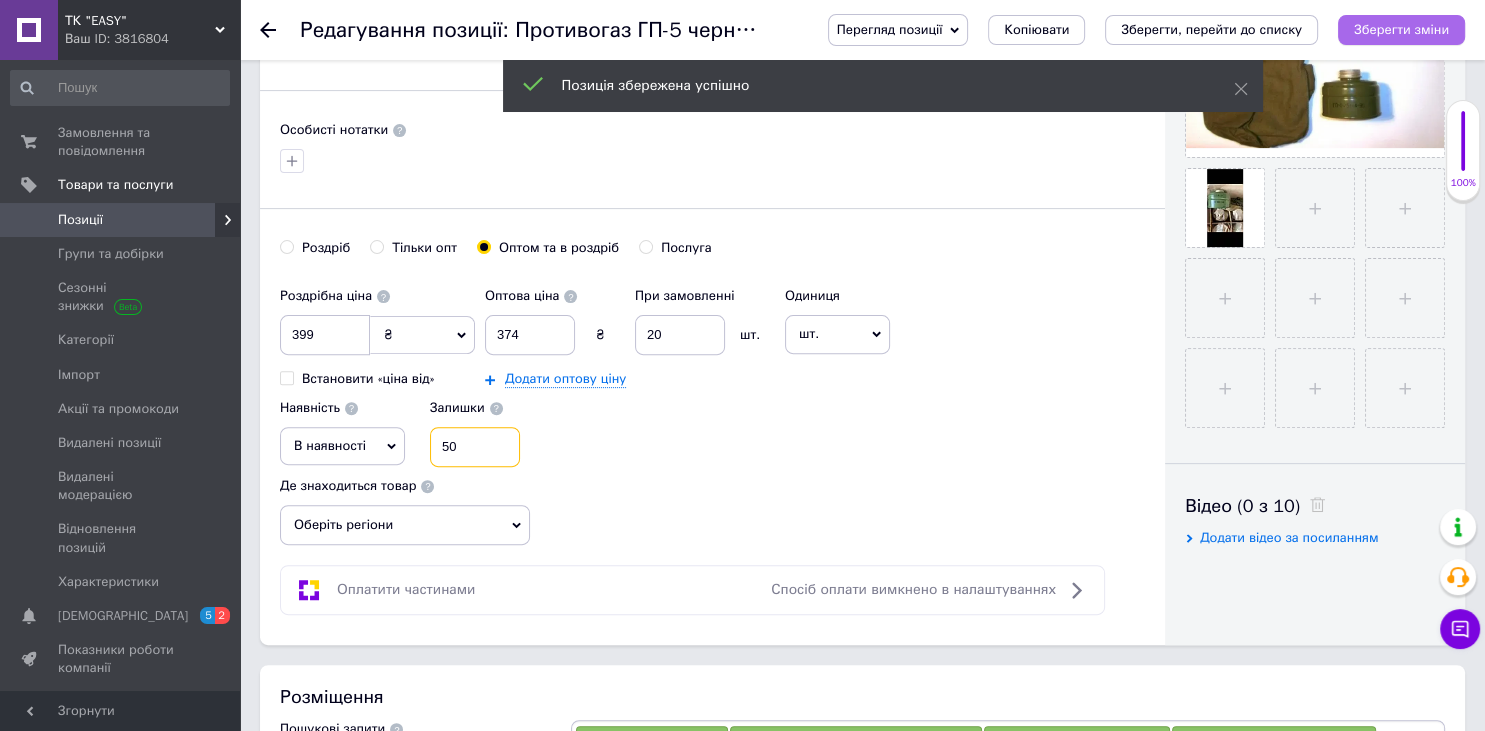 type on "50" 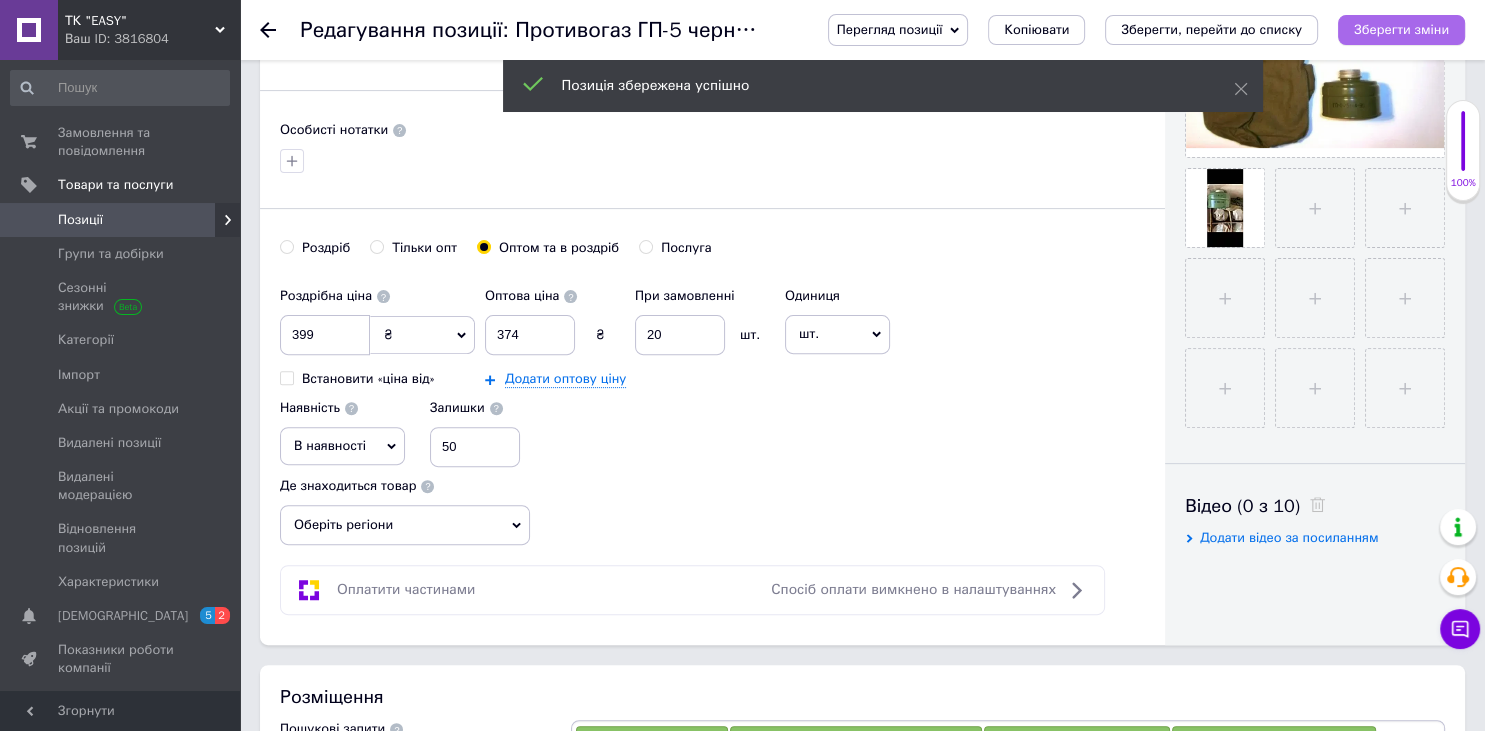 click on "Зберегти зміни" at bounding box center [1401, 29] 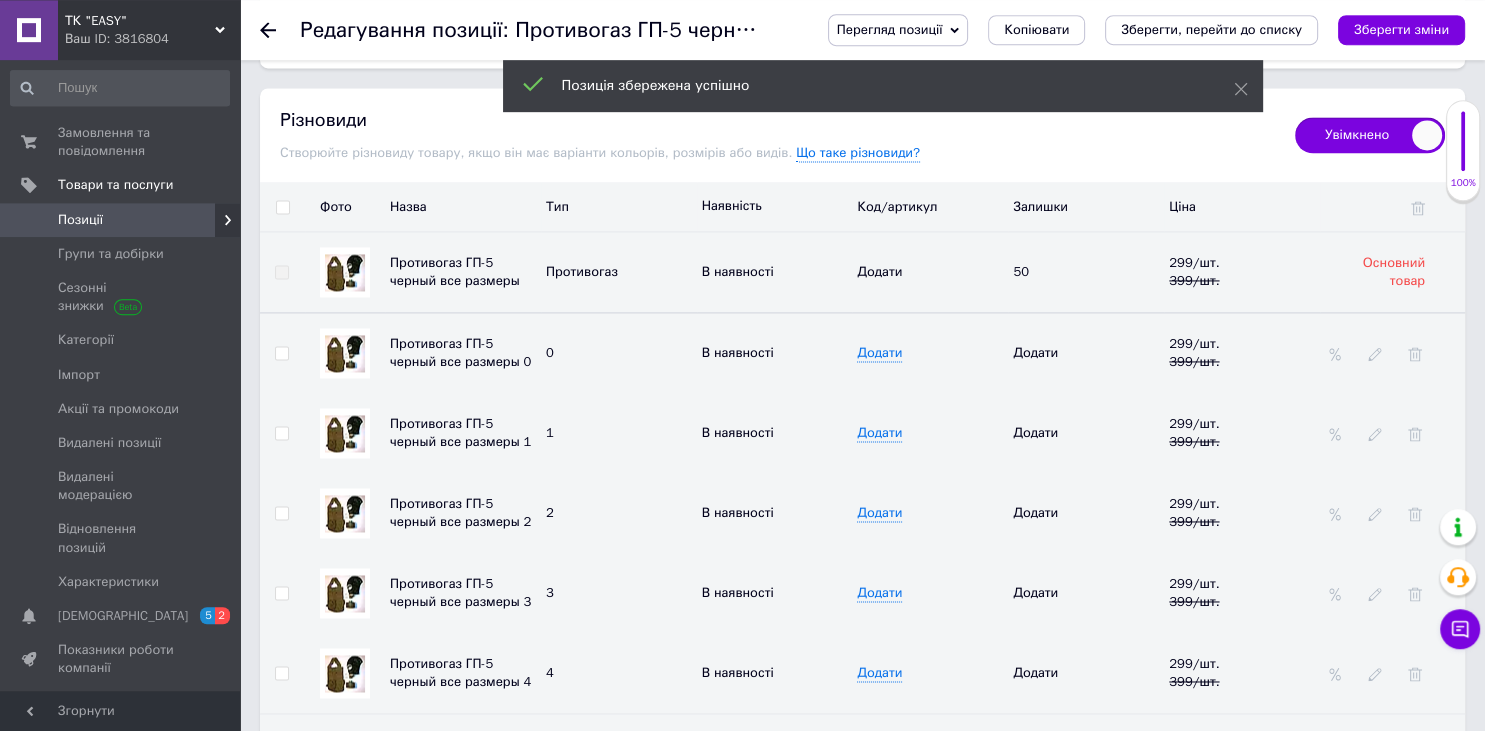 scroll, scrollTop: 2922, scrollLeft: 0, axis: vertical 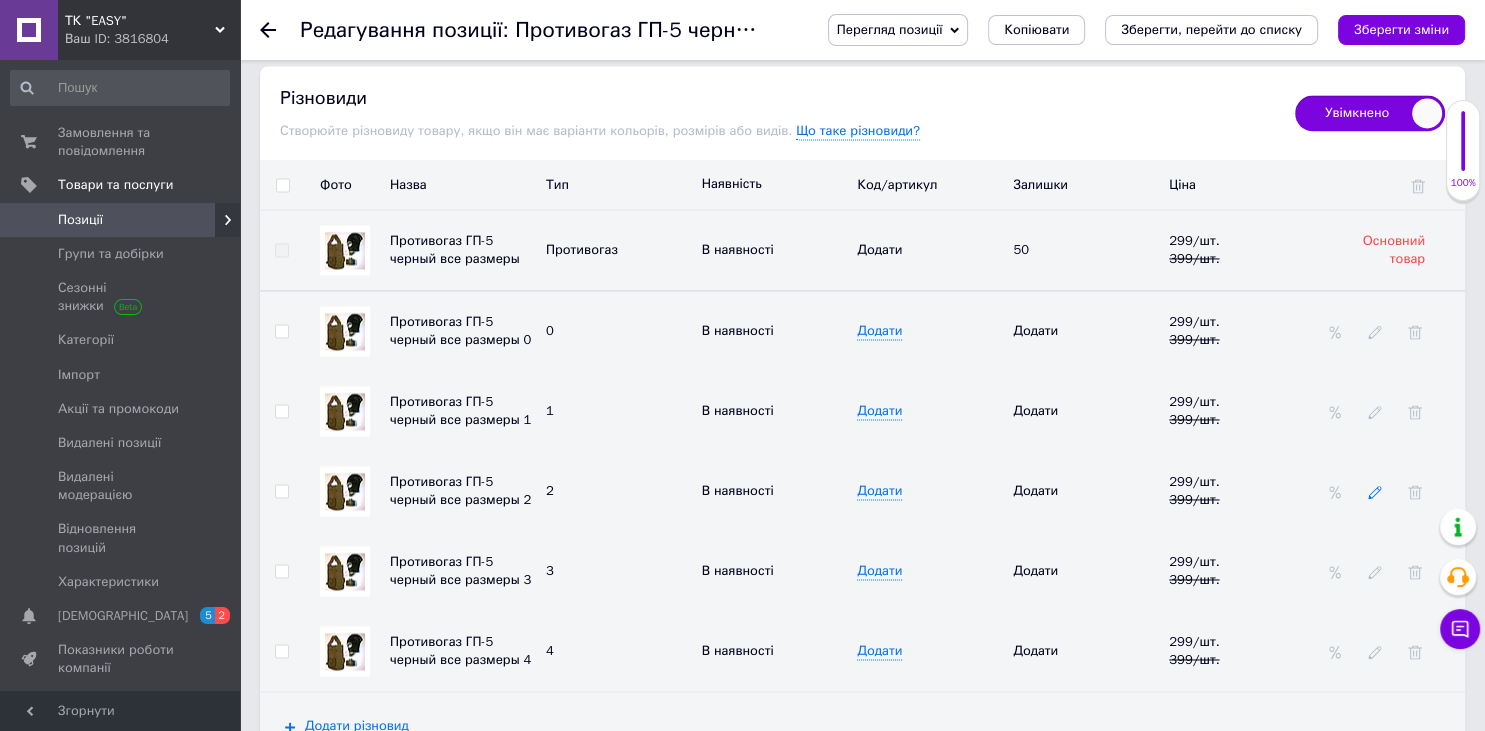 click 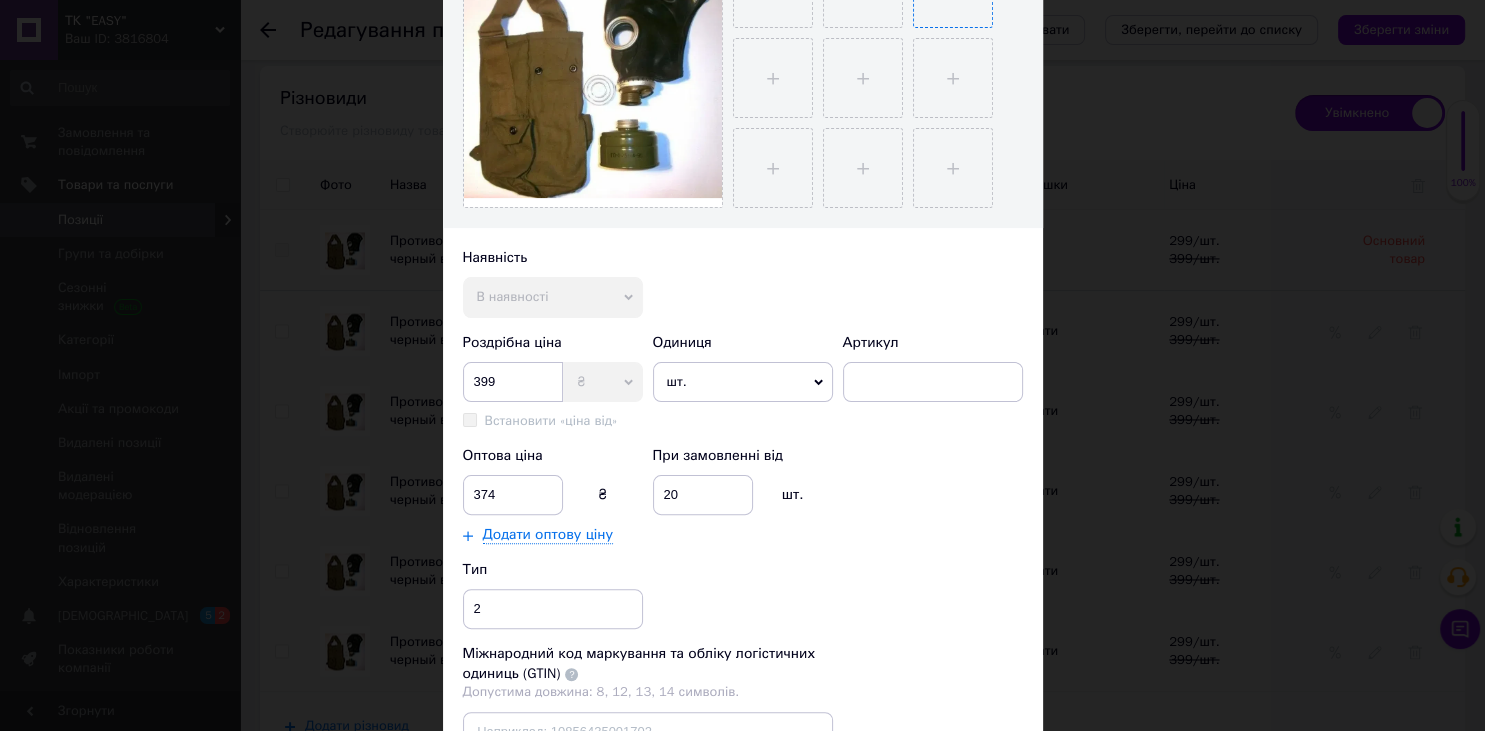 scroll, scrollTop: 0, scrollLeft: 0, axis: both 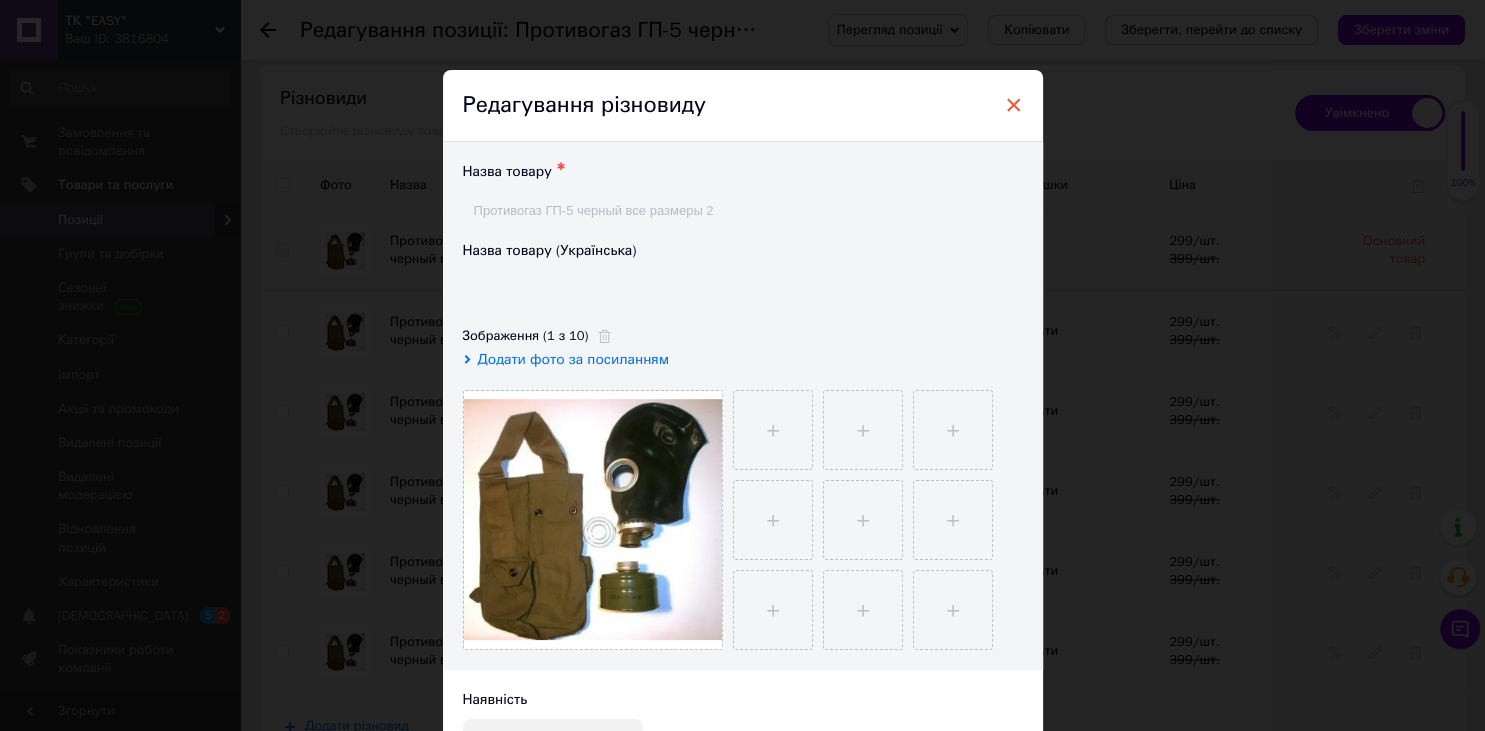 click on "×" at bounding box center [1014, 105] 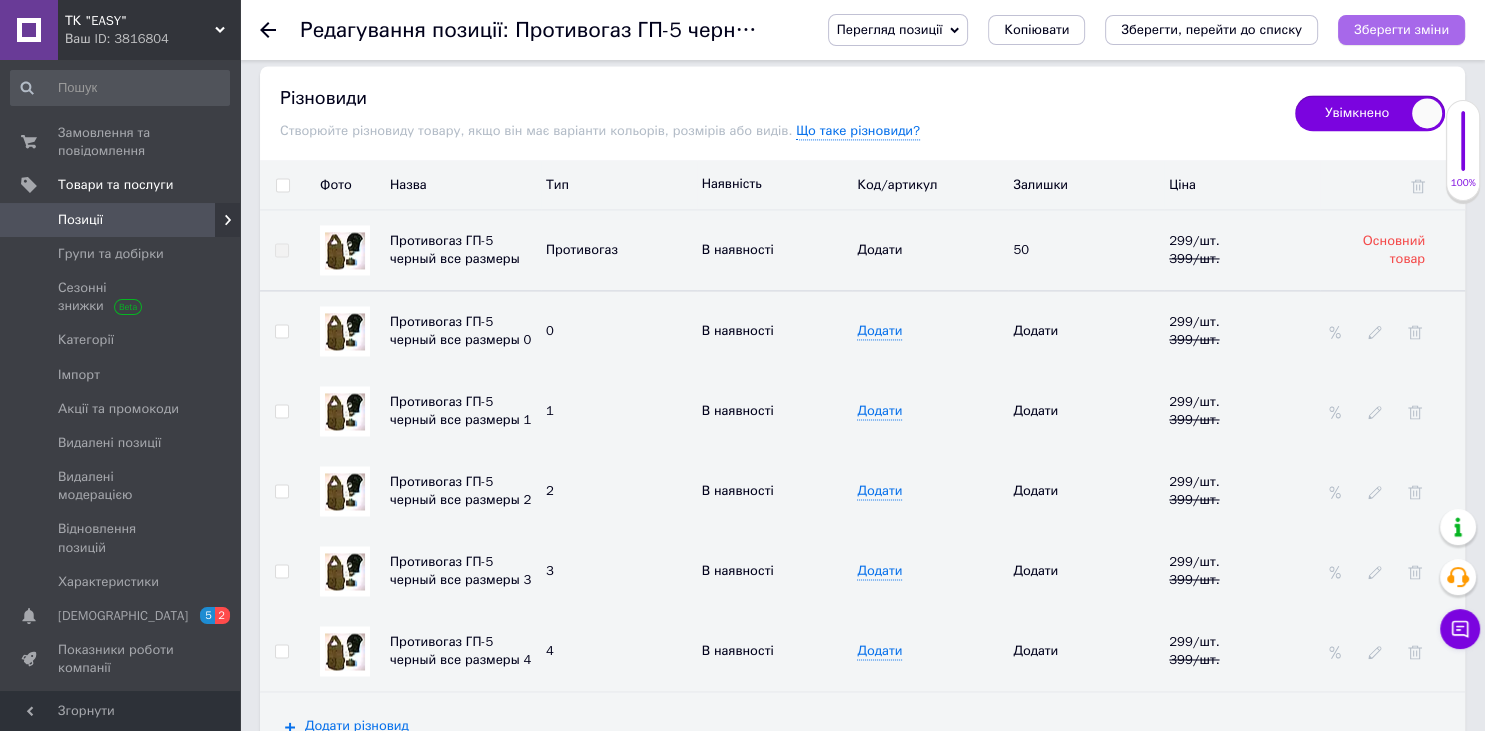 click on "Зберегти зміни" at bounding box center (1401, 29) 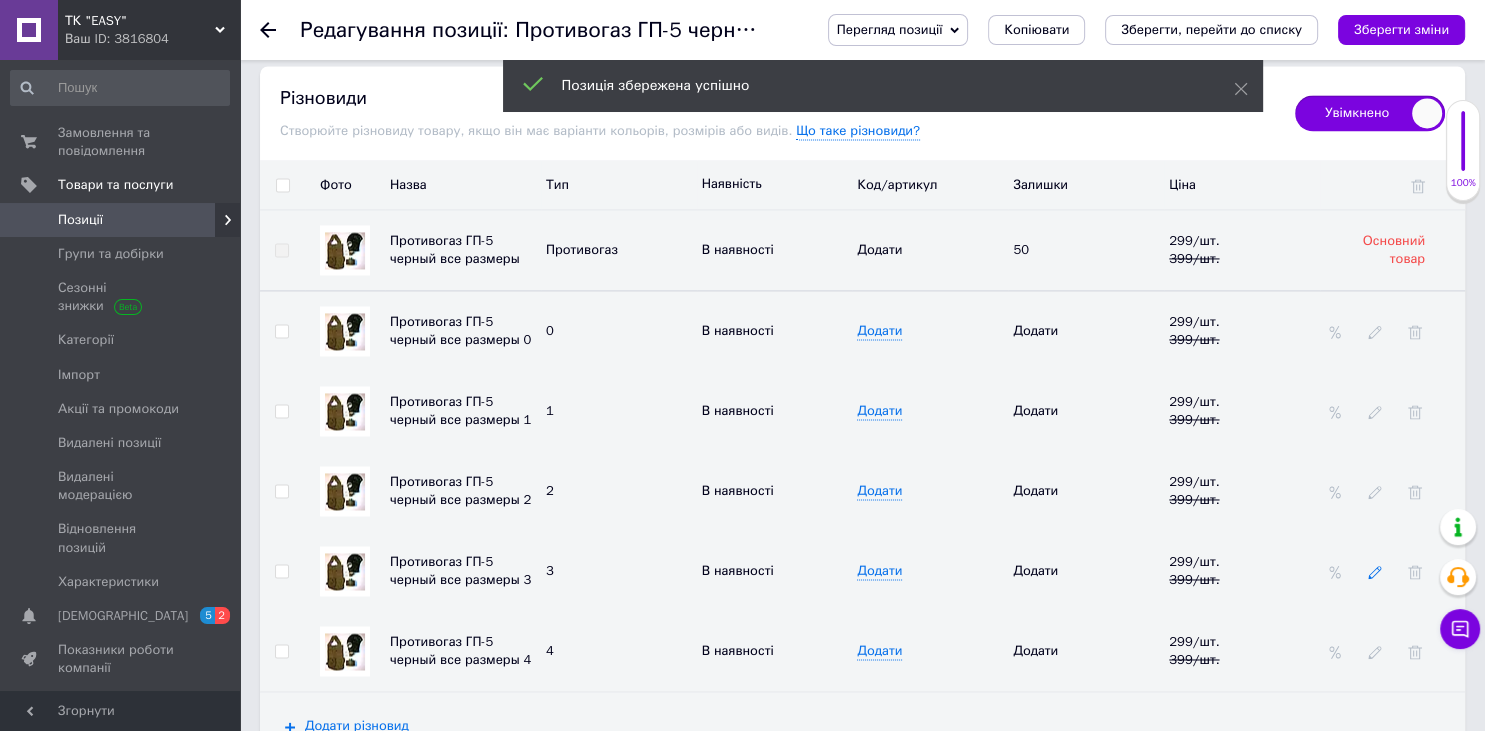 click 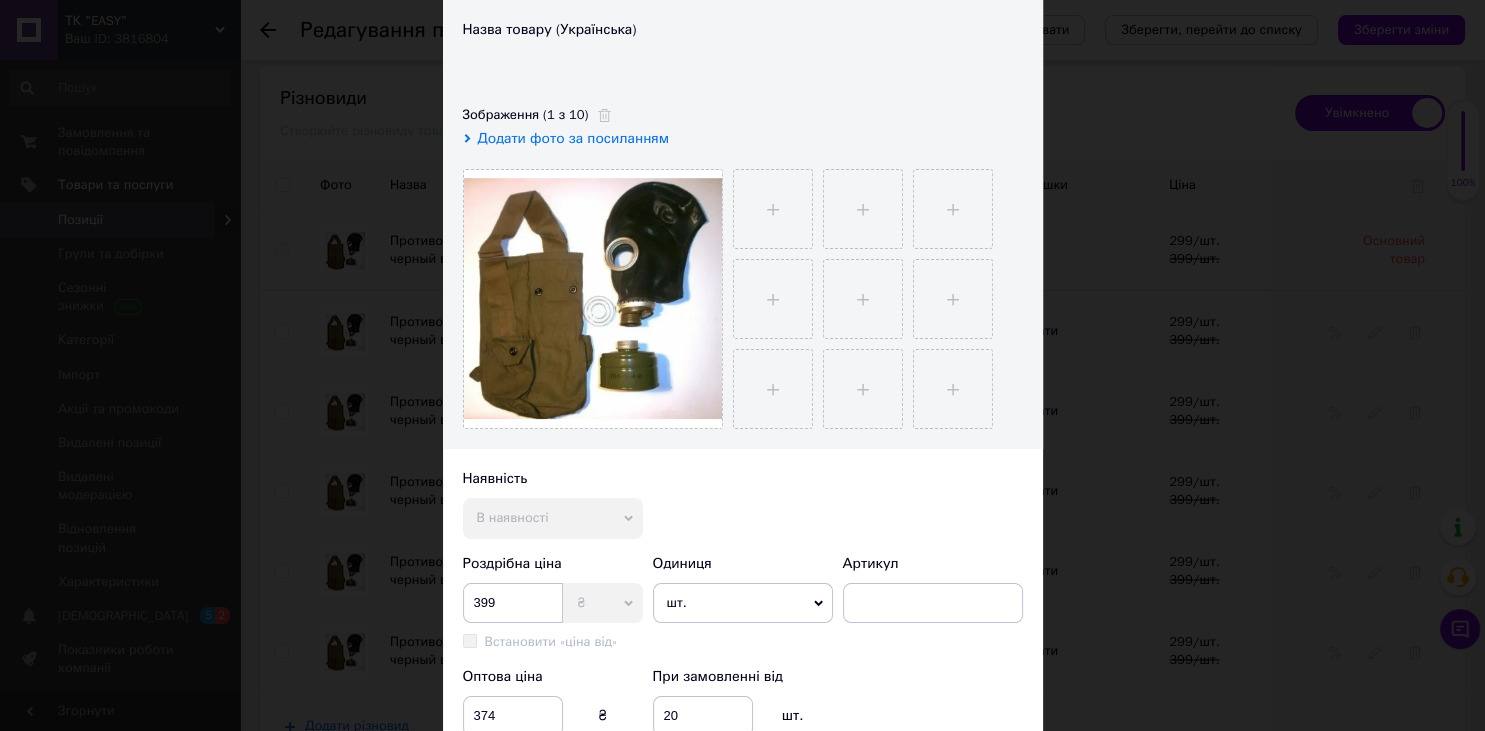scroll, scrollTop: 0, scrollLeft: 0, axis: both 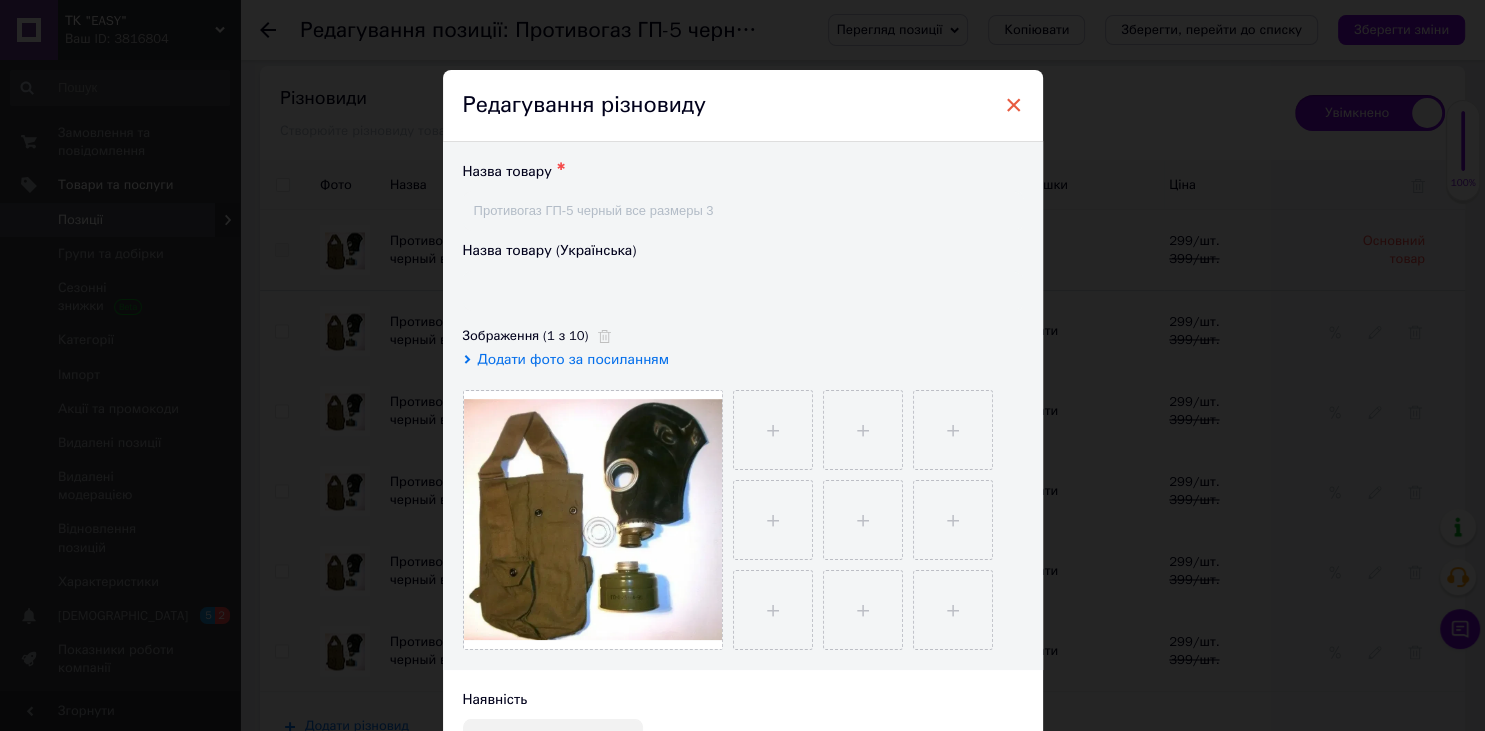 click on "×" at bounding box center [1014, 105] 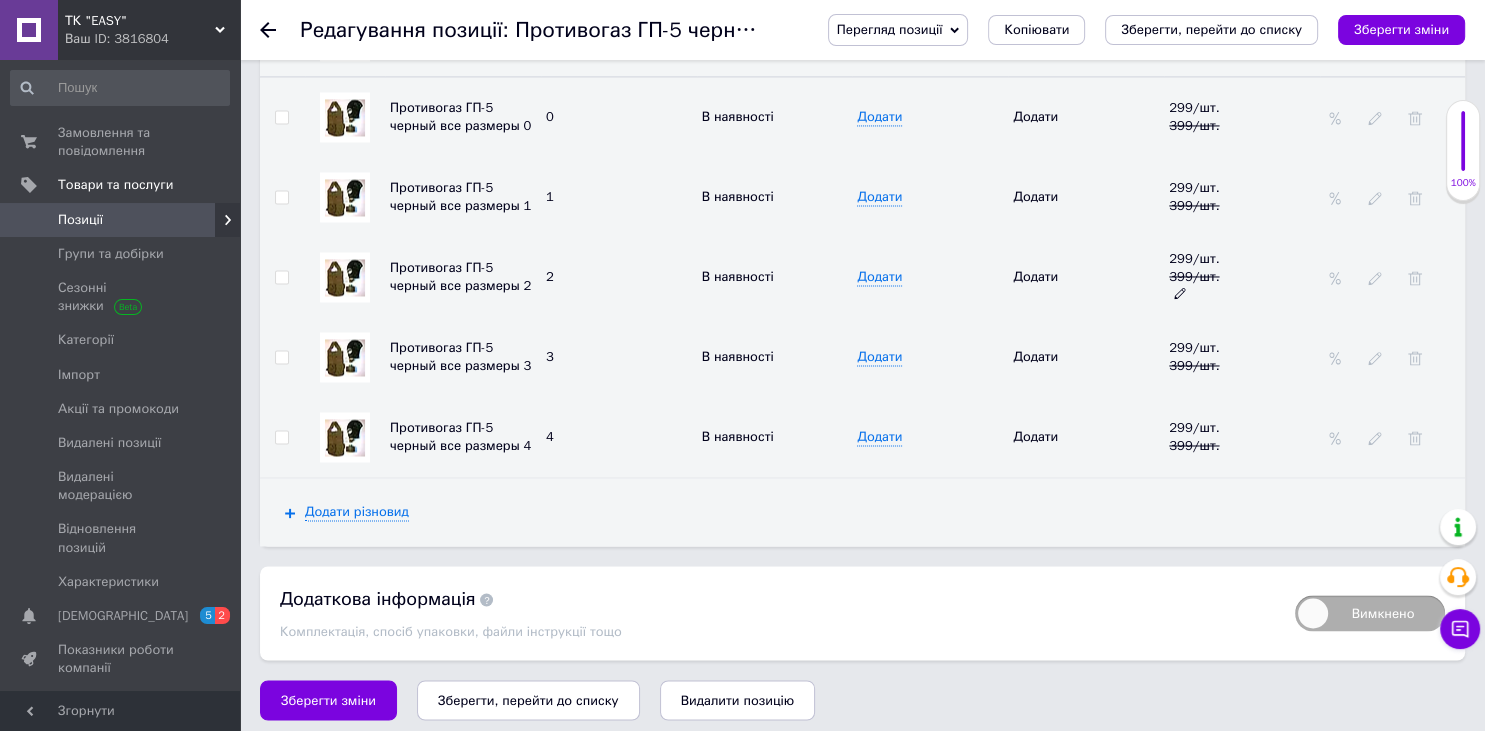 scroll, scrollTop: 3086, scrollLeft: 0, axis: vertical 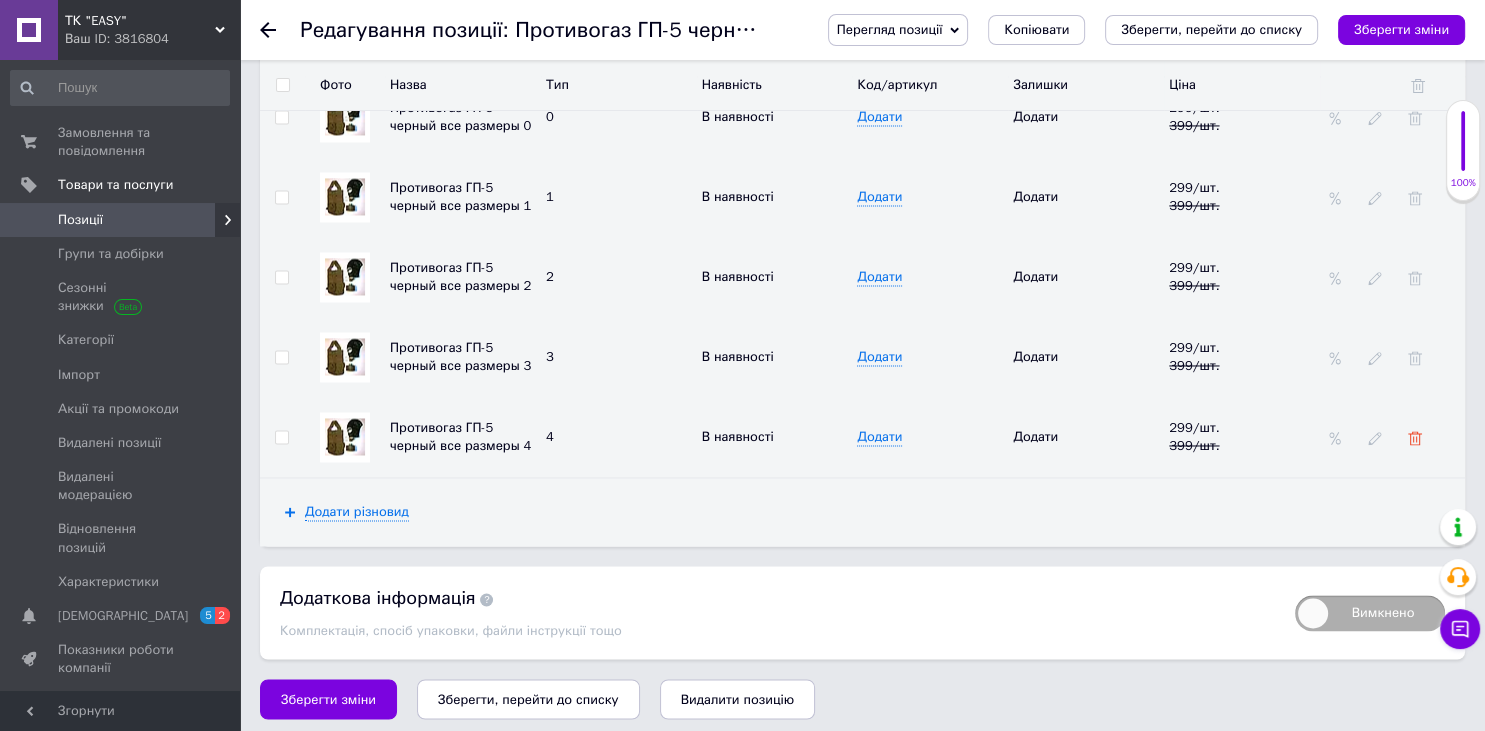 click 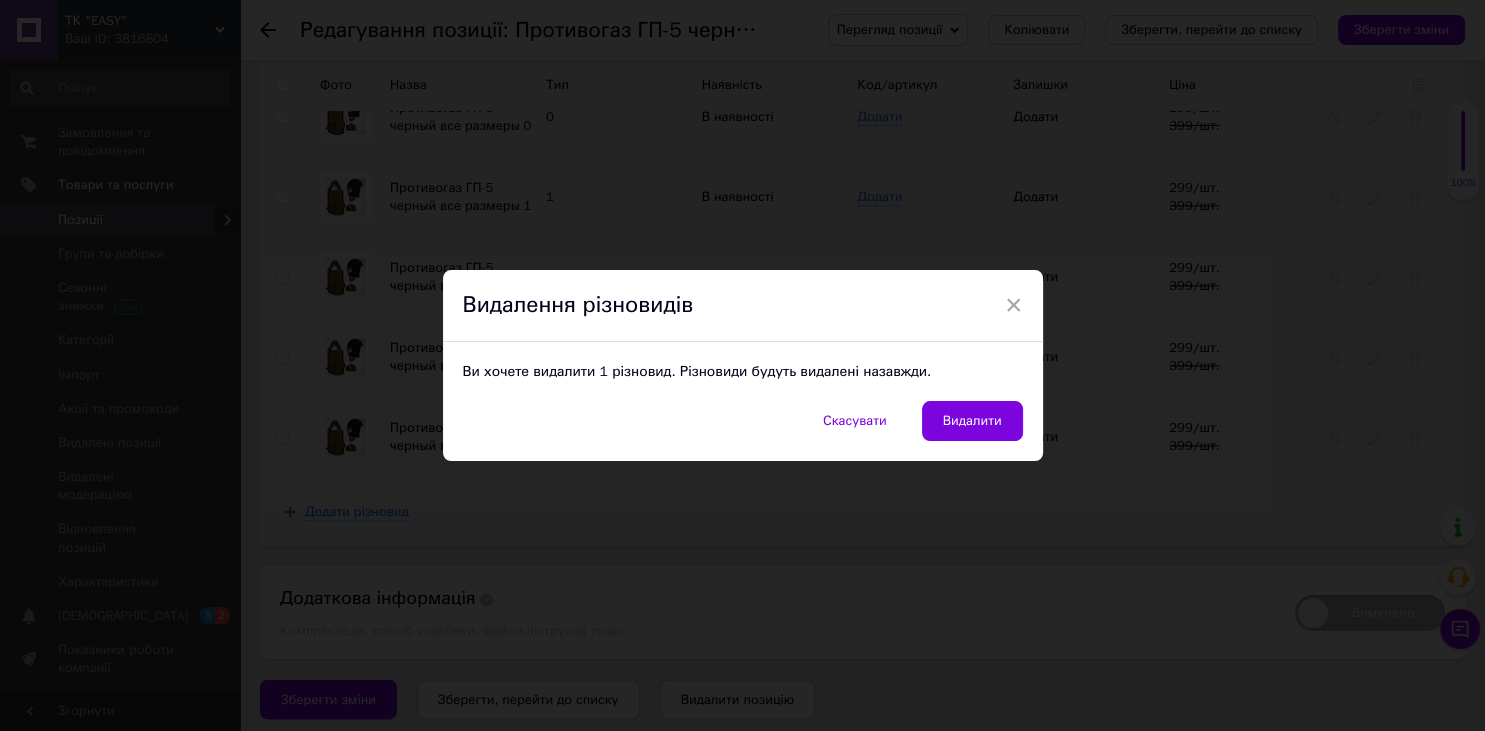 click on "Скасувати   Видалити" at bounding box center (743, 431) 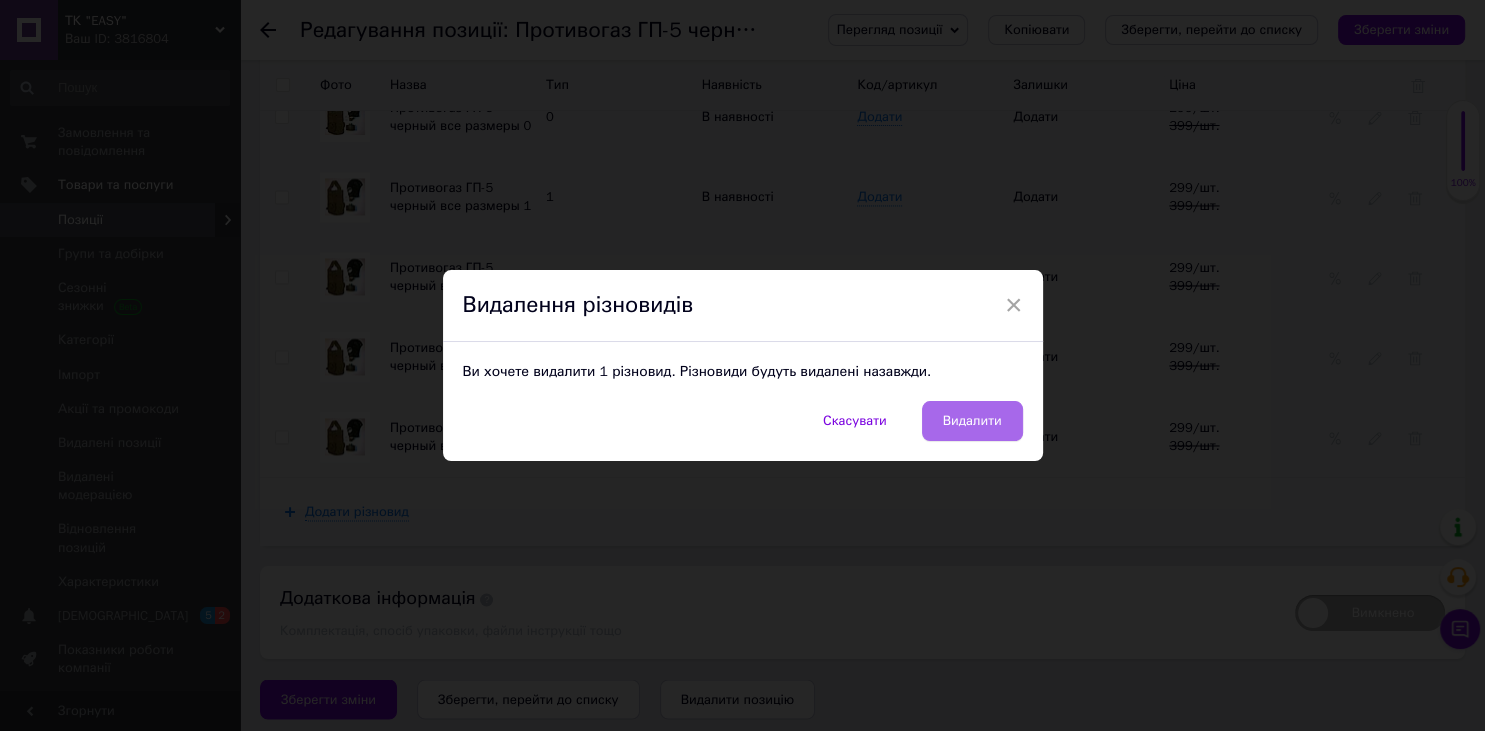 click on "Видалити" at bounding box center [972, 421] 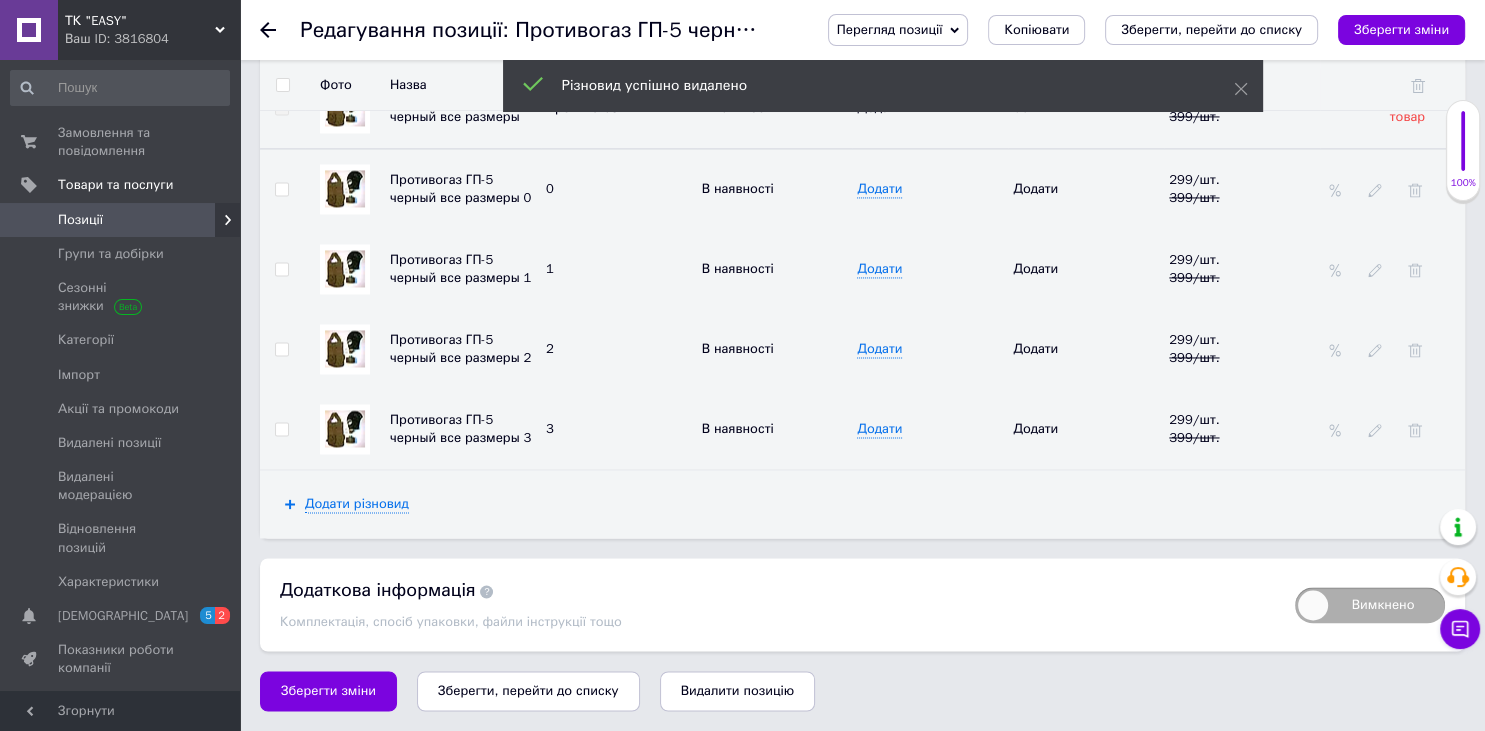 scroll, scrollTop: 3006, scrollLeft: 0, axis: vertical 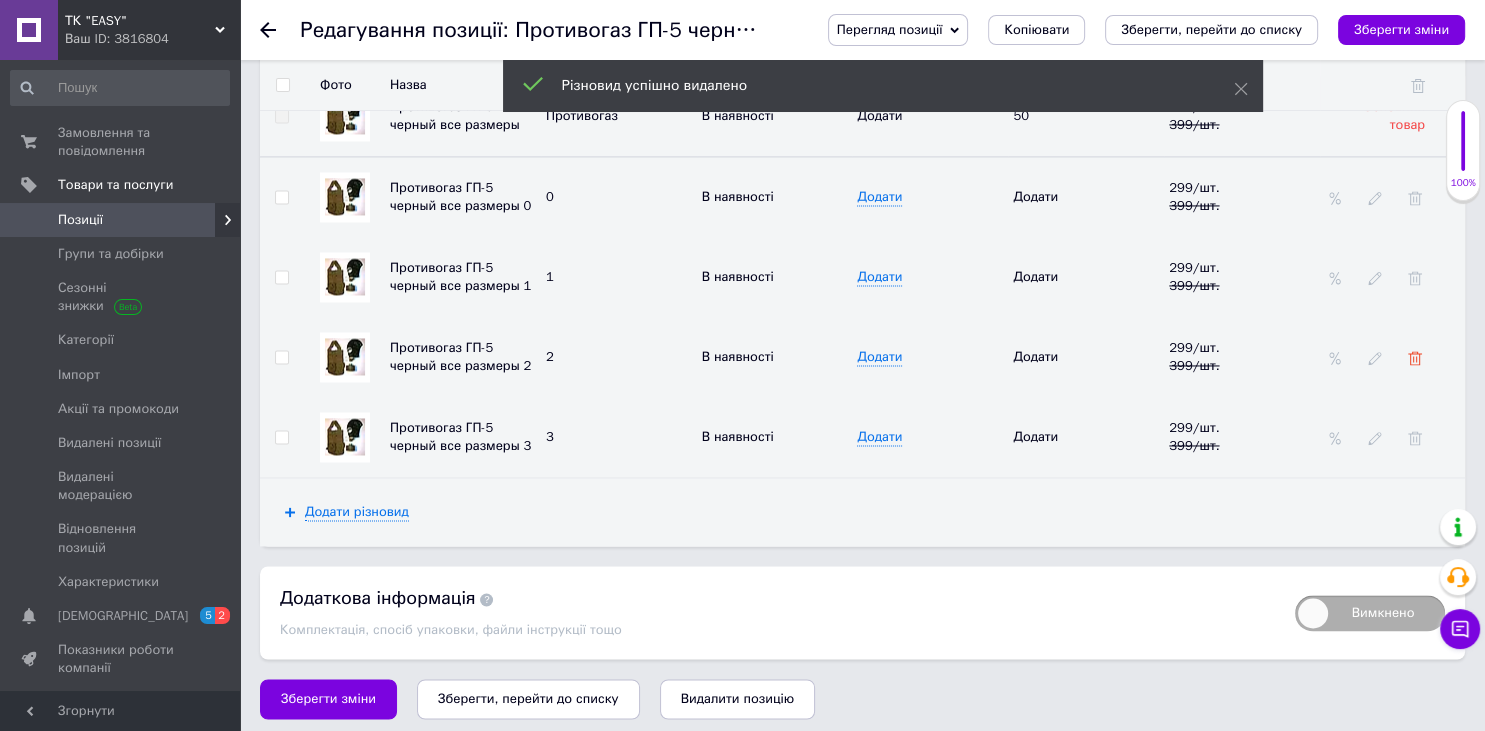 click 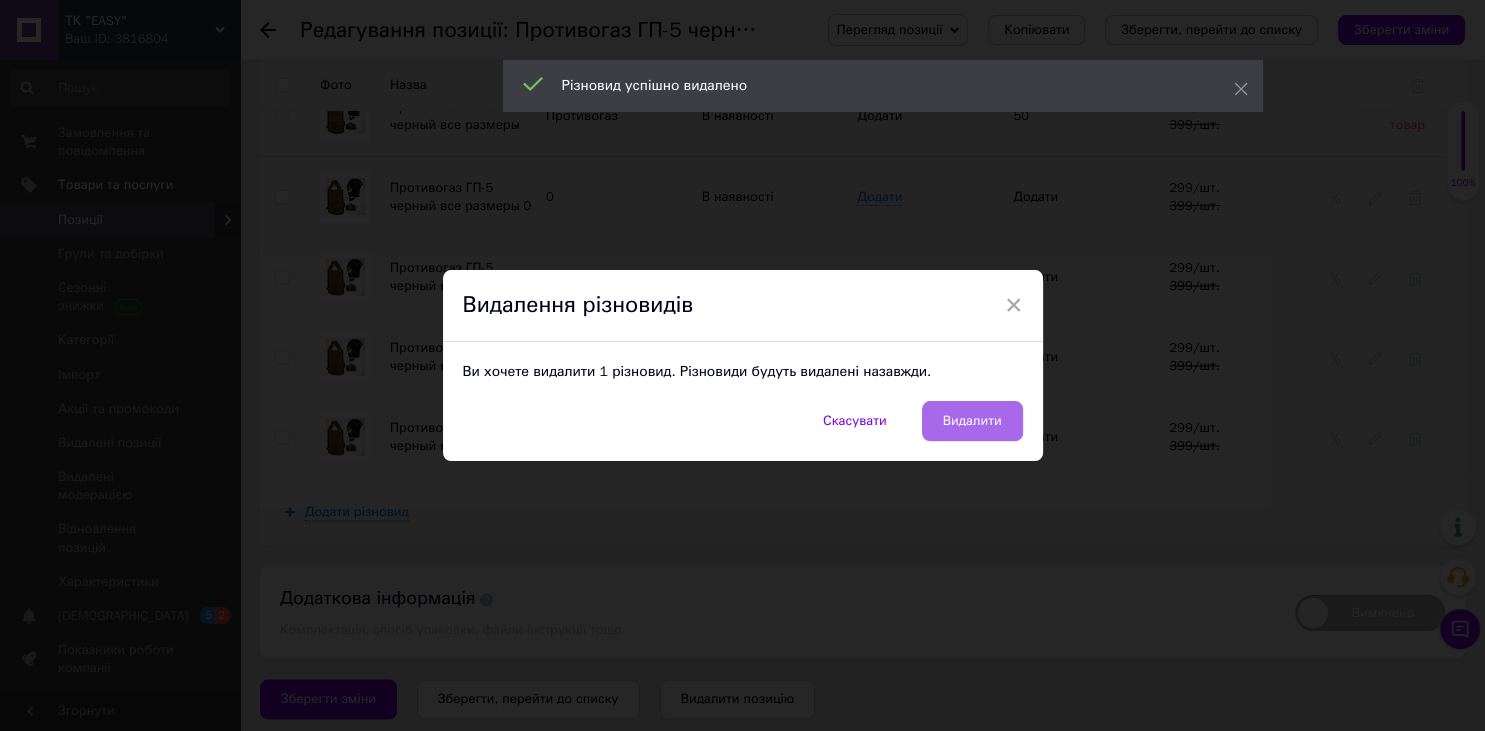 click on "Видалити" at bounding box center [972, 421] 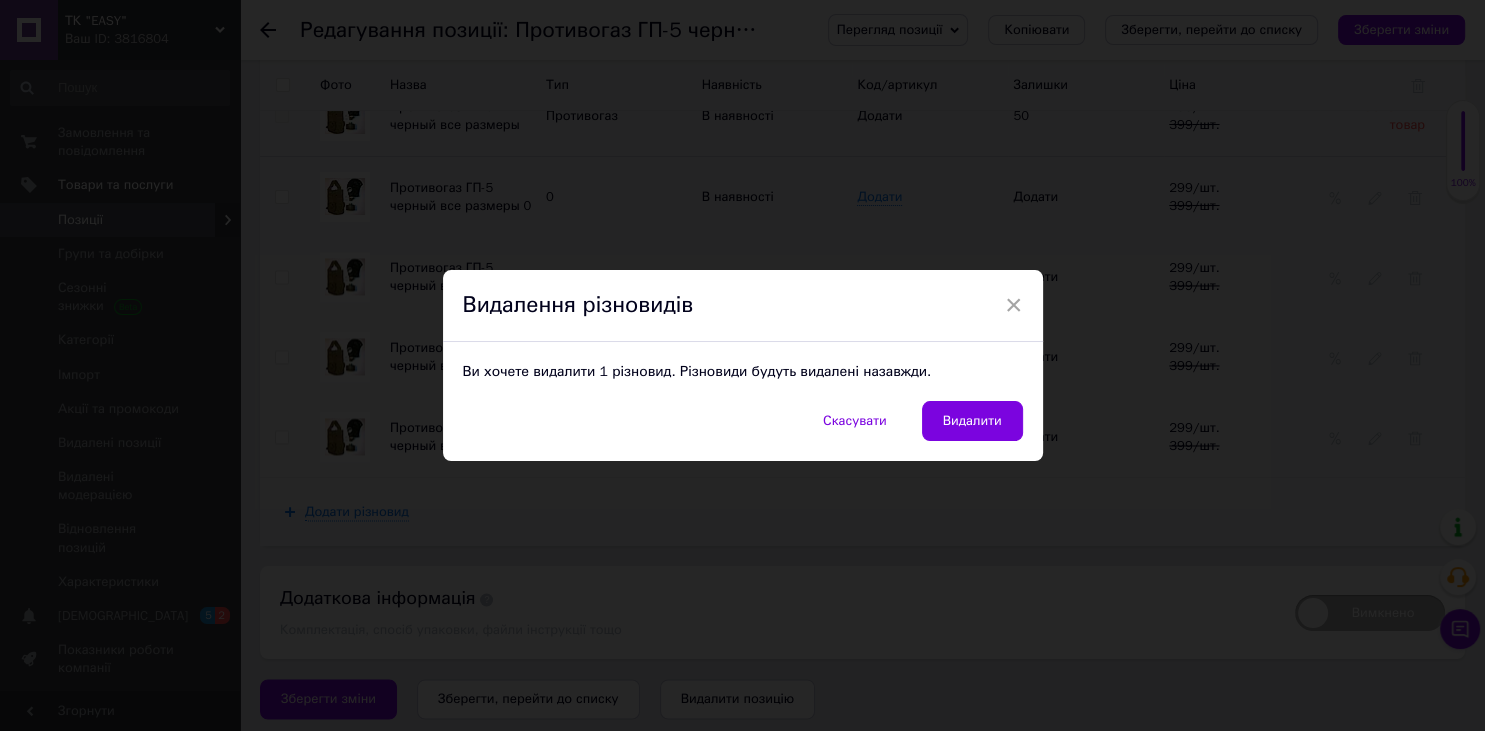scroll, scrollTop: 2926, scrollLeft: 0, axis: vertical 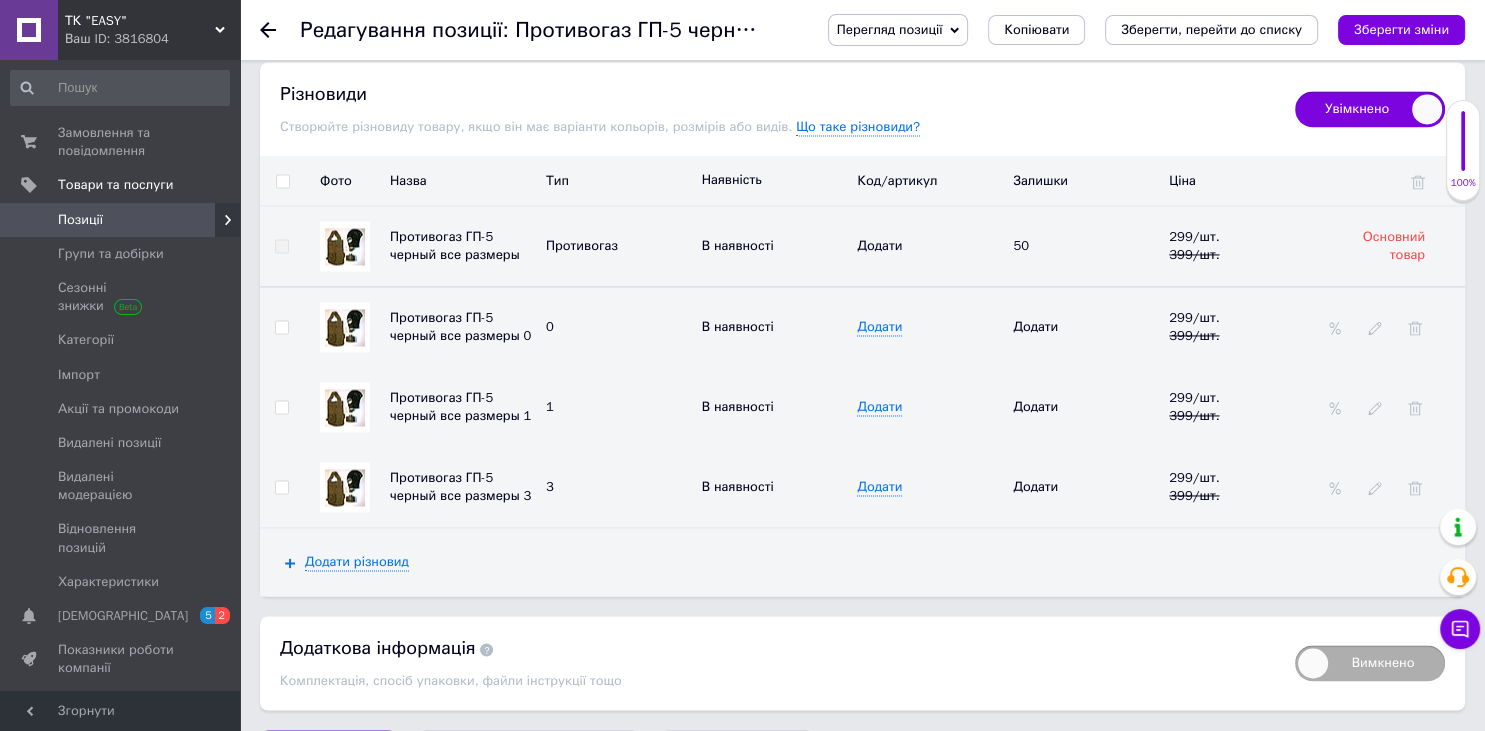 click on "Увімкнено" at bounding box center [1370, 109] 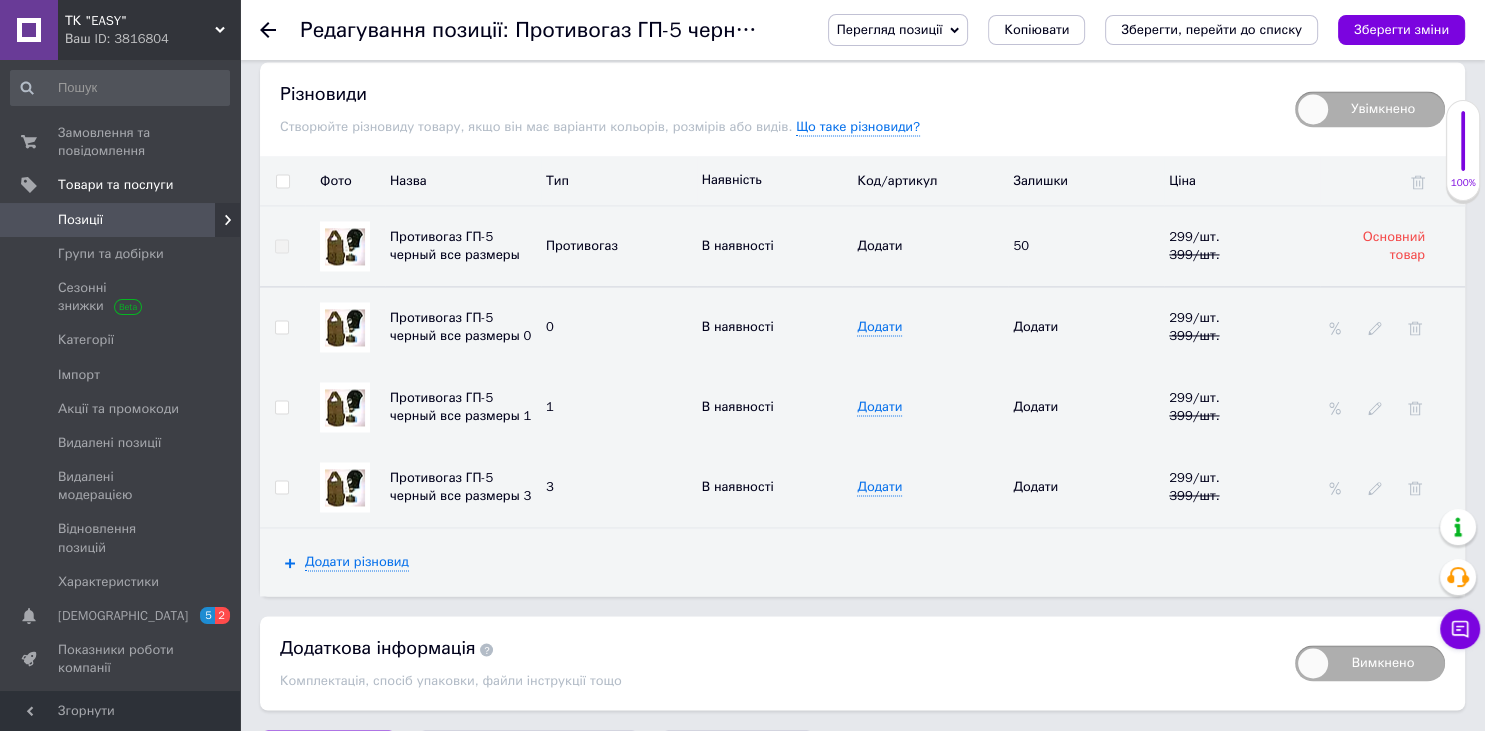 checkbox on "false" 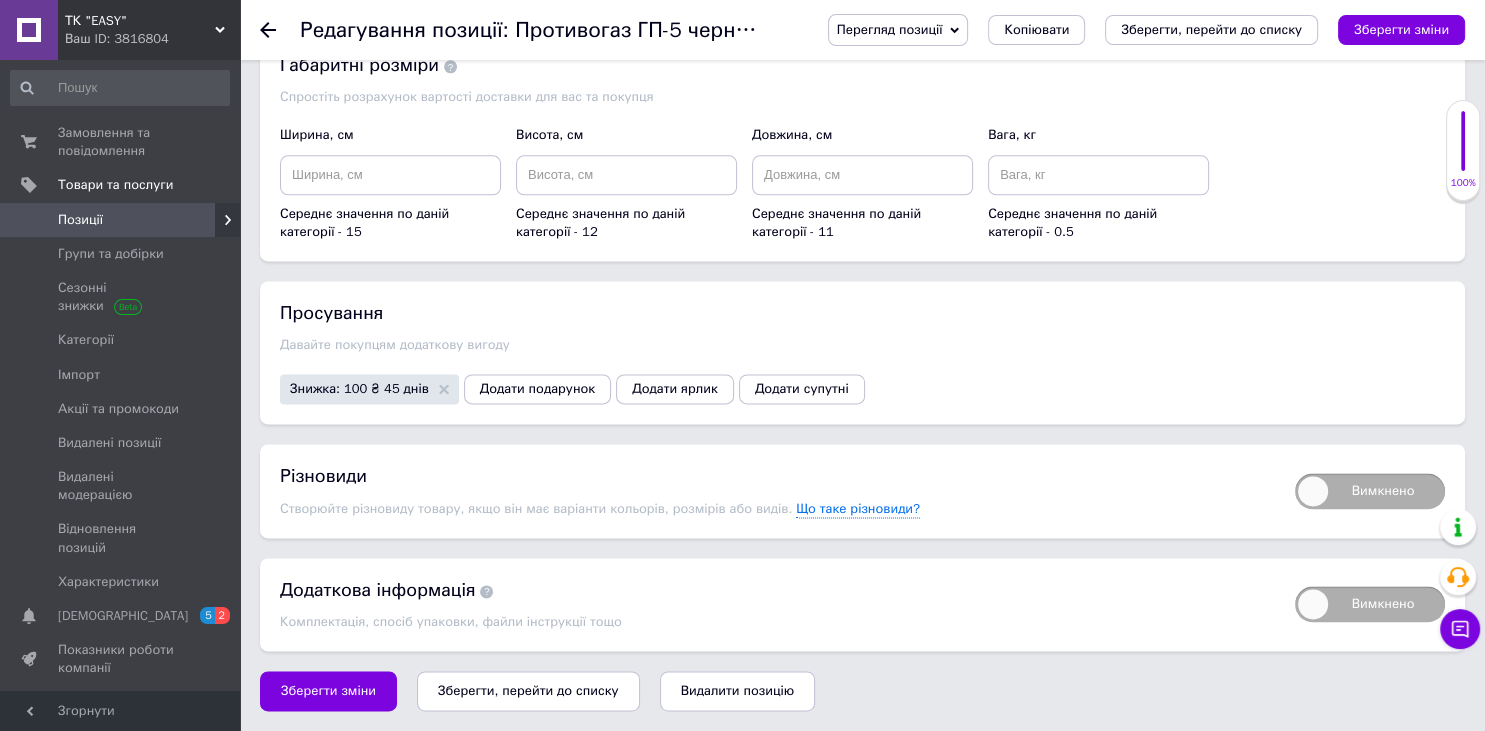 scroll, scrollTop: 2536, scrollLeft: 0, axis: vertical 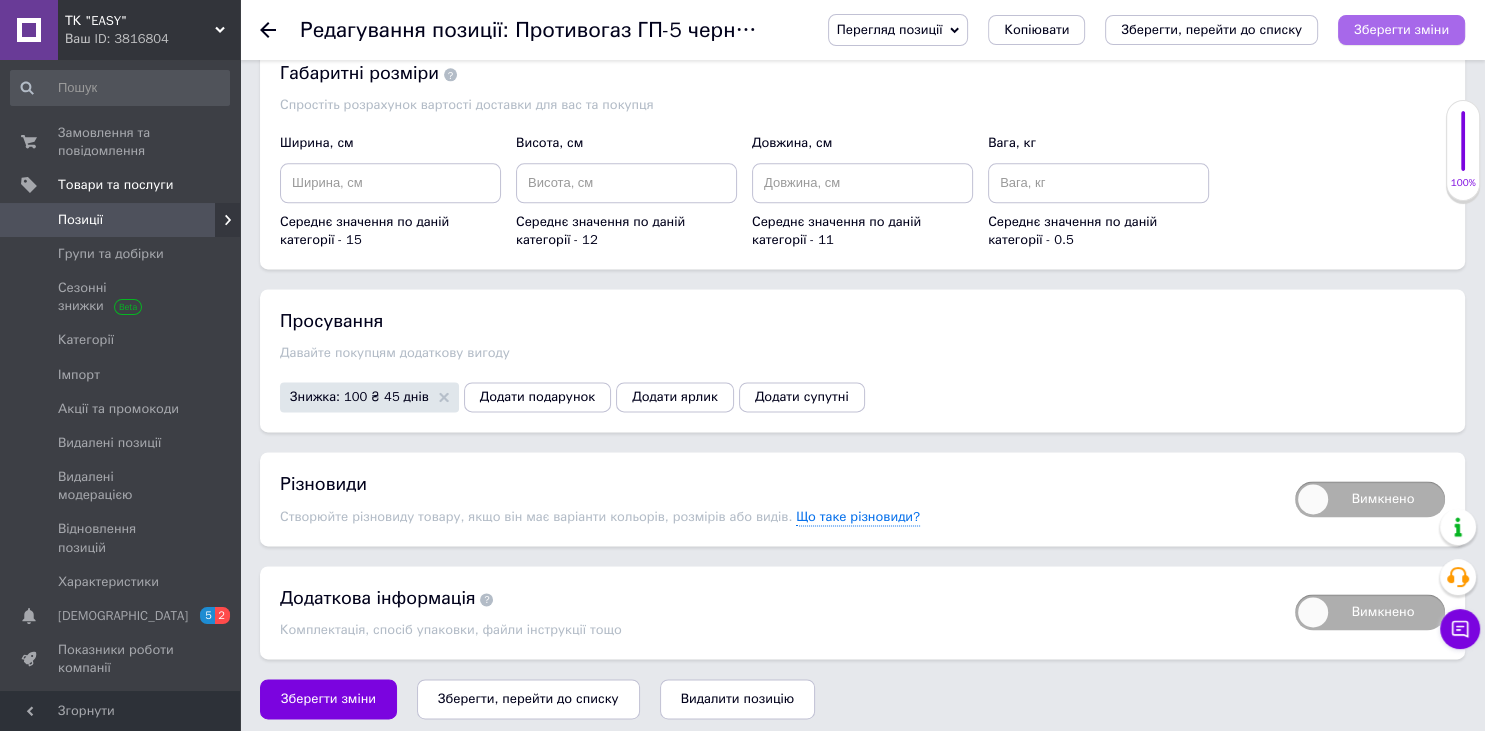 click on "Зберегти зміни" at bounding box center (1401, 29) 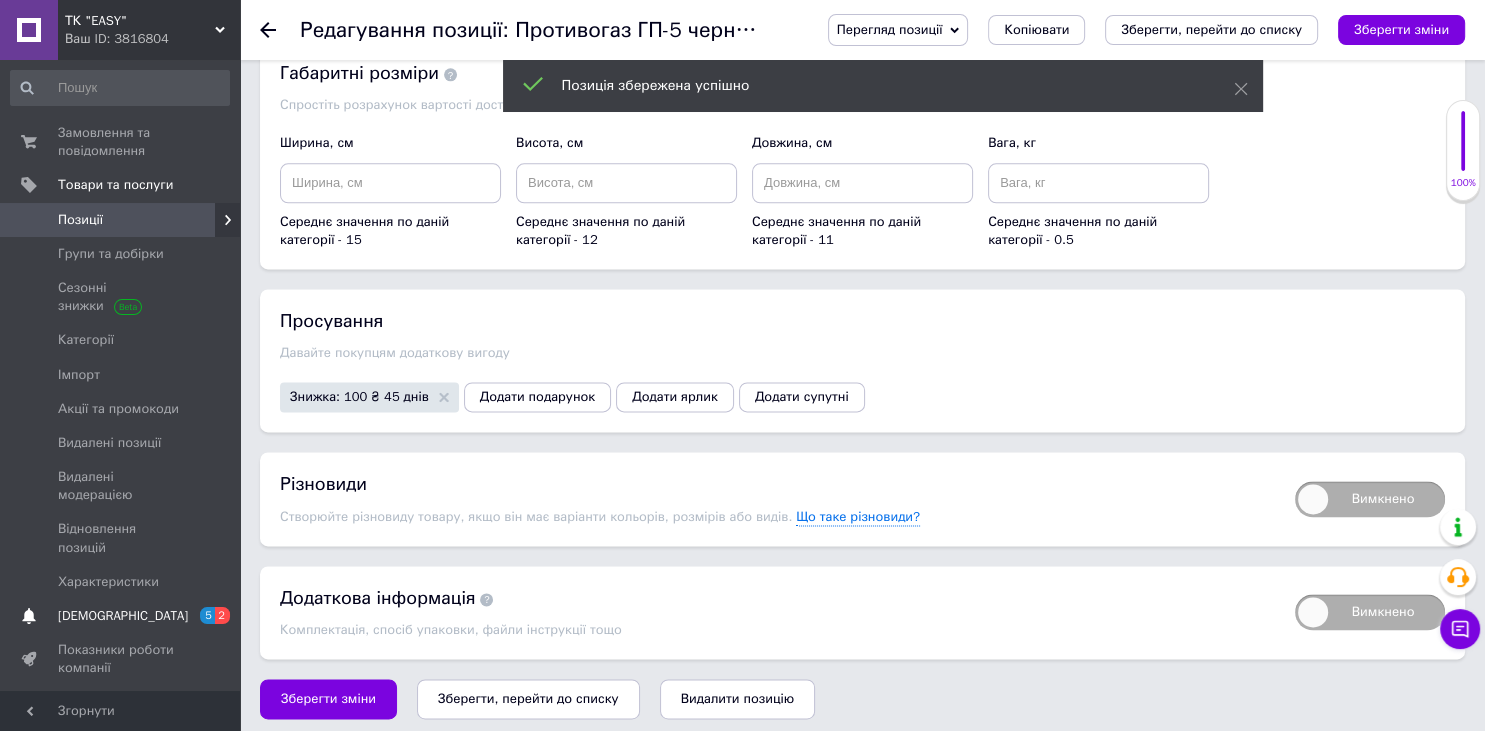 click on "[DEMOGRAPHIC_DATA] 5 2" at bounding box center (120, 616) 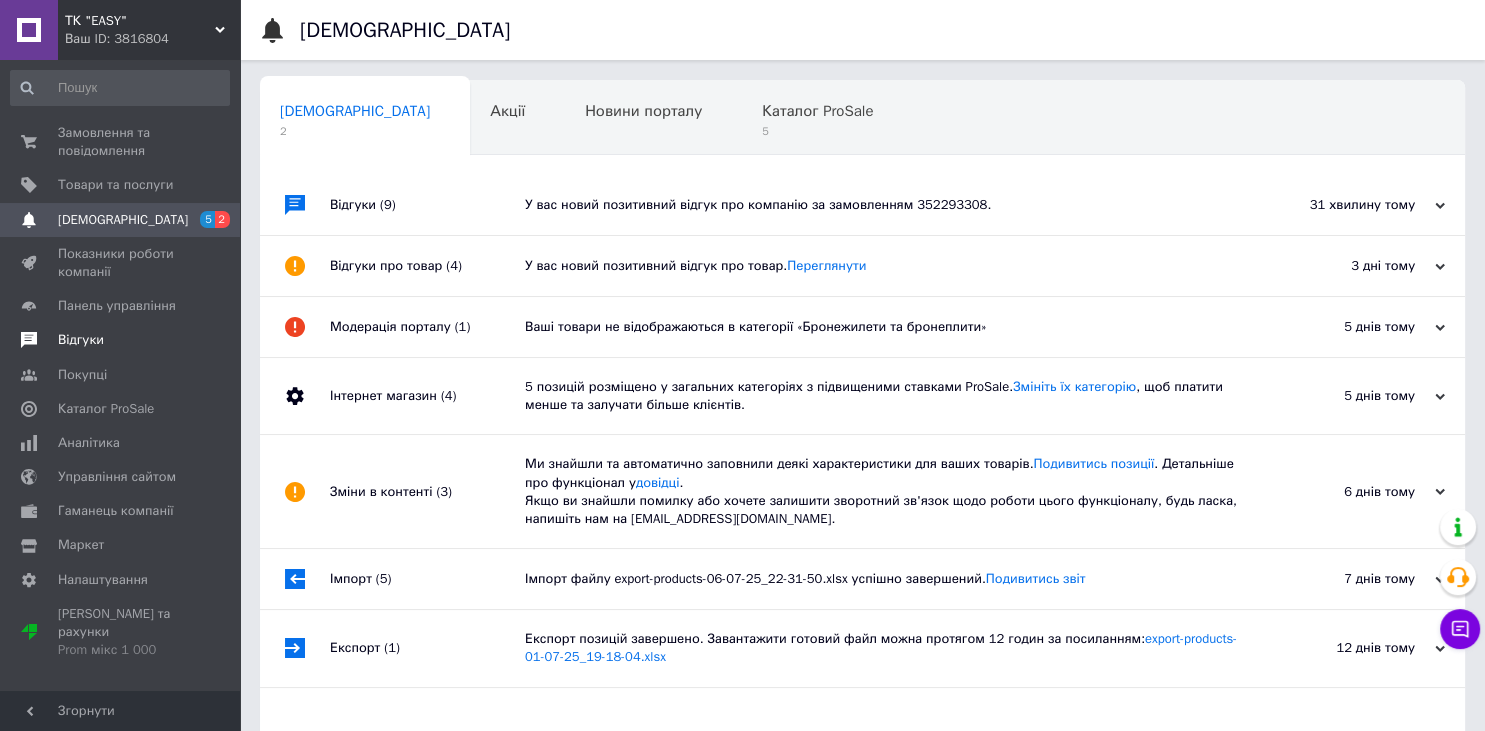 click on "Відгуки" at bounding box center (121, 340) 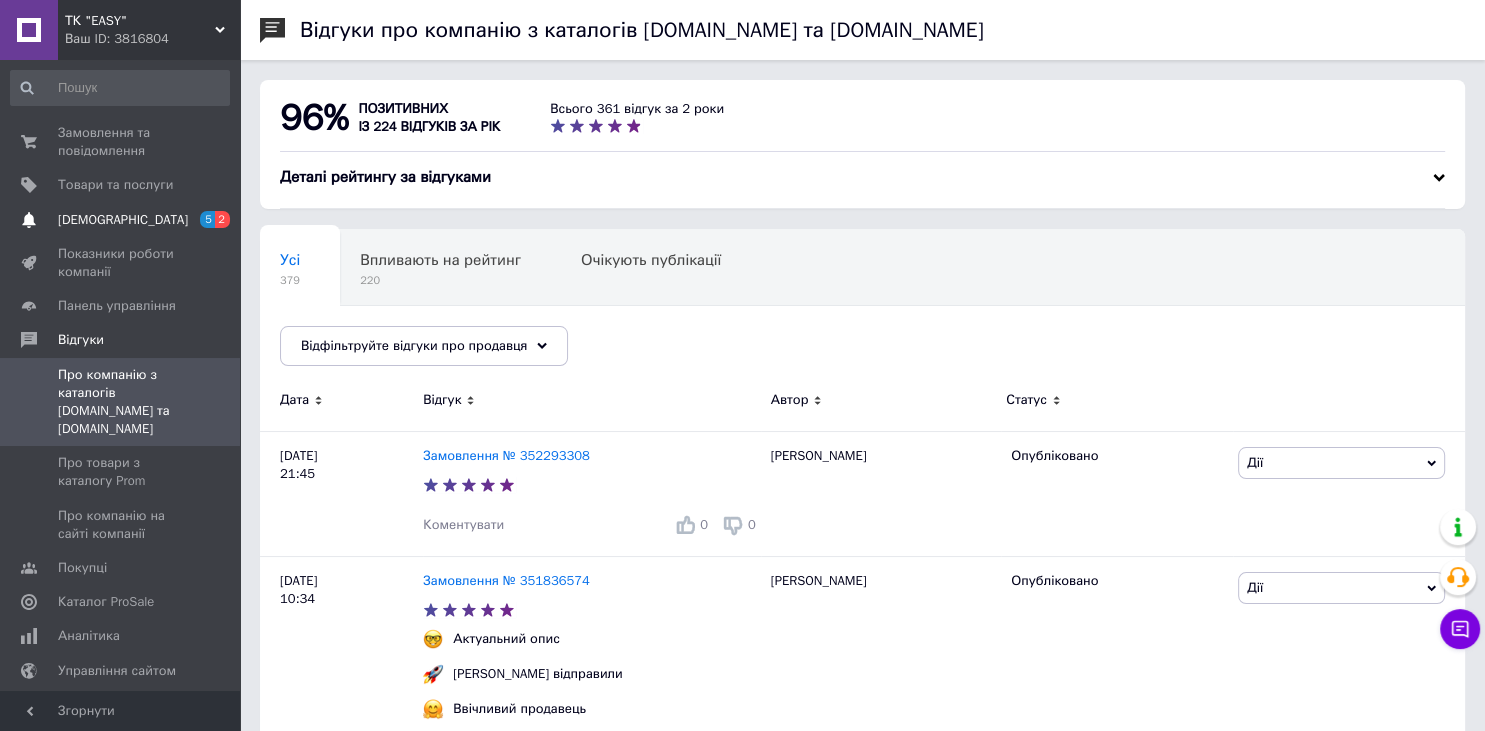 click on "[DEMOGRAPHIC_DATA]" at bounding box center [123, 220] 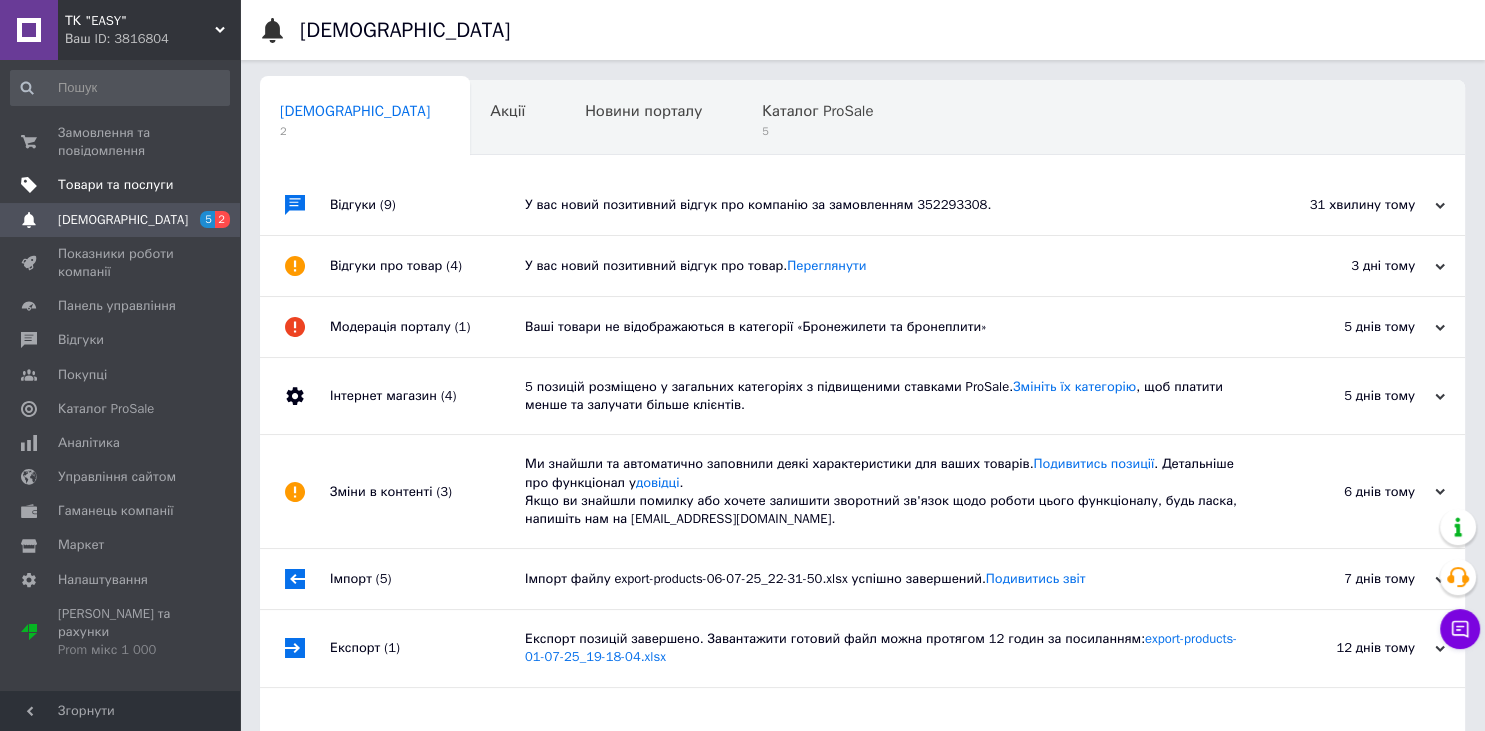 click on "Товари та послуги" at bounding box center (115, 185) 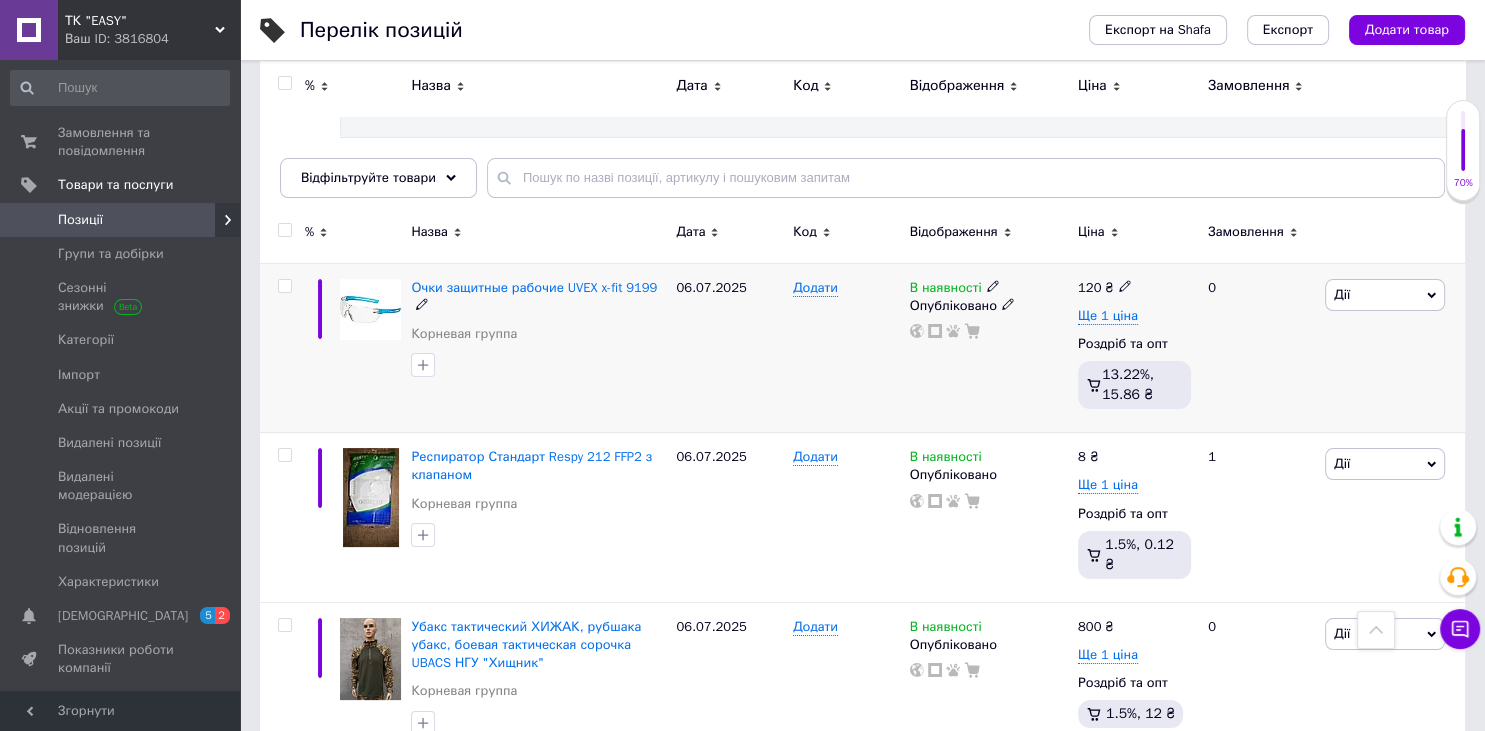 scroll, scrollTop: 0, scrollLeft: 0, axis: both 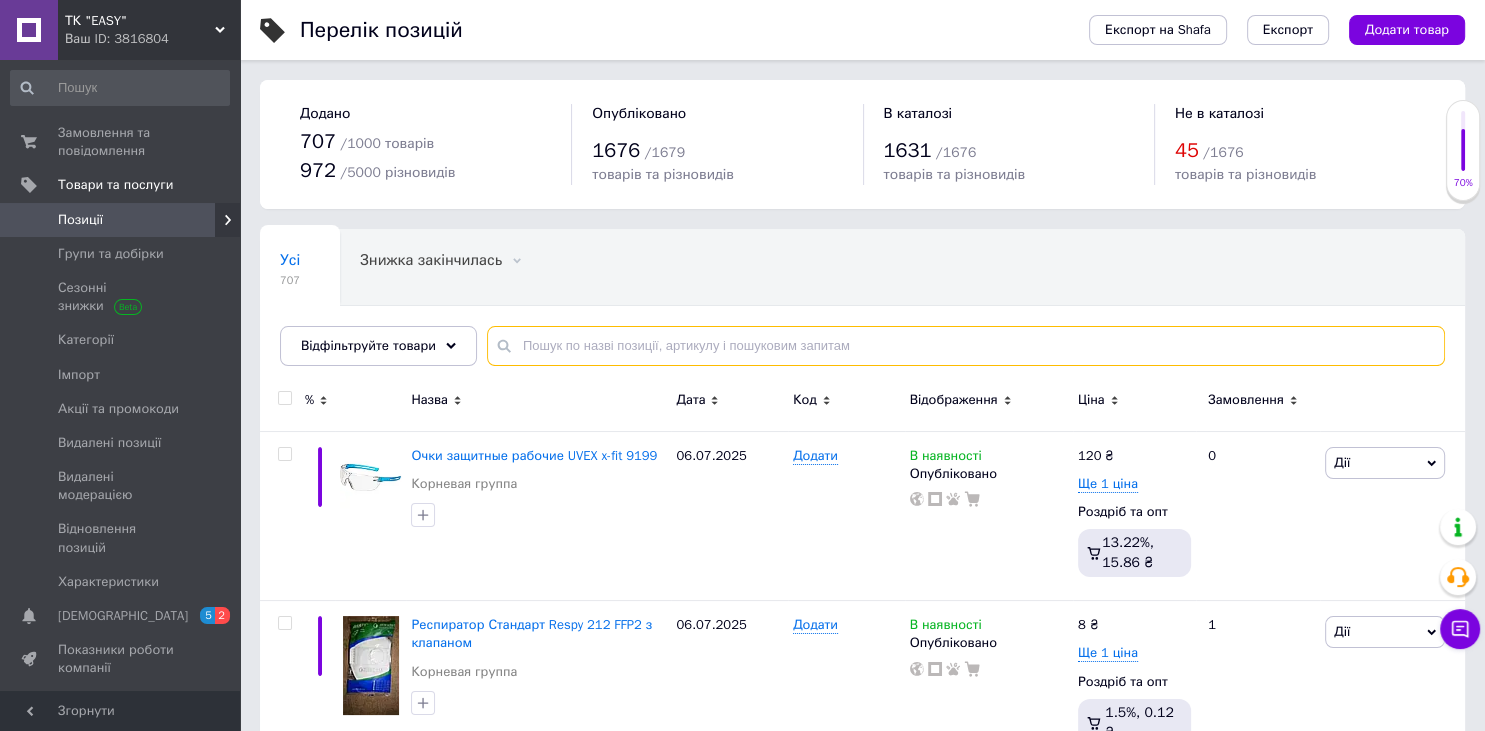 click at bounding box center [966, 346] 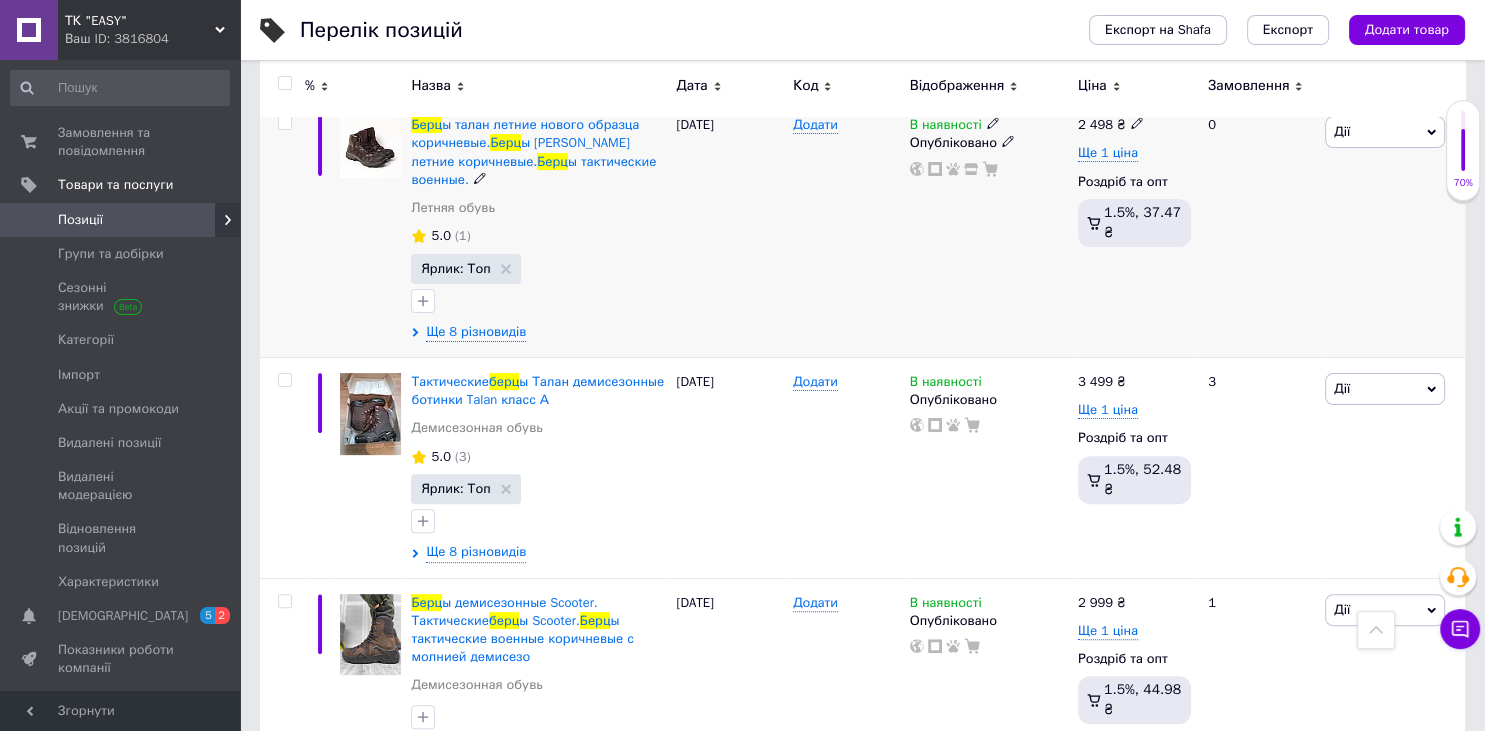 scroll, scrollTop: 528, scrollLeft: 0, axis: vertical 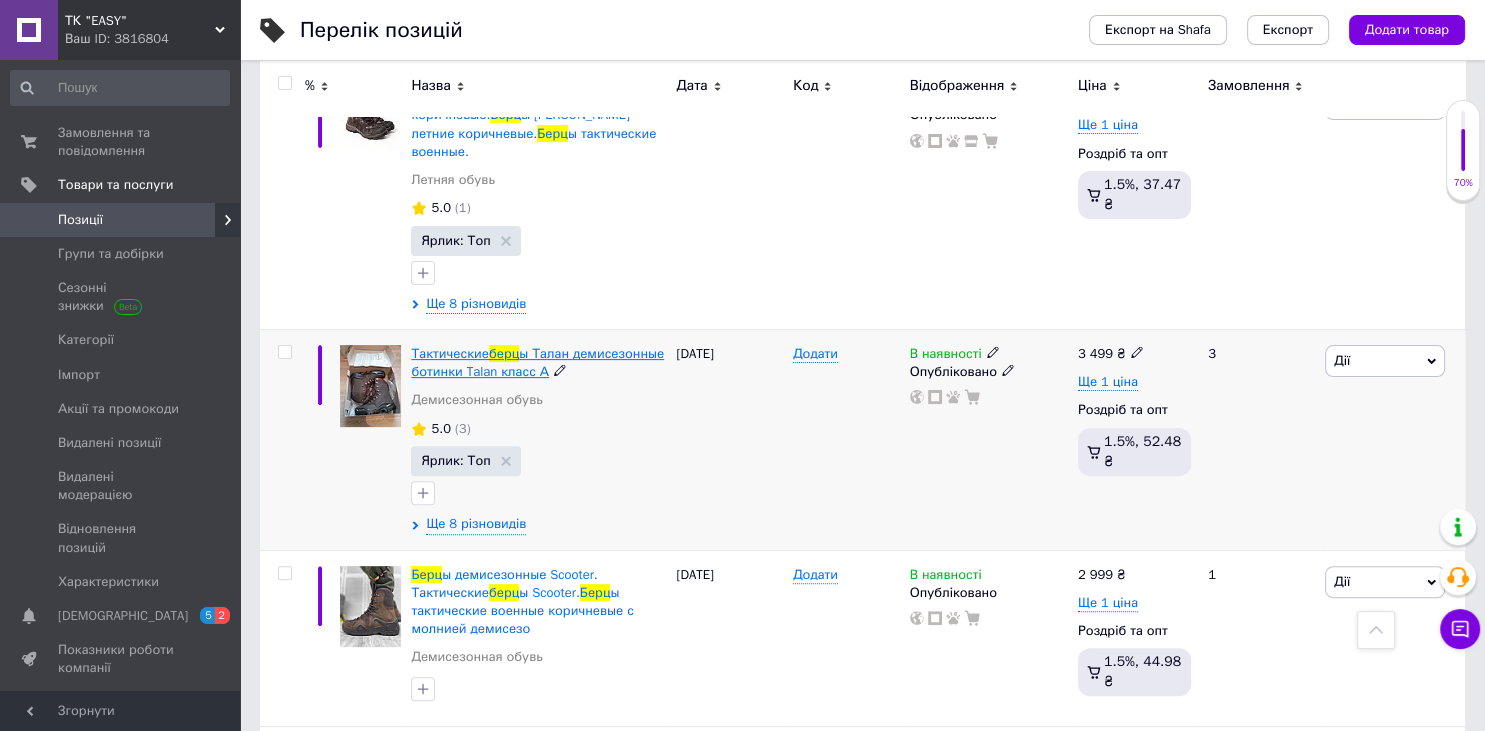 type on "берц" 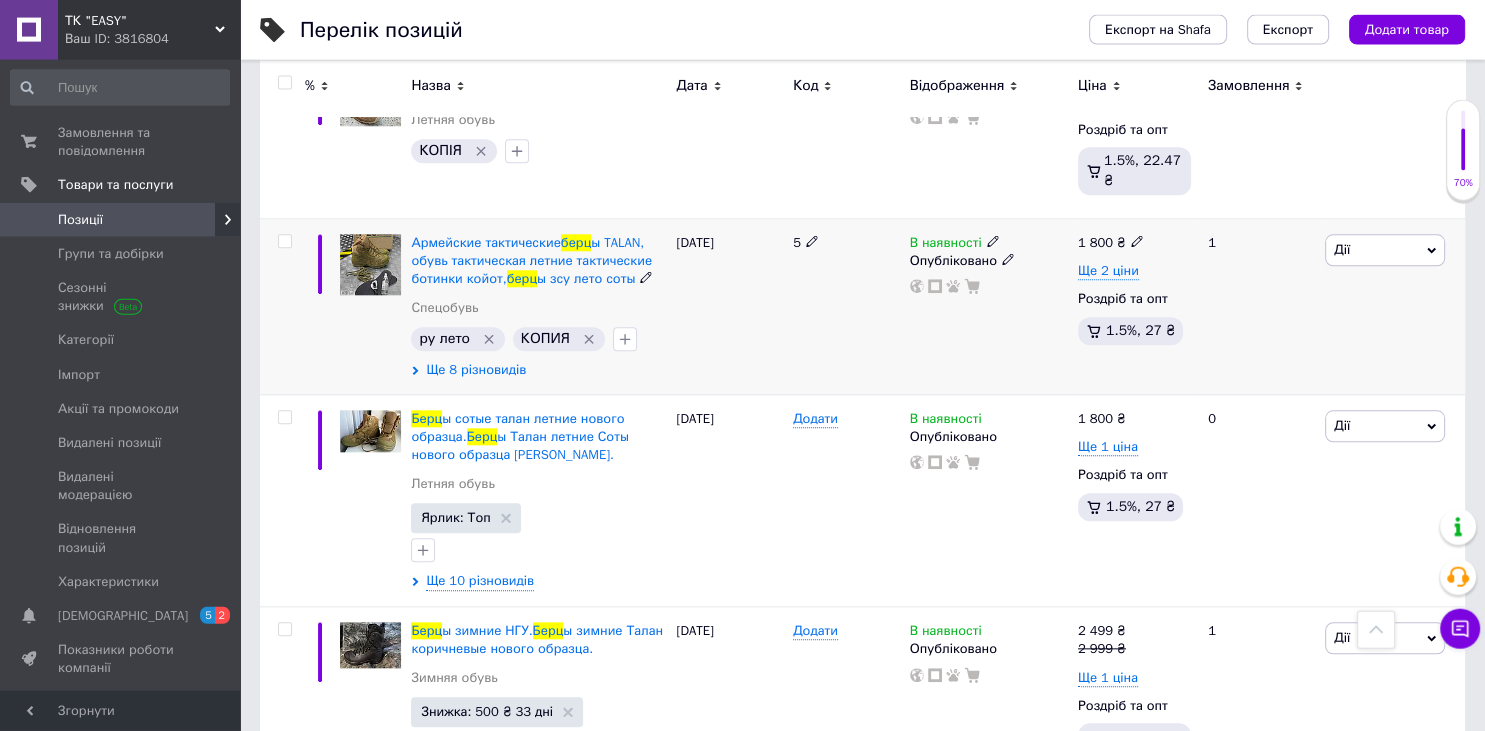 scroll, scrollTop: 1900, scrollLeft: 0, axis: vertical 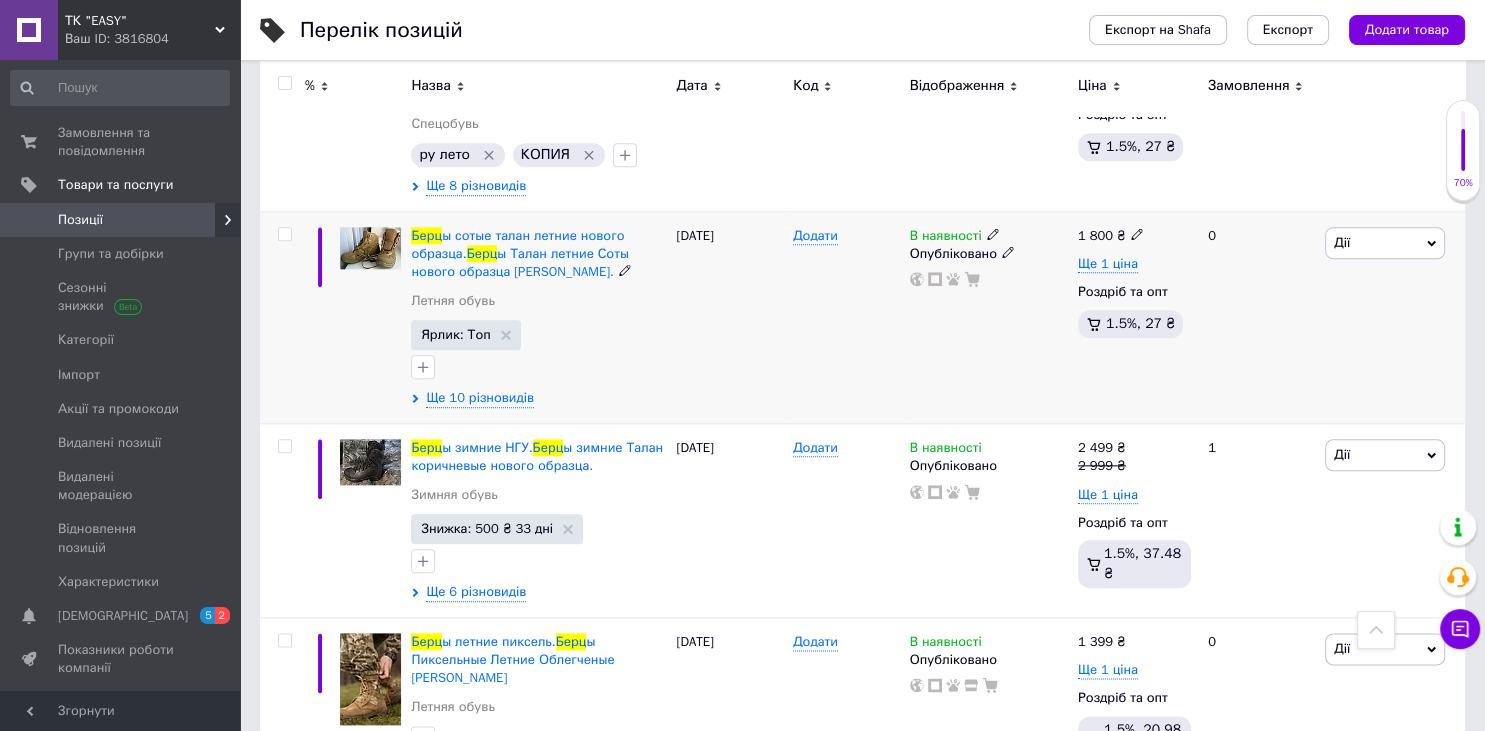 click on "Дії" at bounding box center (1385, 243) 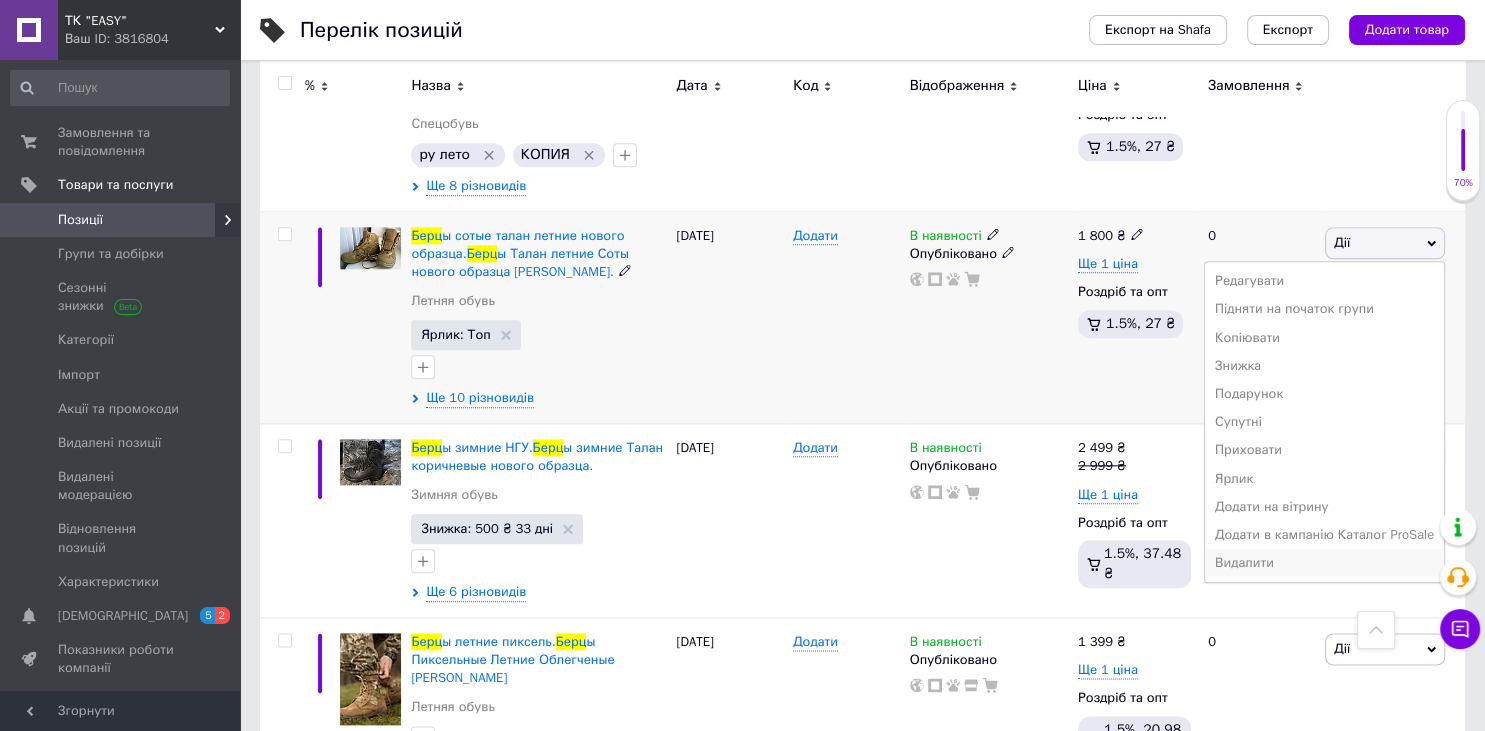 click on "Видалити" at bounding box center (1324, 563) 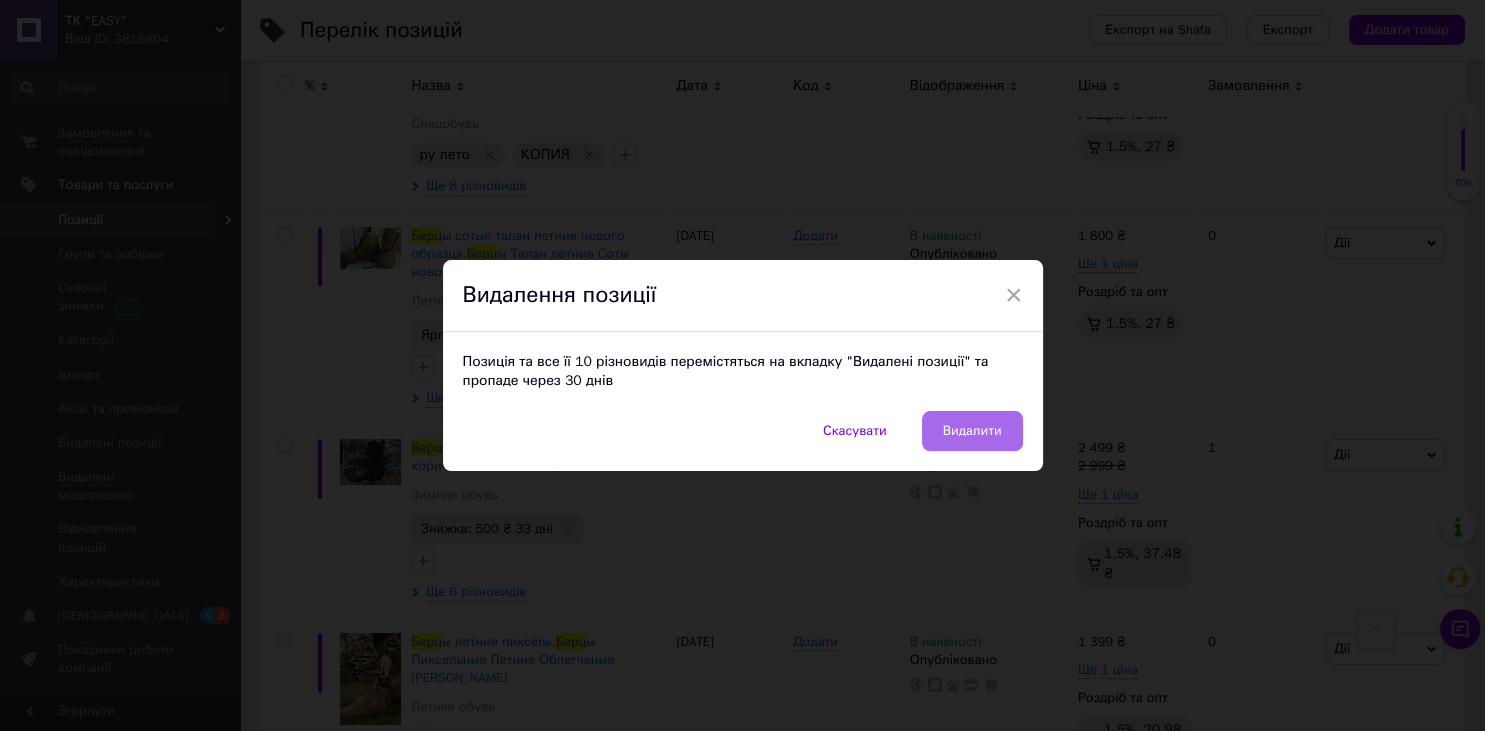click on "Видалити" at bounding box center (972, 431) 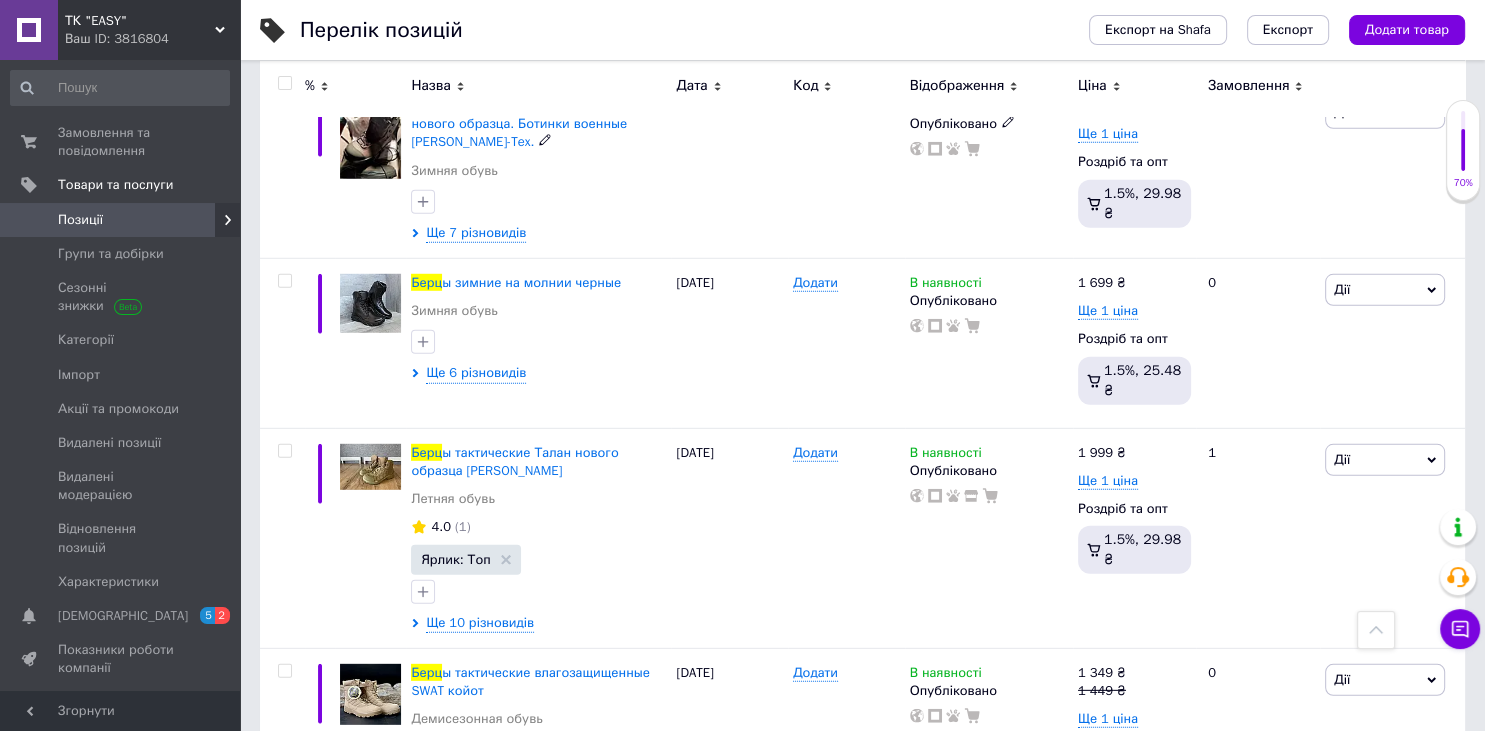 scroll, scrollTop: 5768, scrollLeft: 0, axis: vertical 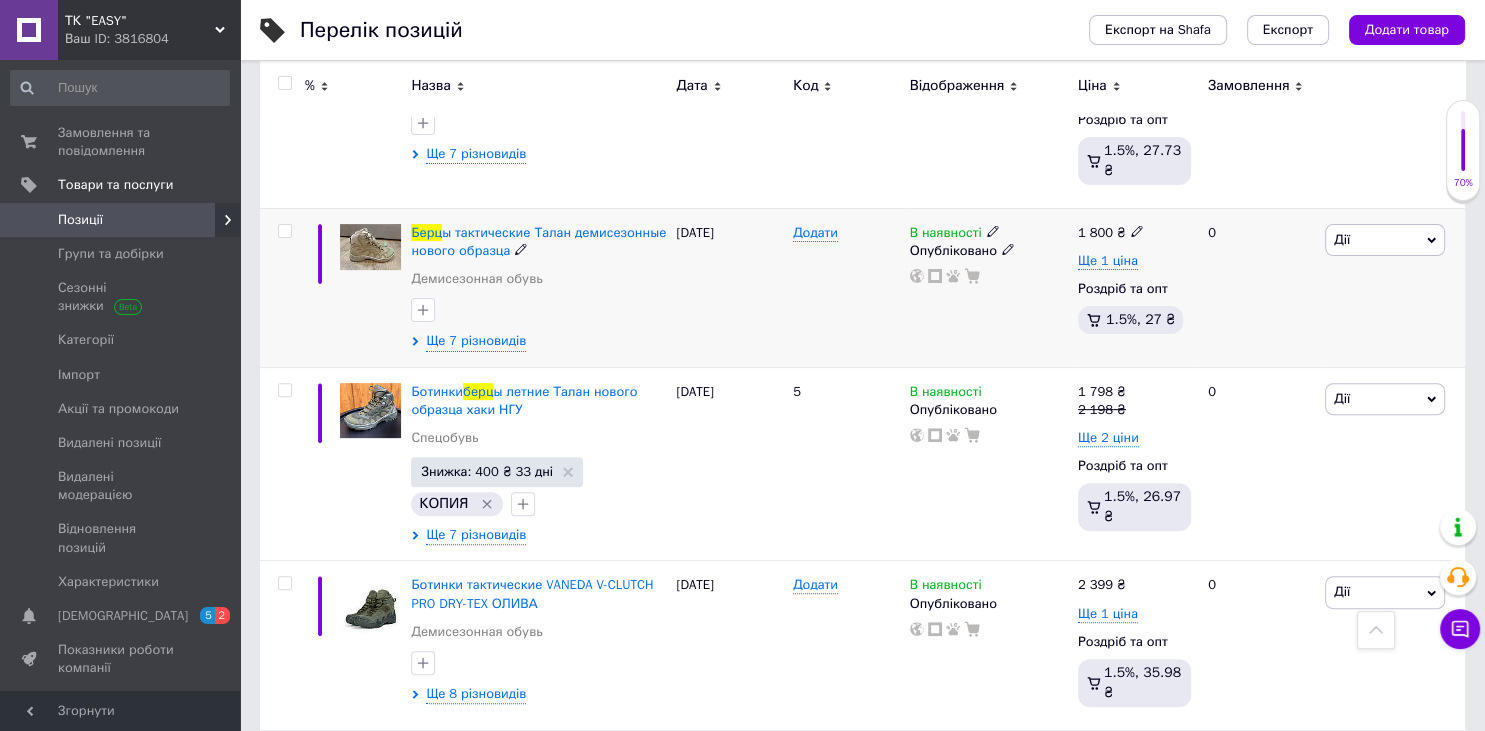 click on "Дії" at bounding box center [1385, 240] 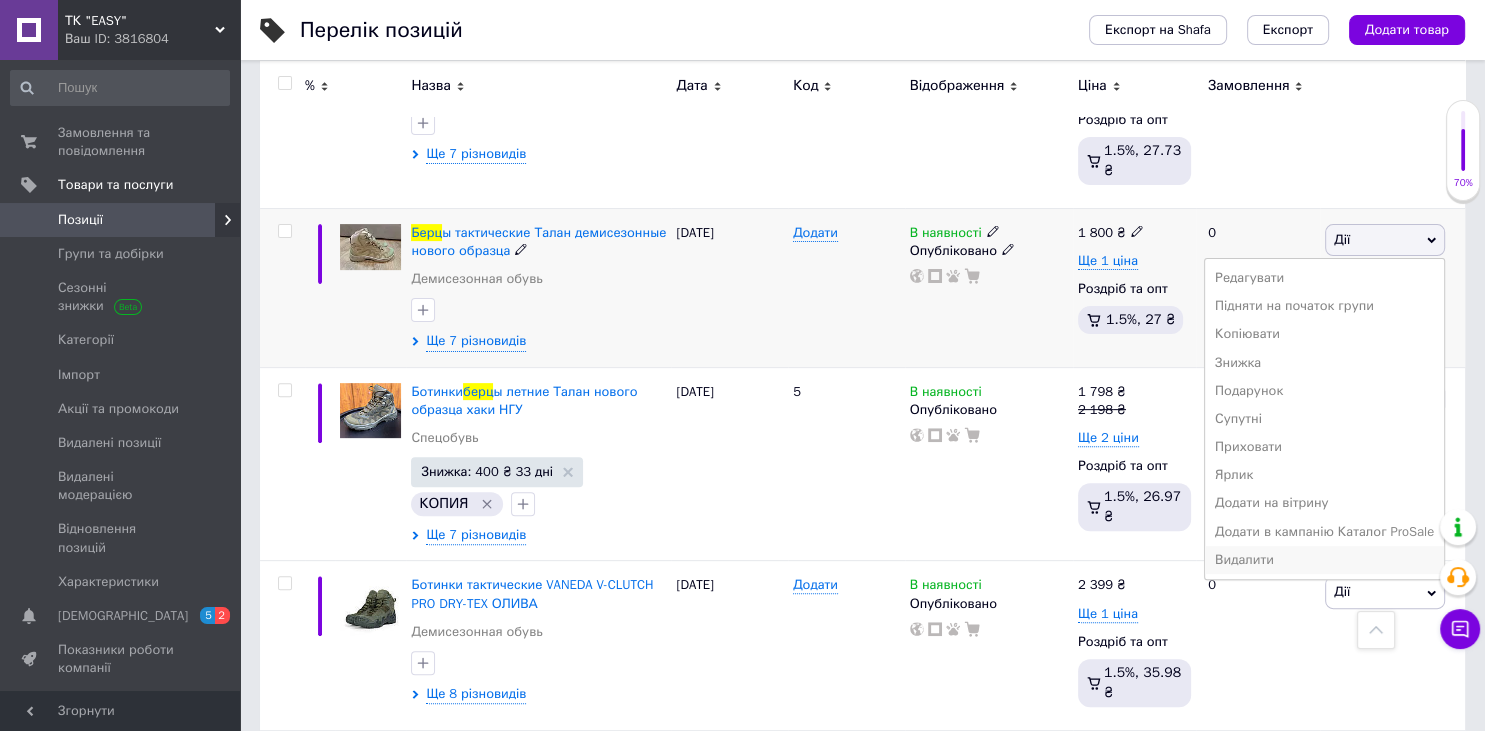 click on "Видалити" at bounding box center (1324, 560) 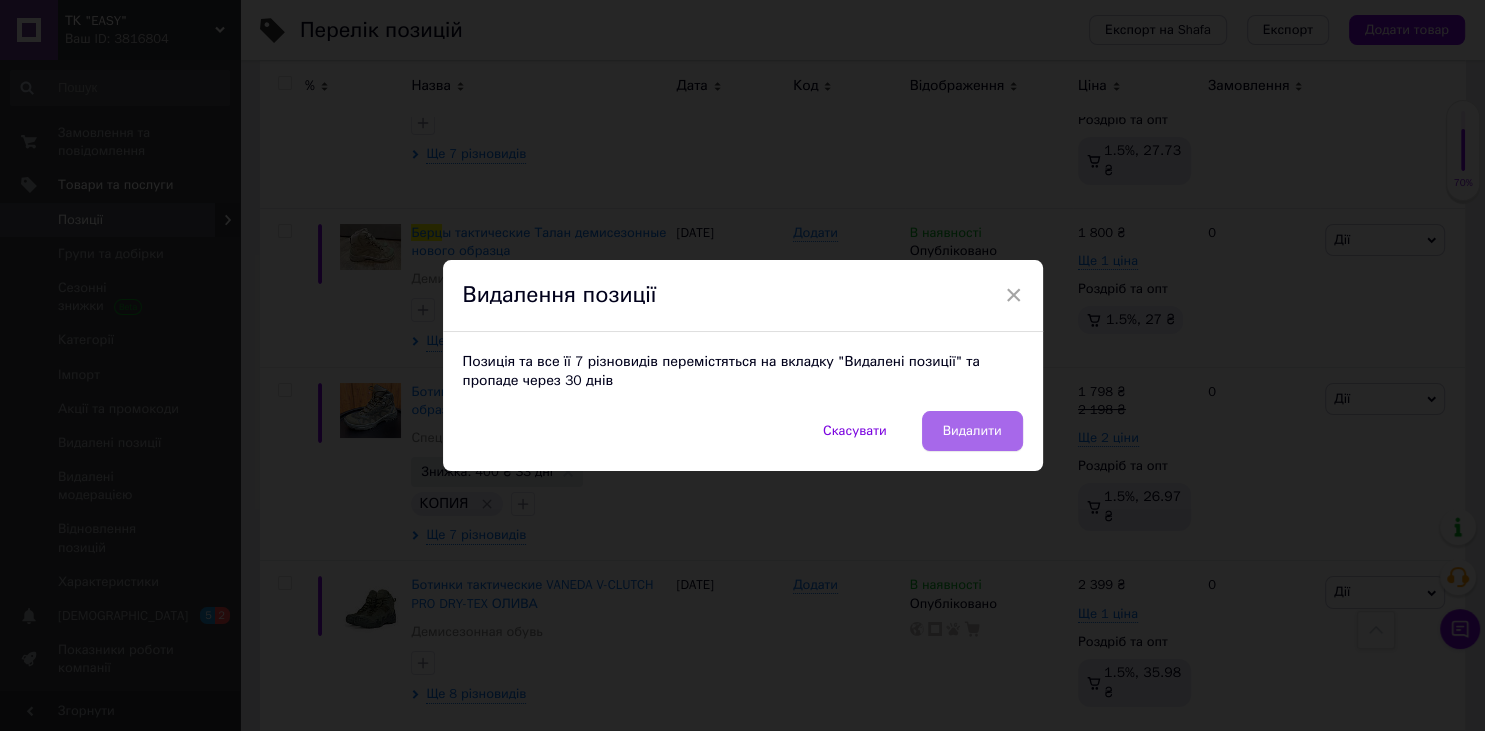 click on "Видалити" at bounding box center (972, 431) 